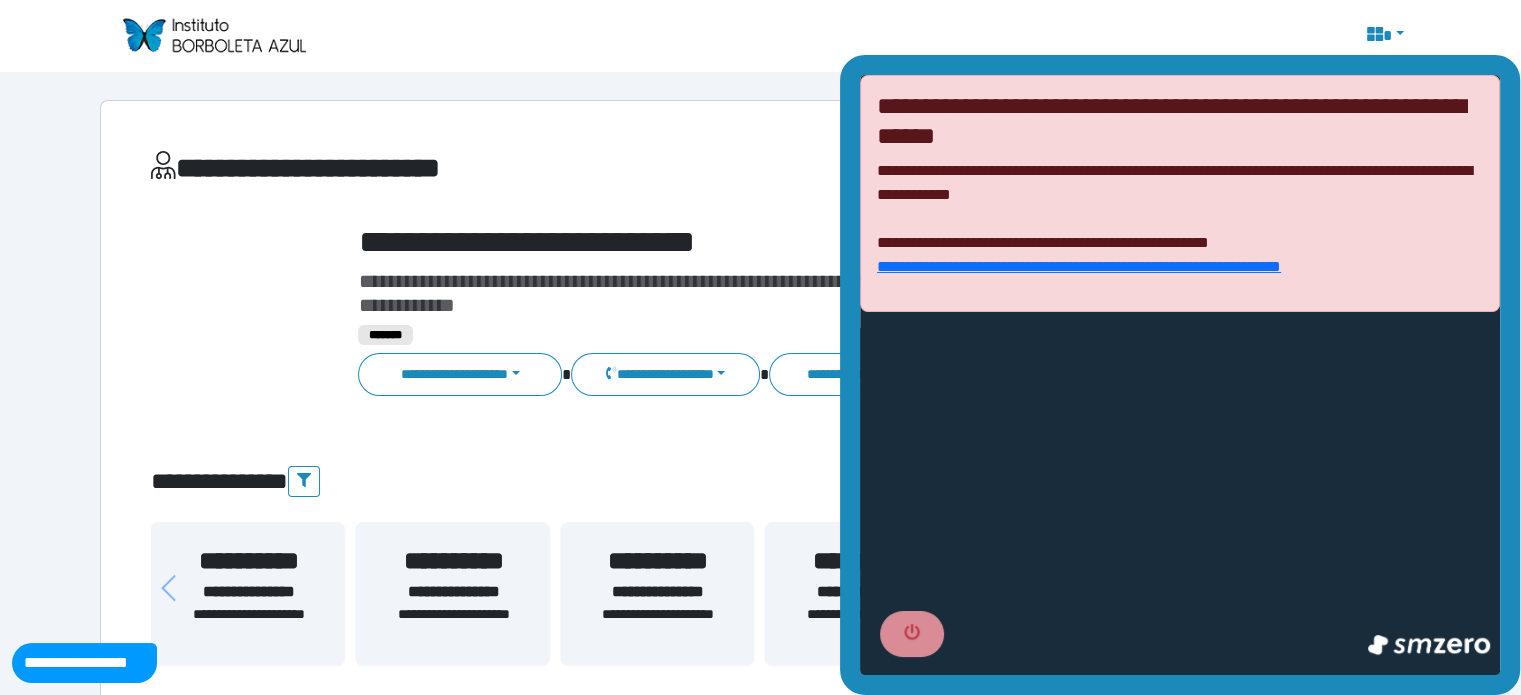 scroll, scrollTop: 0, scrollLeft: 0, axis: both 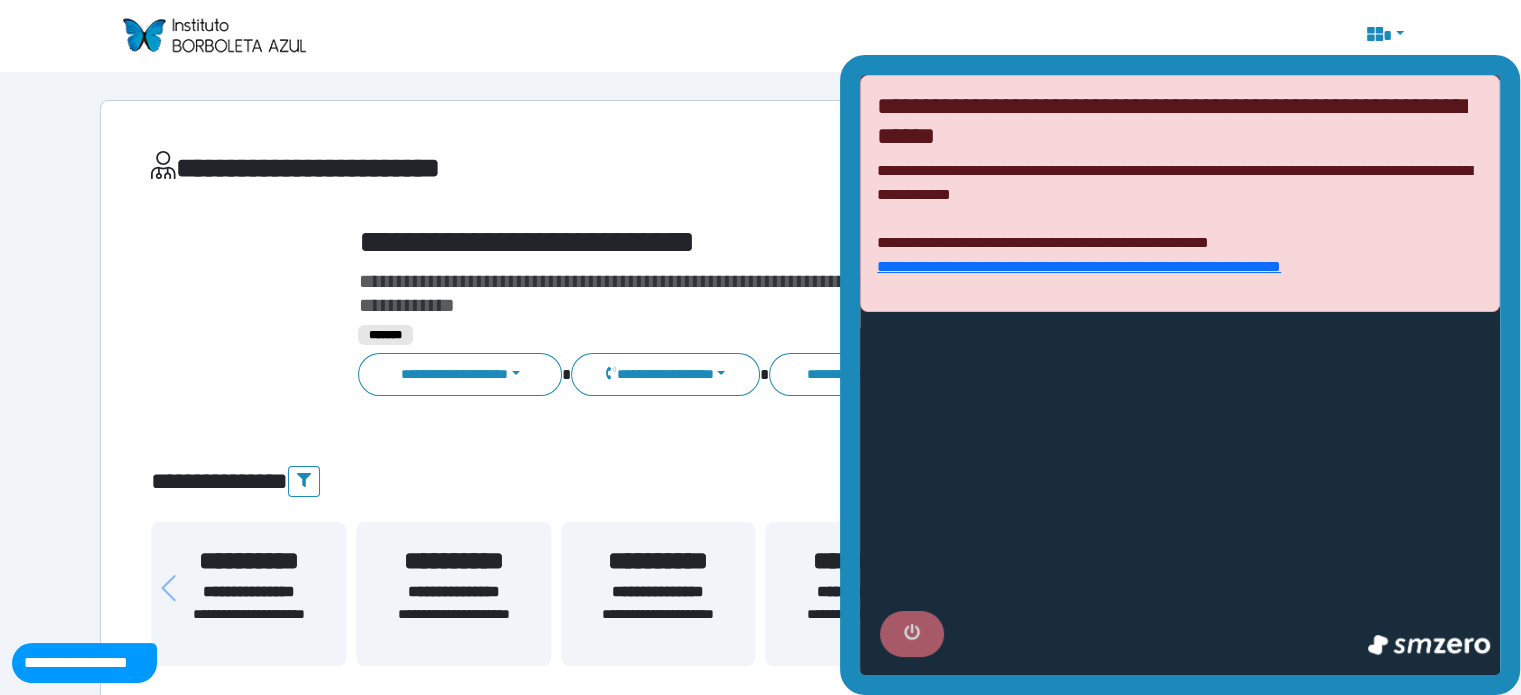 click 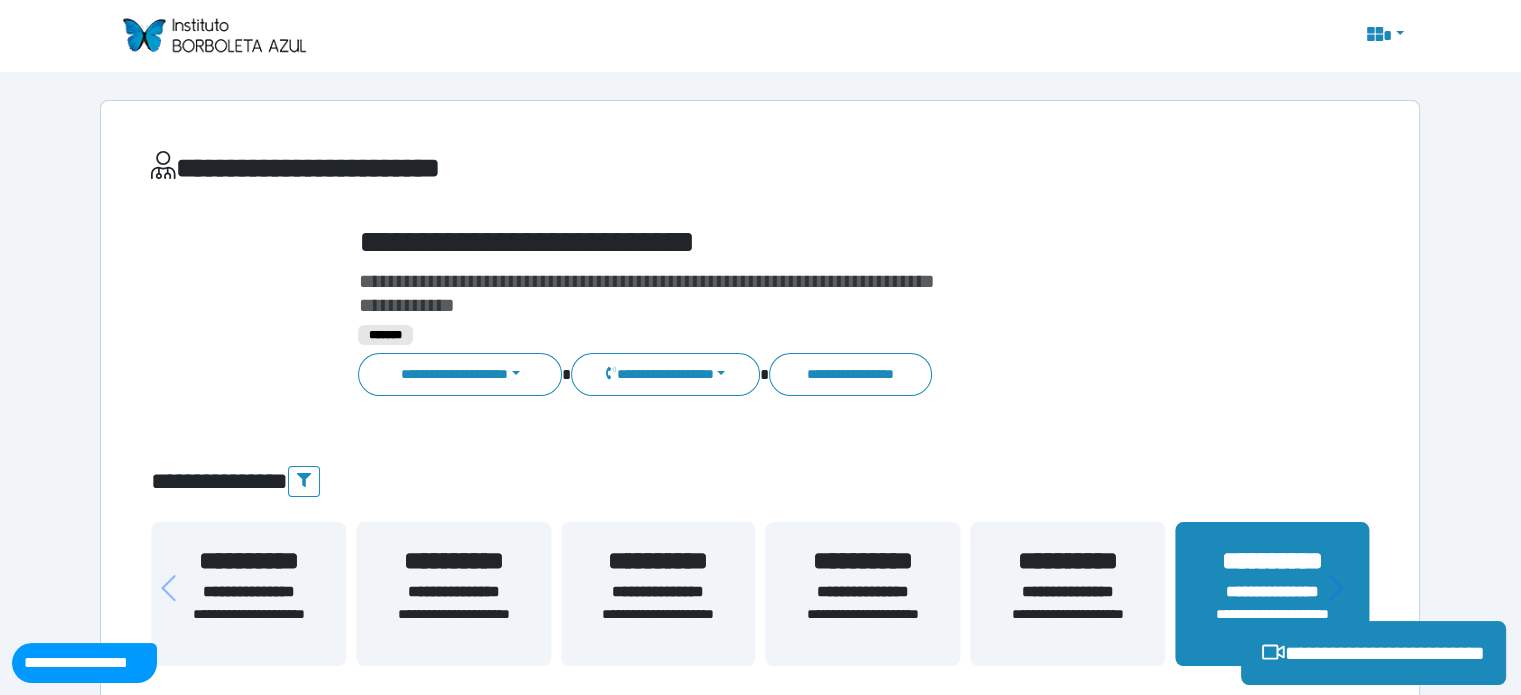 click on "**********" at bounding box center [1272, 592] 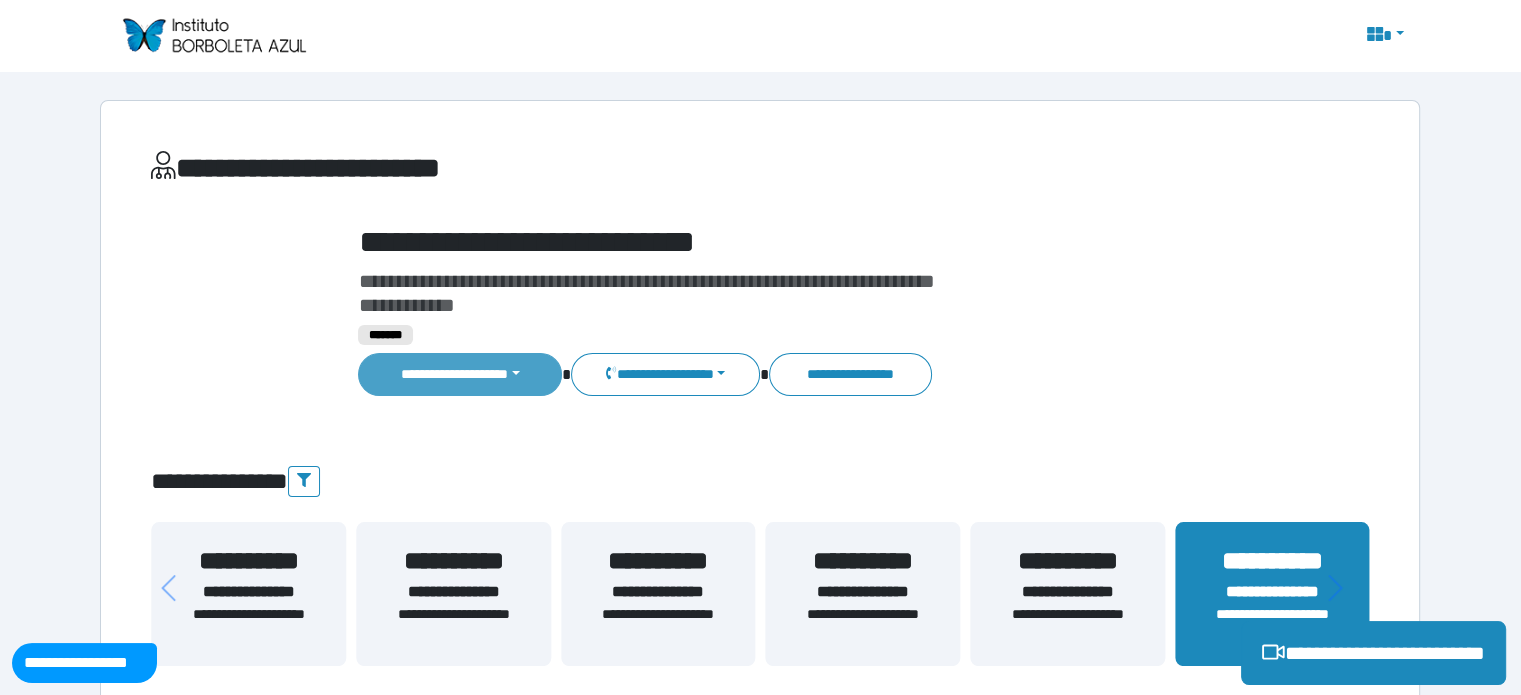 click on "**********" at bounding box center (460, 374) 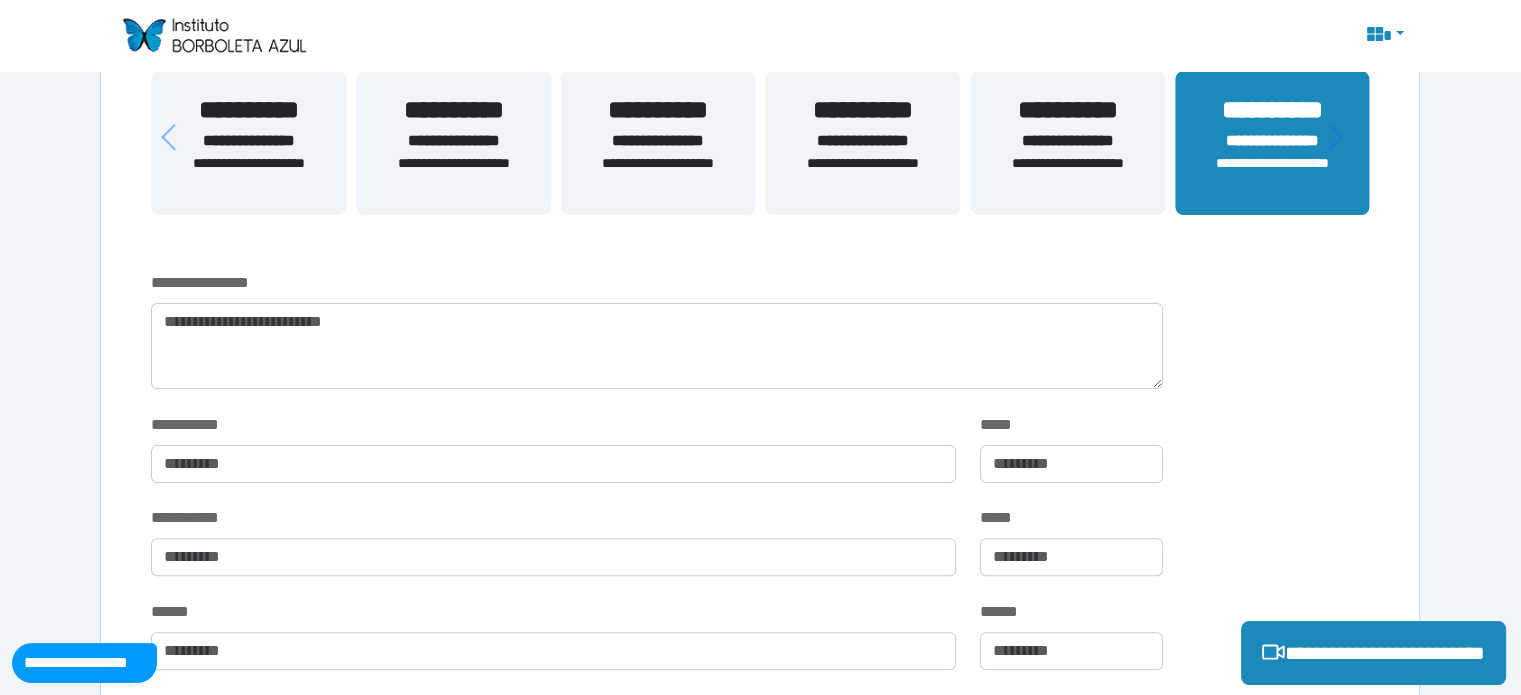scroll, scrollTop: 440, scrollLeft: 0, axis: vertical 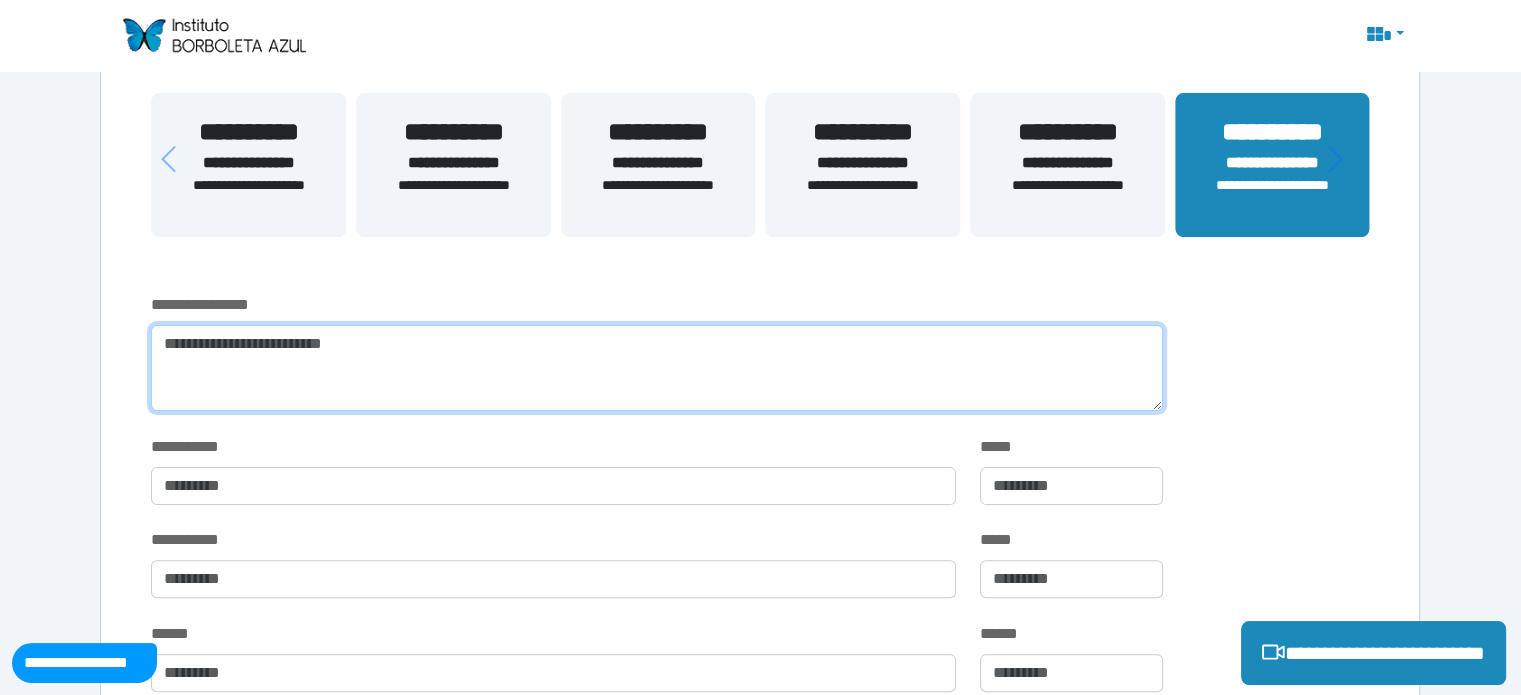 click at bounding box center (656, 368) 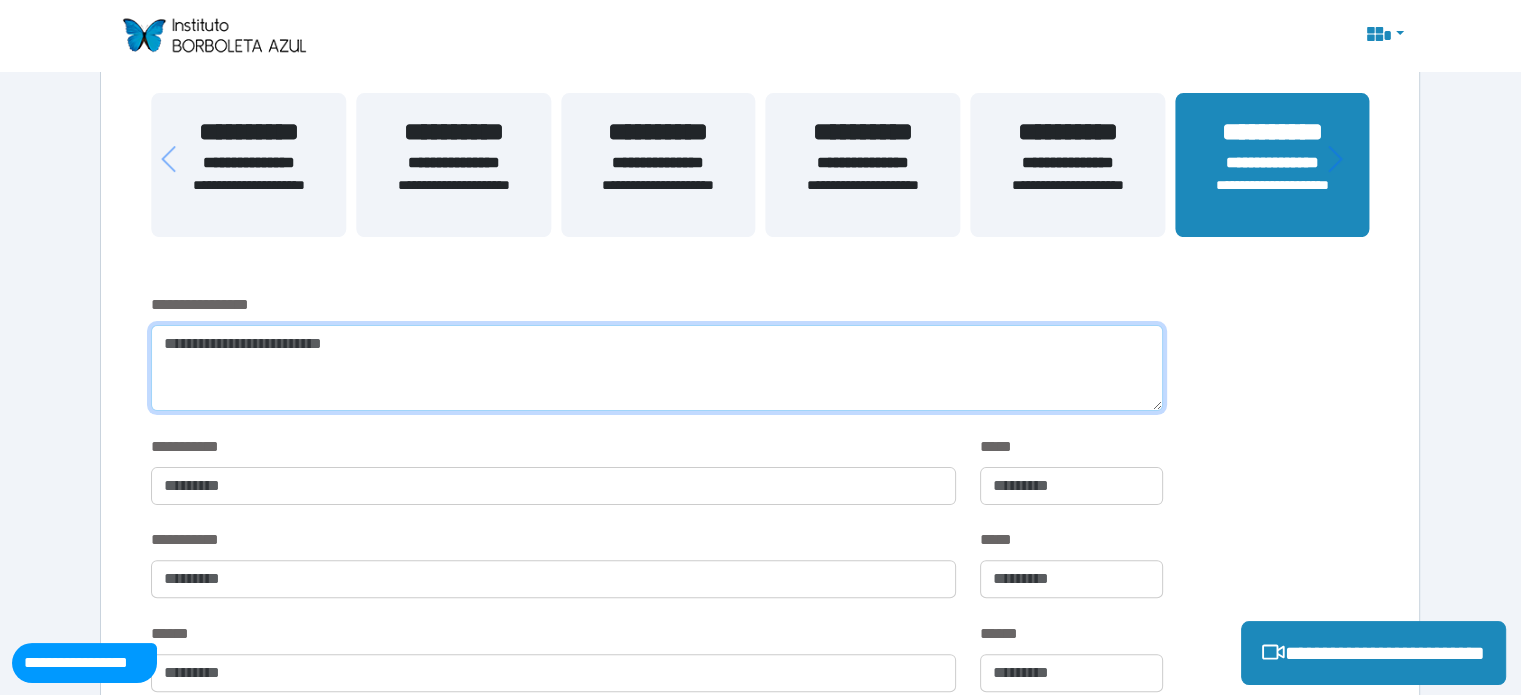 paste on "**********" 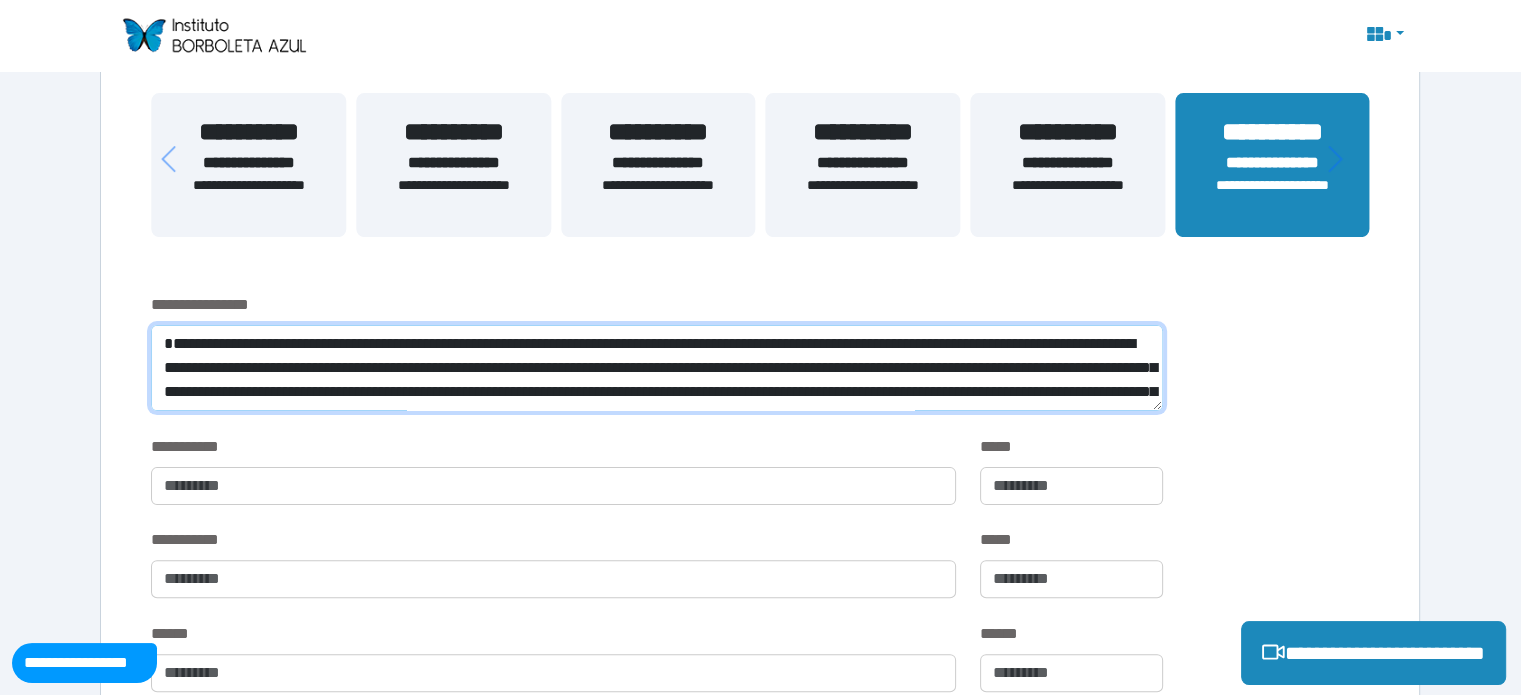 scroll, scrollTop: 400, scrollLeft: 0, axis: vertical 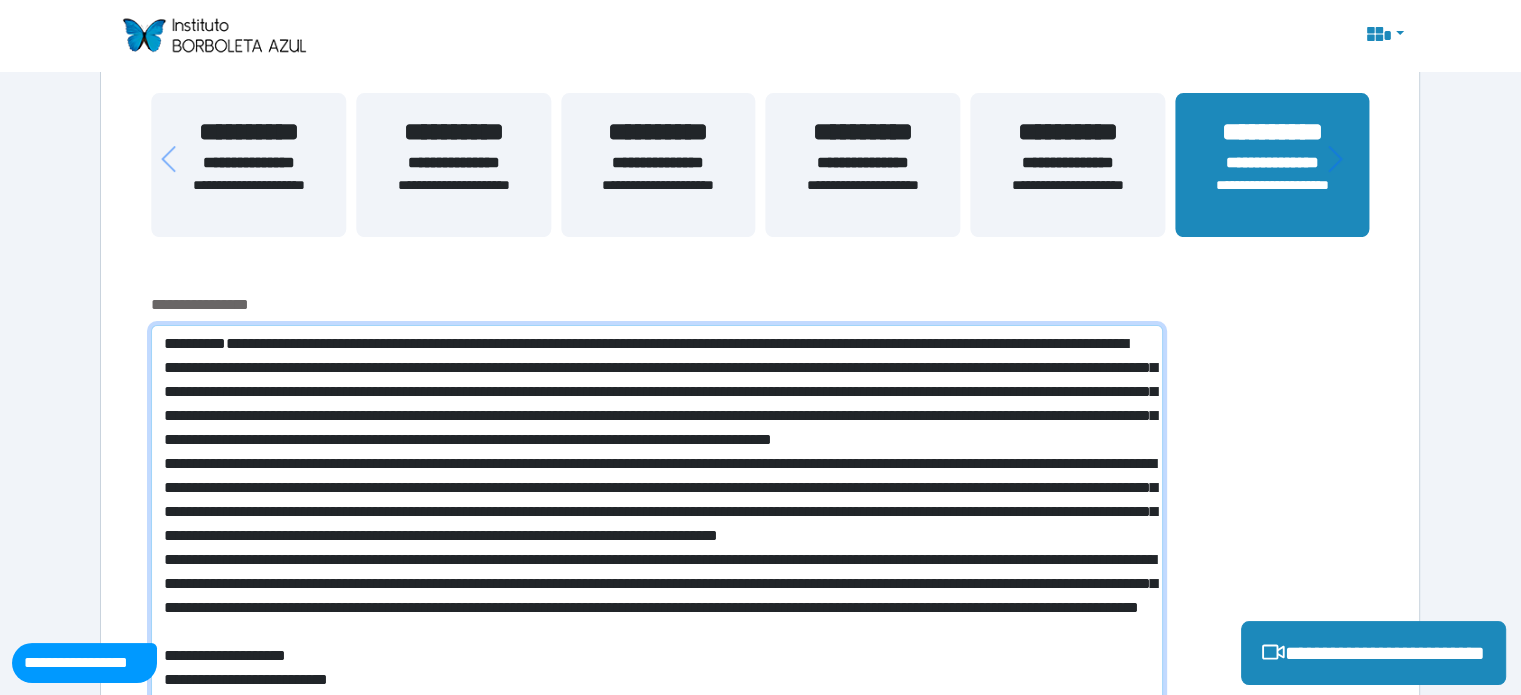 click at bounding box center (656, 576) 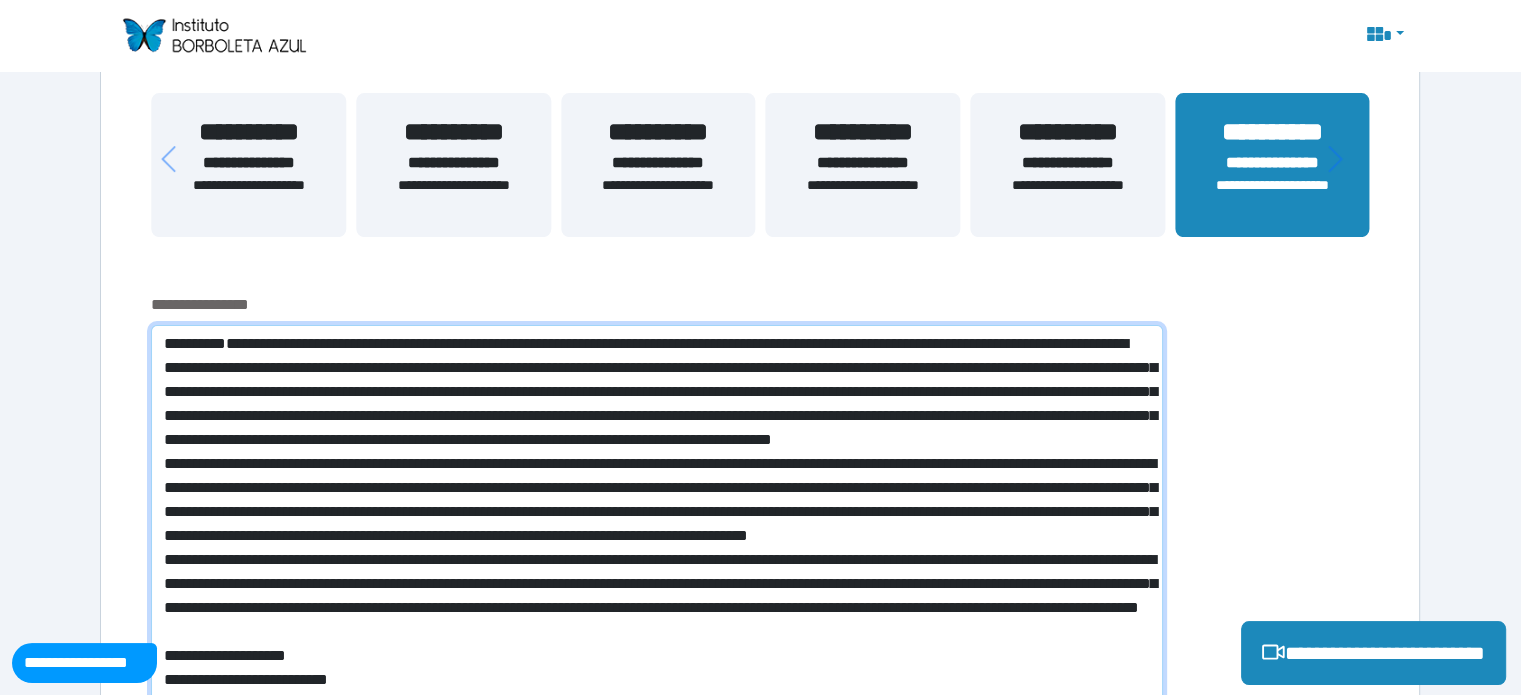 click at bounding box center [656, 576] 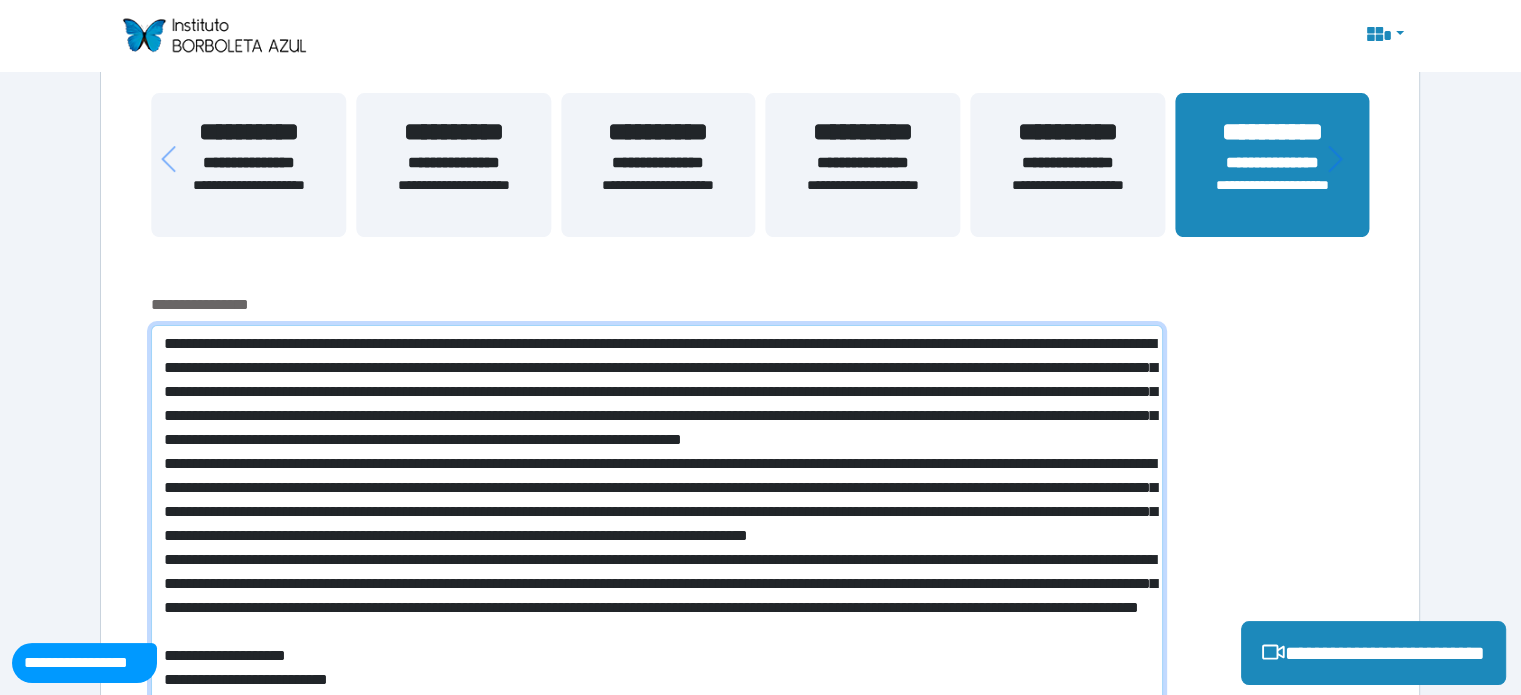 click at bounding box center [656, 564] 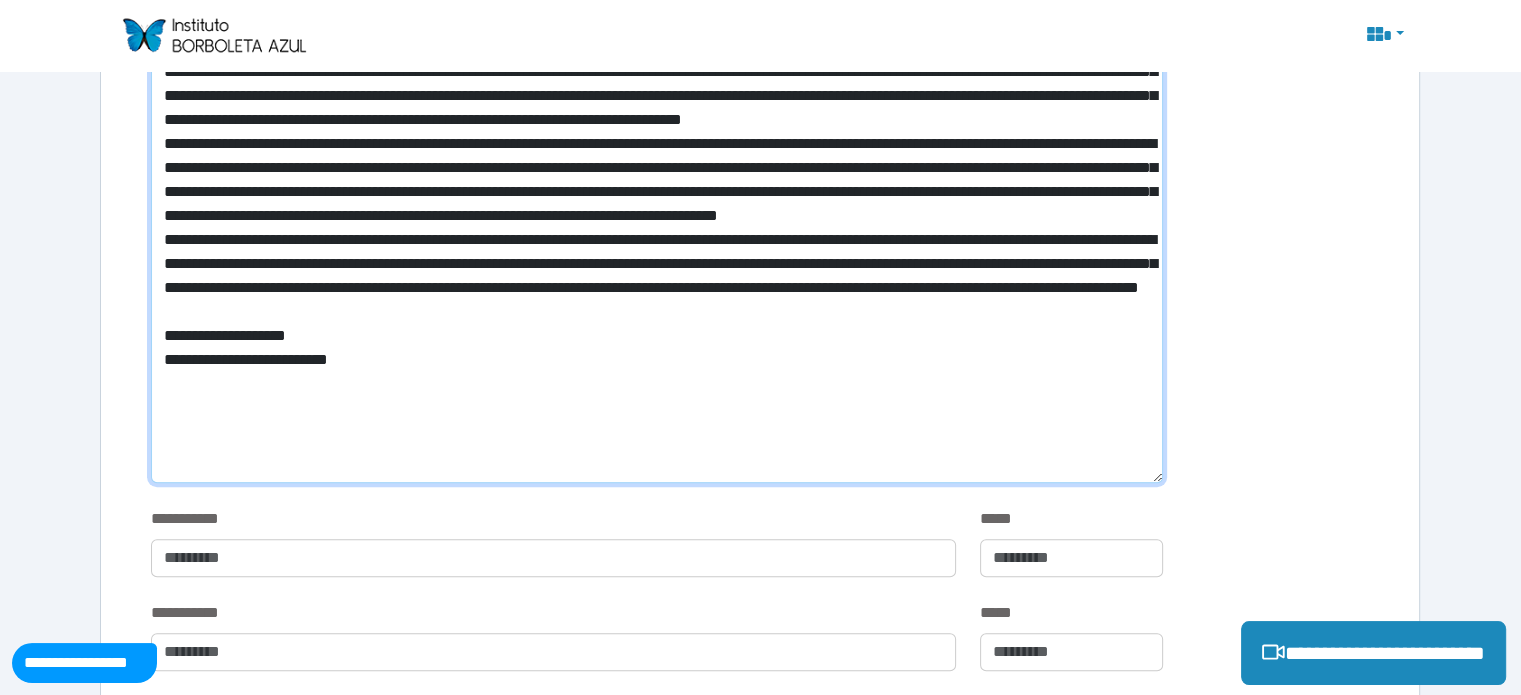 scroll, scrollTop: 763, scrollLeft: 0, axis: vertical 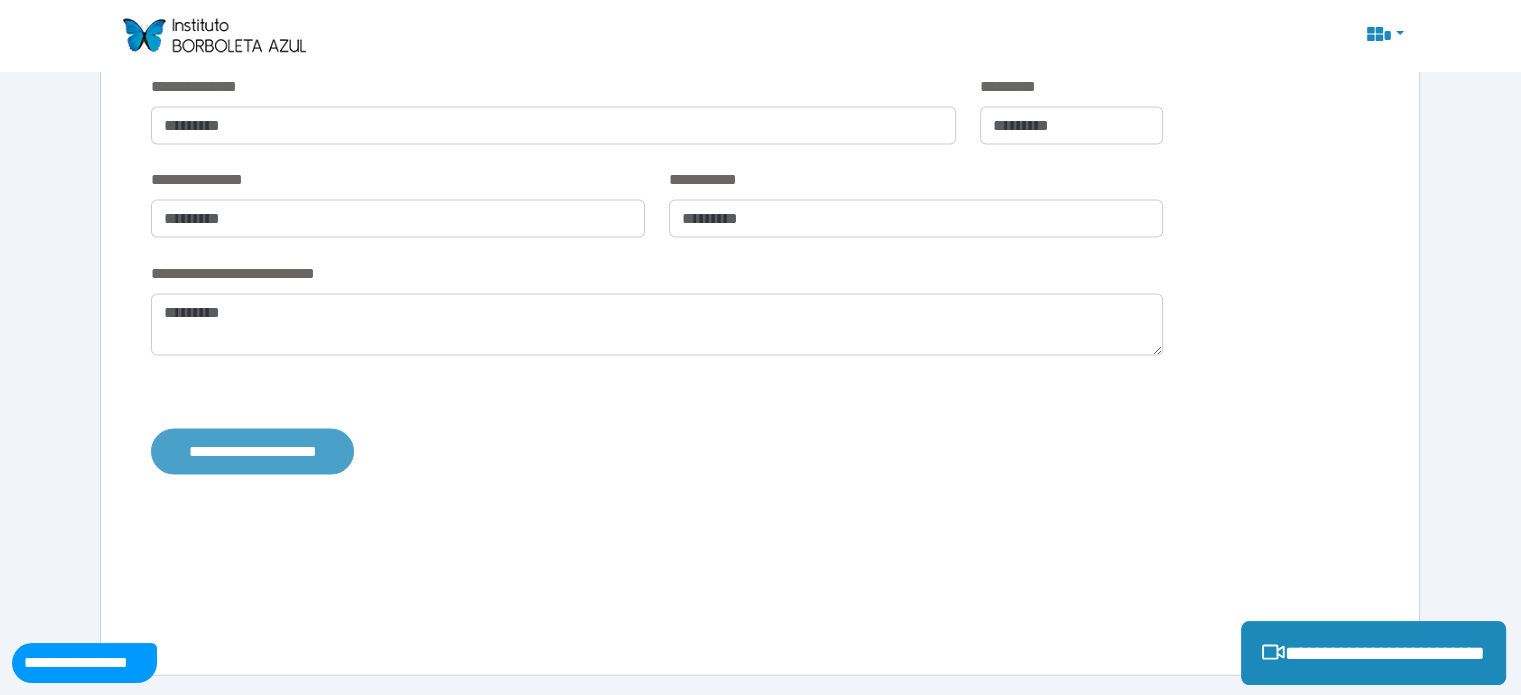 type on "**********" 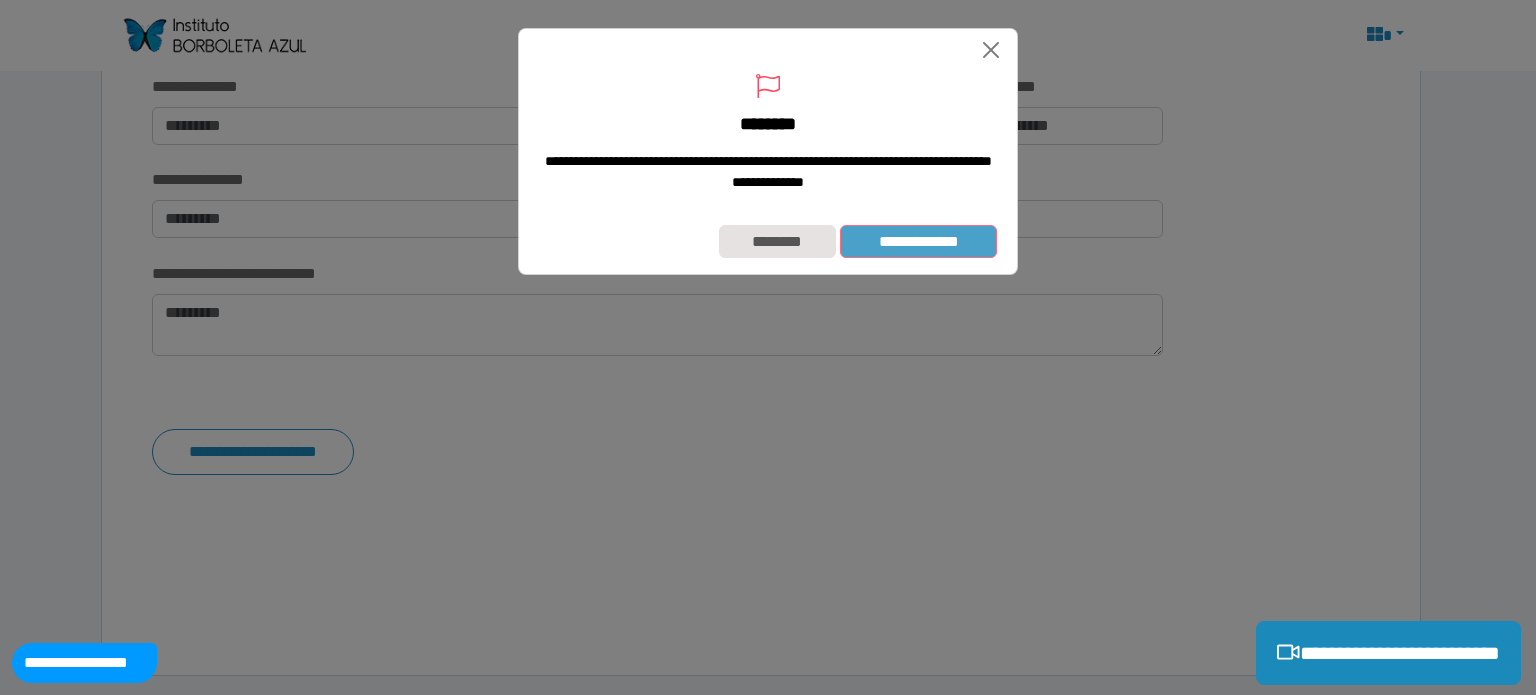 click on "**********" at bounding box center [918, 242] 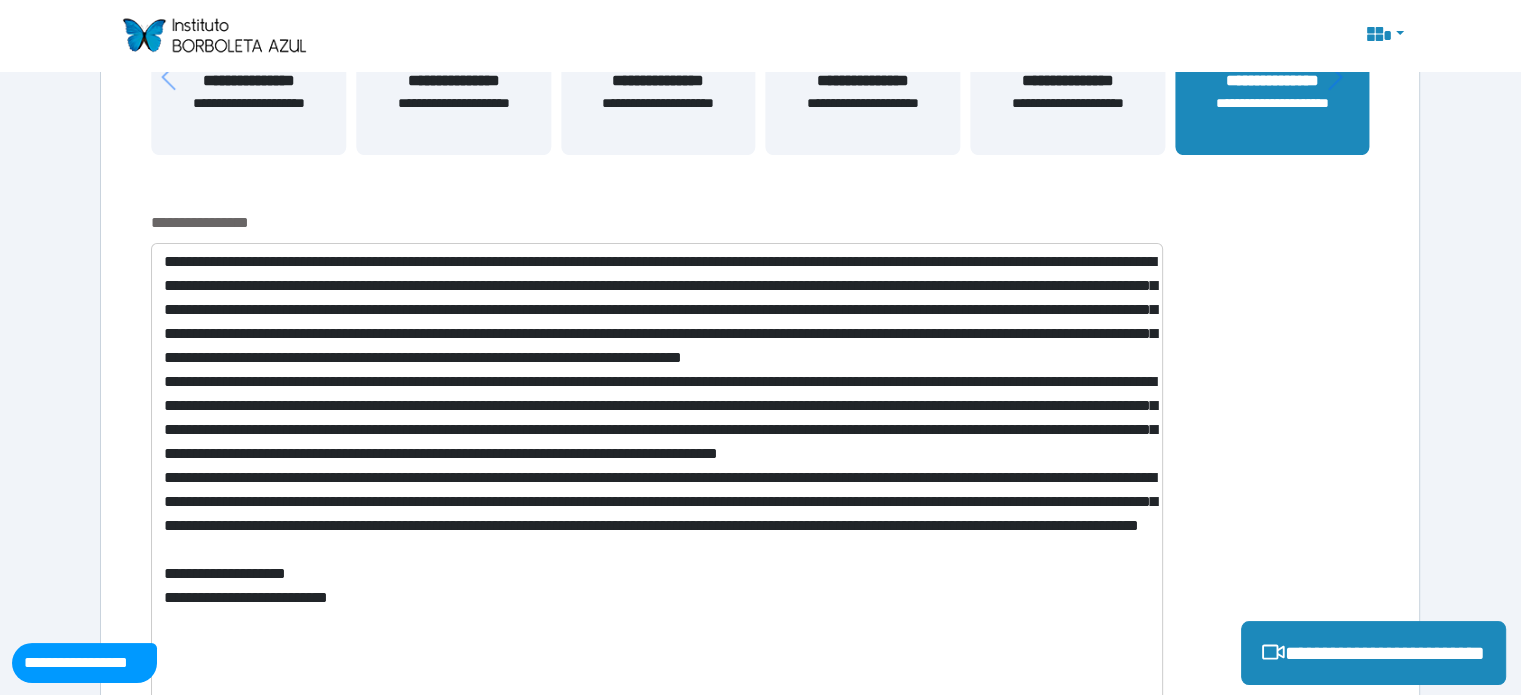scroll, scrollTop: 506, scrollLeft: 0, axis: vertical 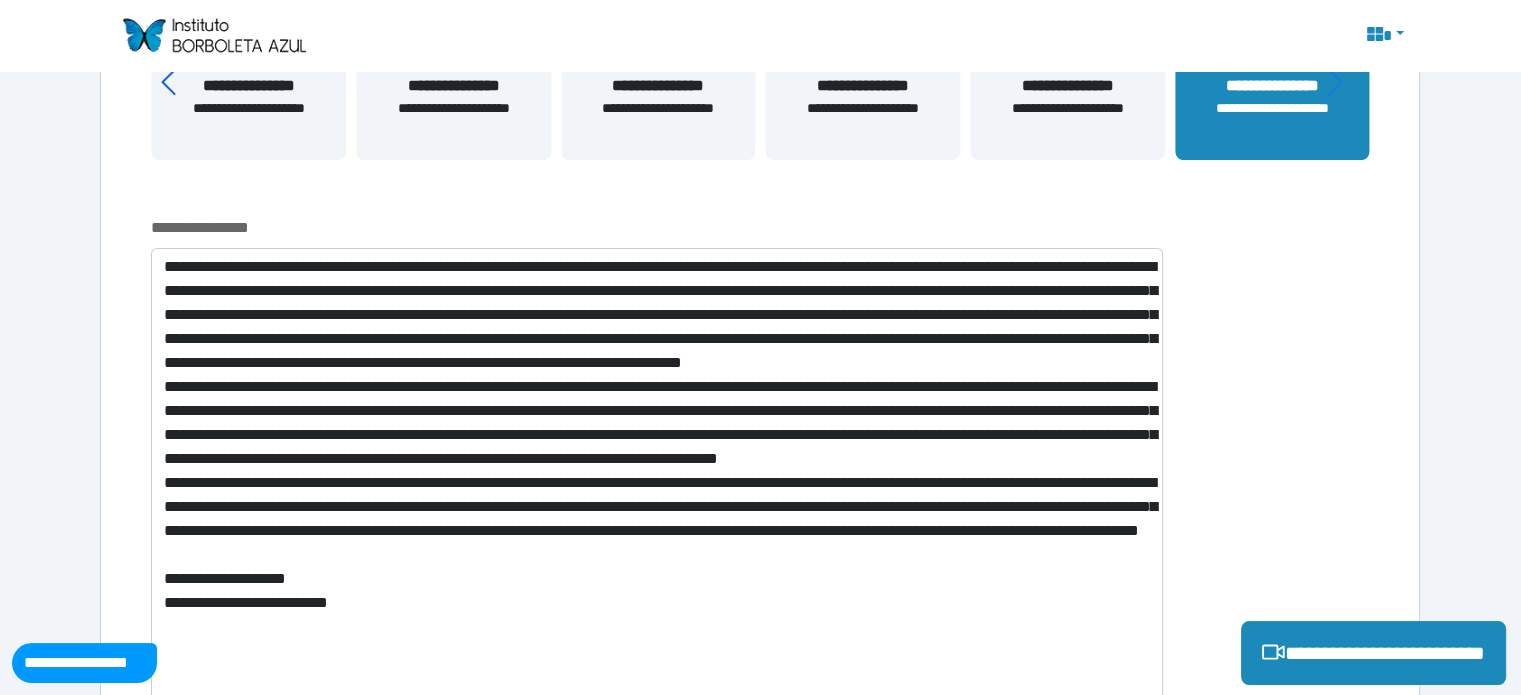 click 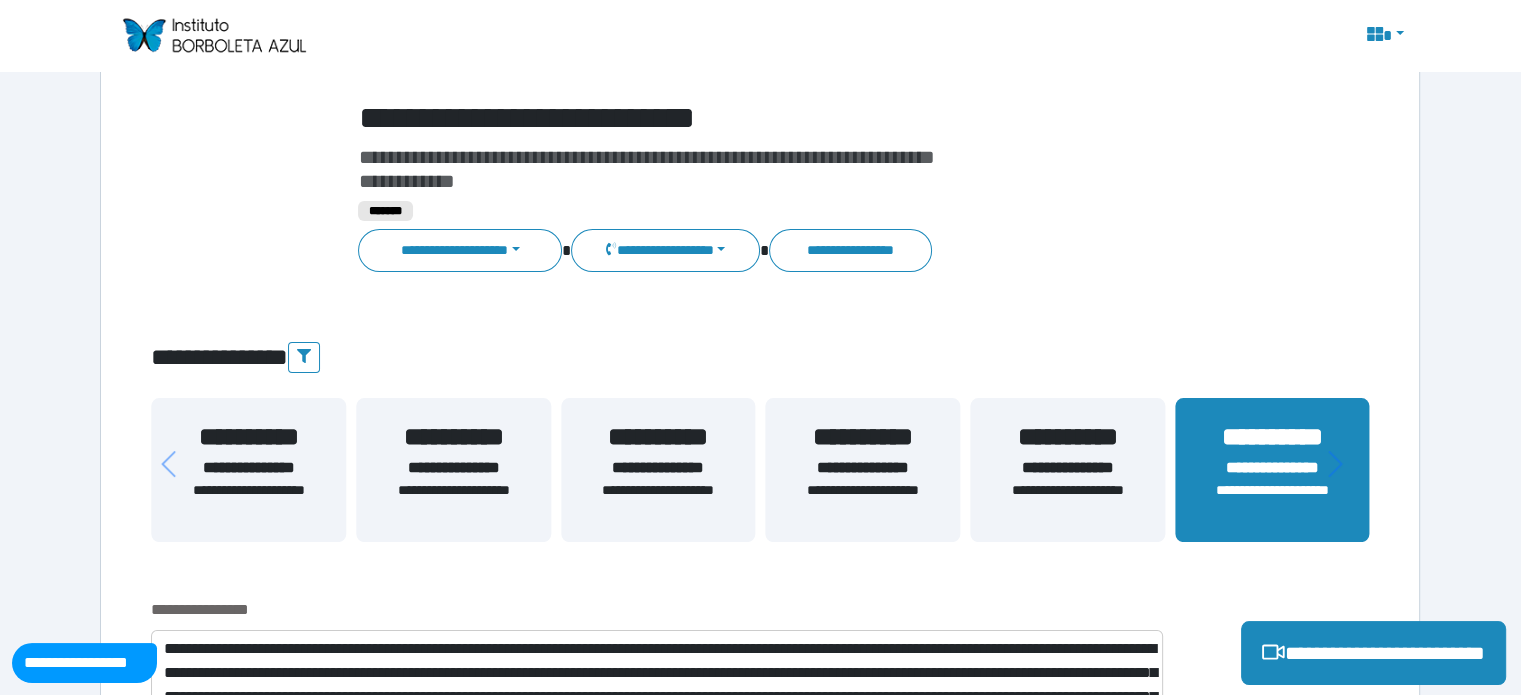 scroll, scrollTop: 136, scrollLeft: 0, axis: vertical 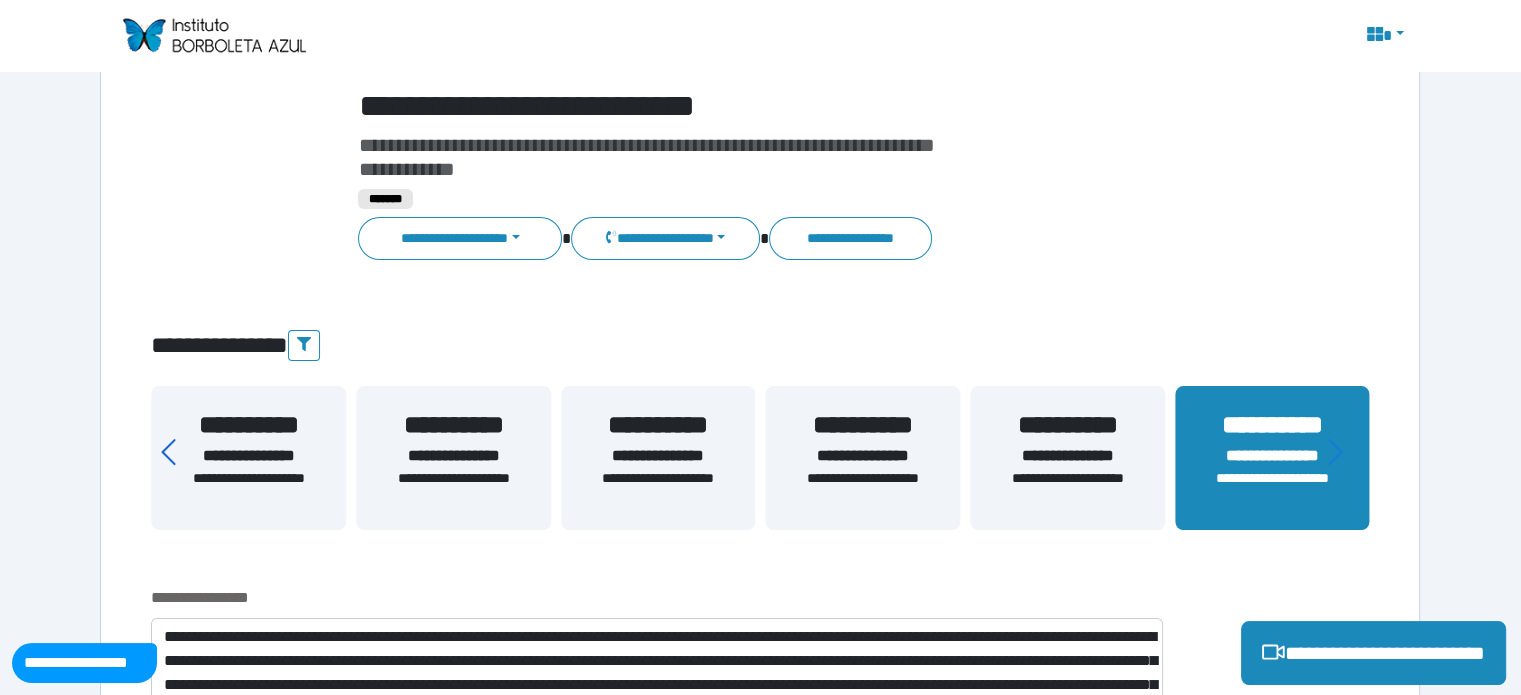 click at bounding box center [177, 448] 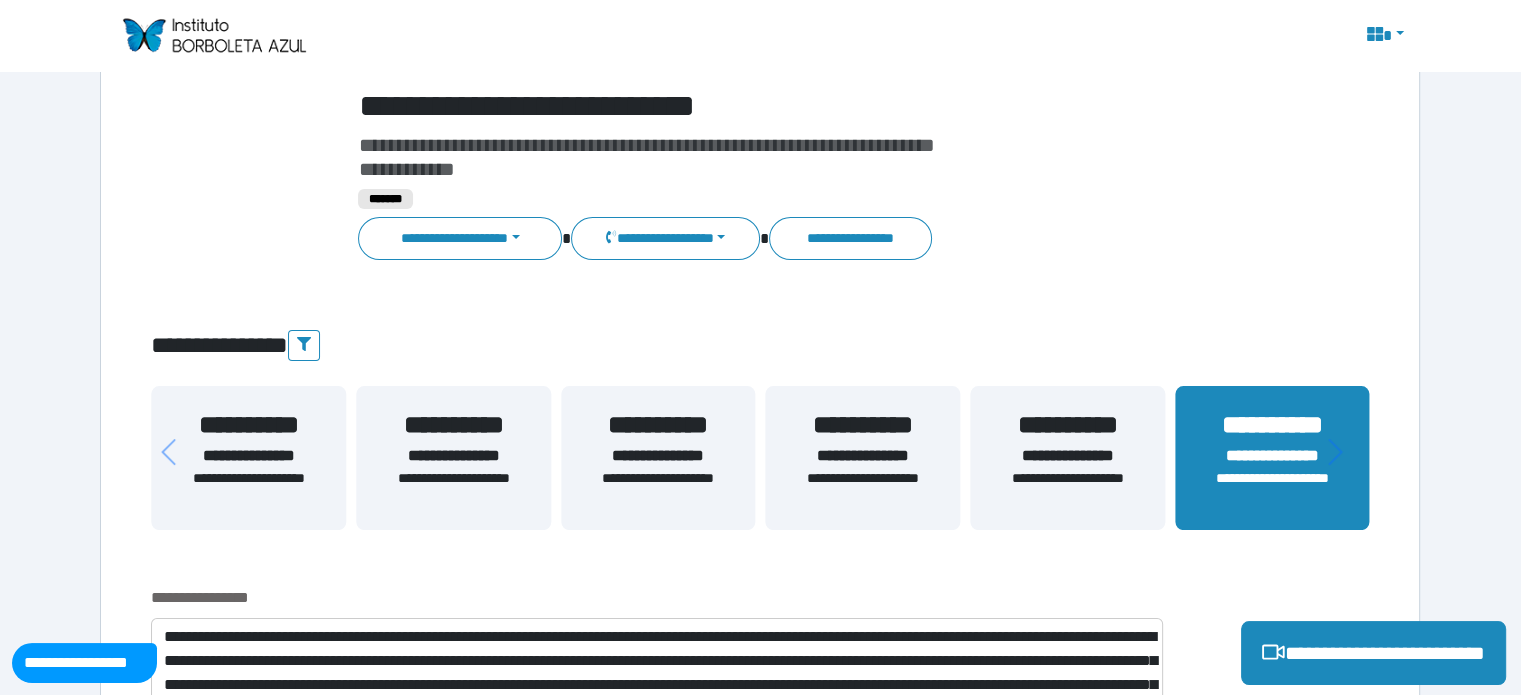 click on "**********" at bounding box center [248, 456] 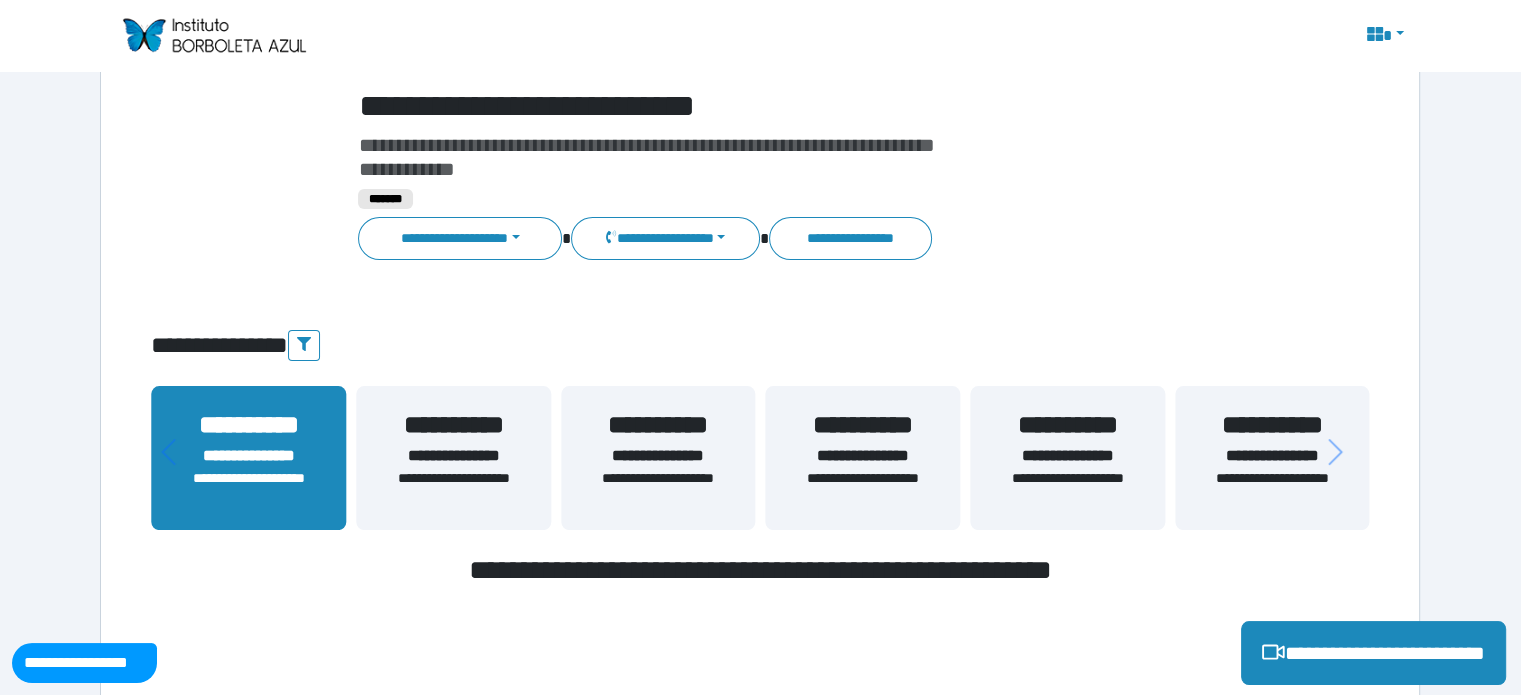click on "**********" at bounding box center (453, 456) 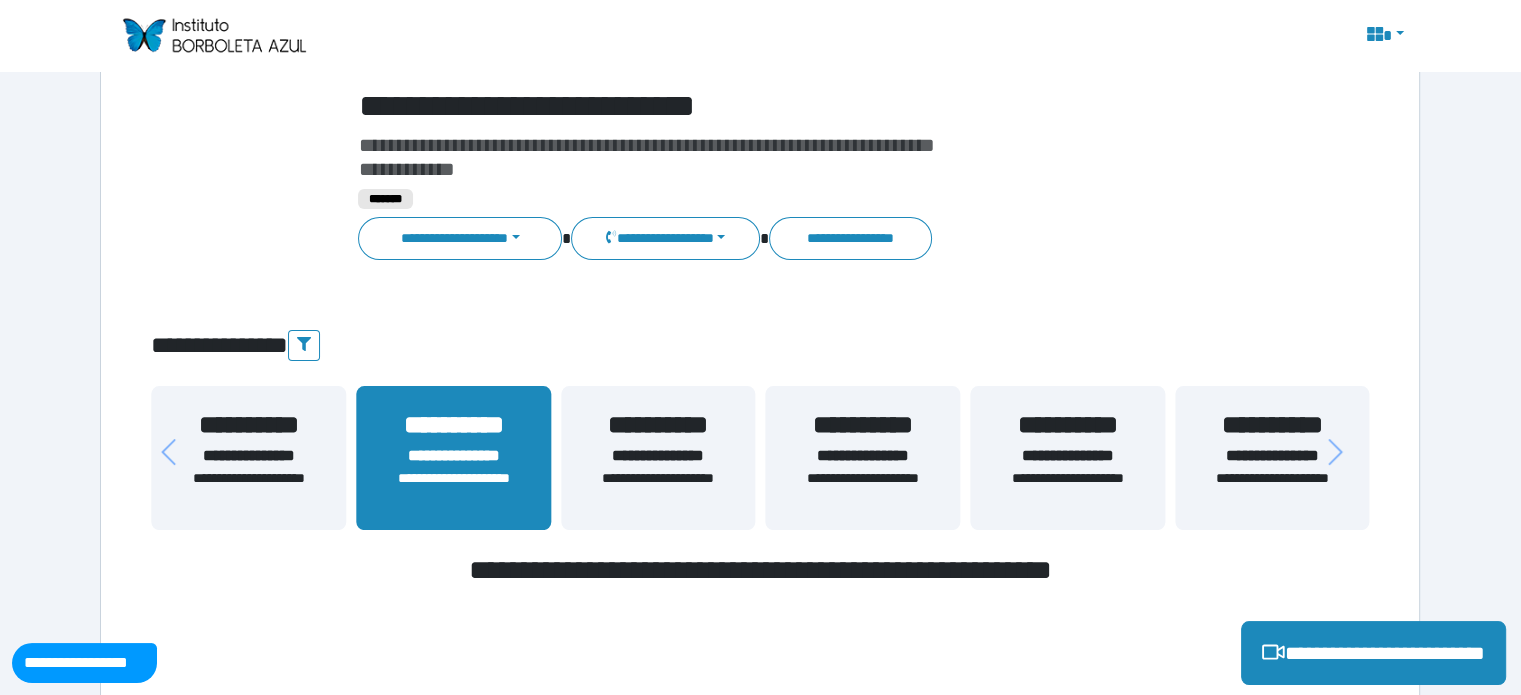 click on "**********" at bounding box center (658, 489) 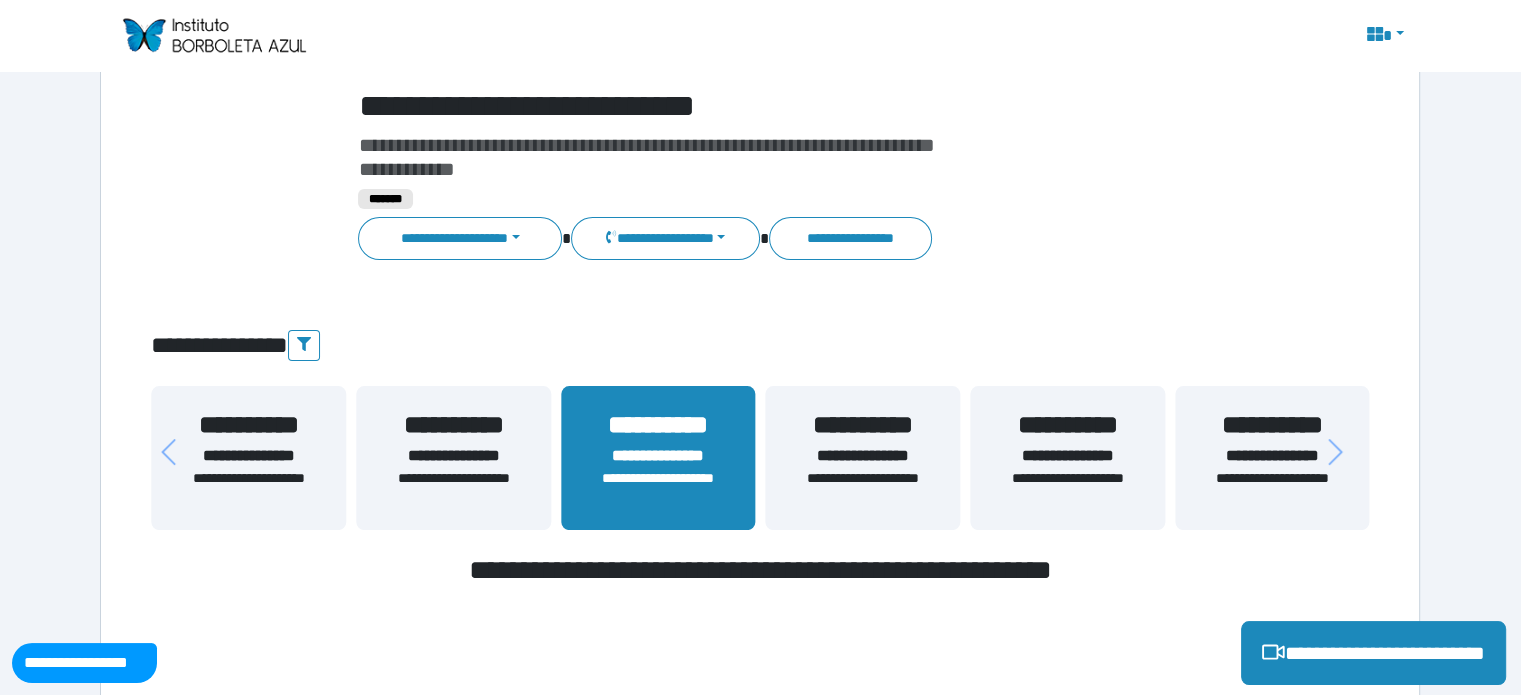 click on "**********" at bounding box center (863, 489) 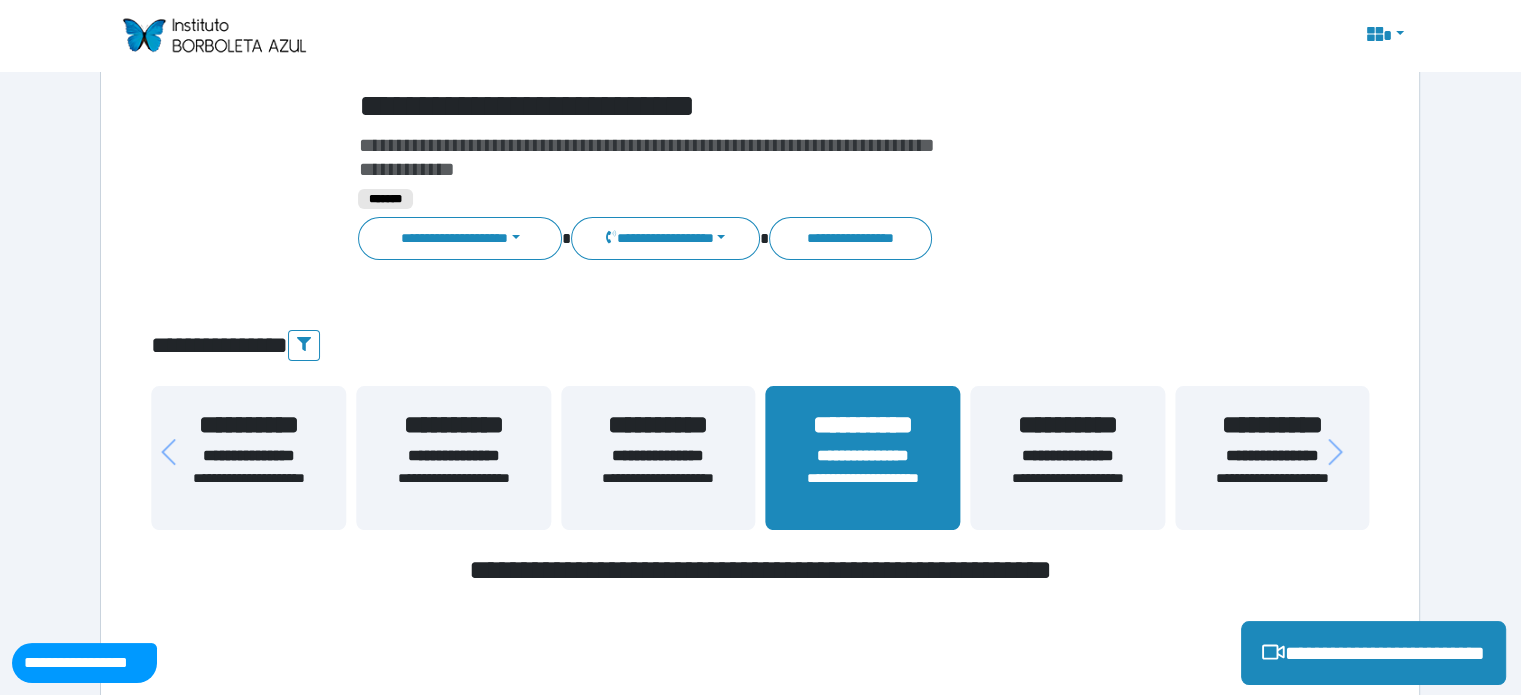click on "**********" at bounding box center (1067, 489) 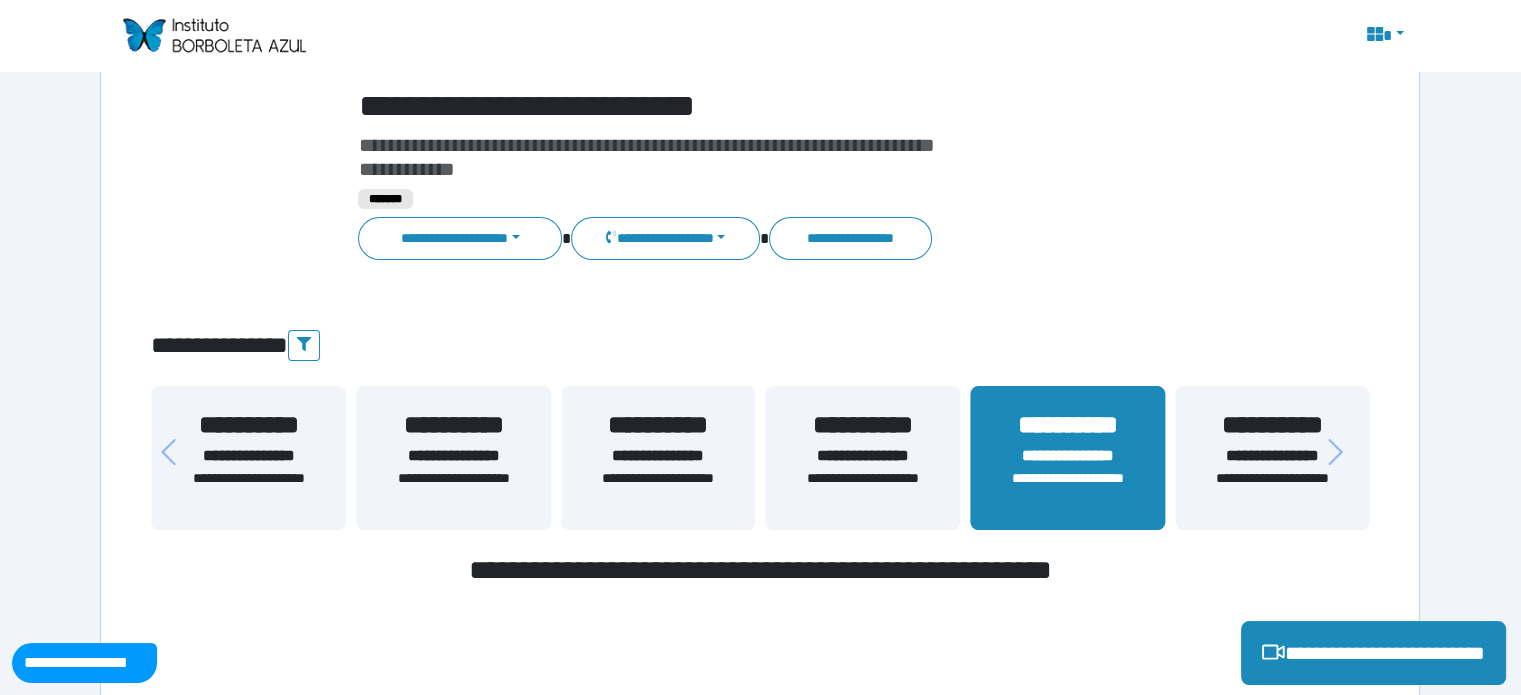 click on "**********" at bounding box center [1272, 489] 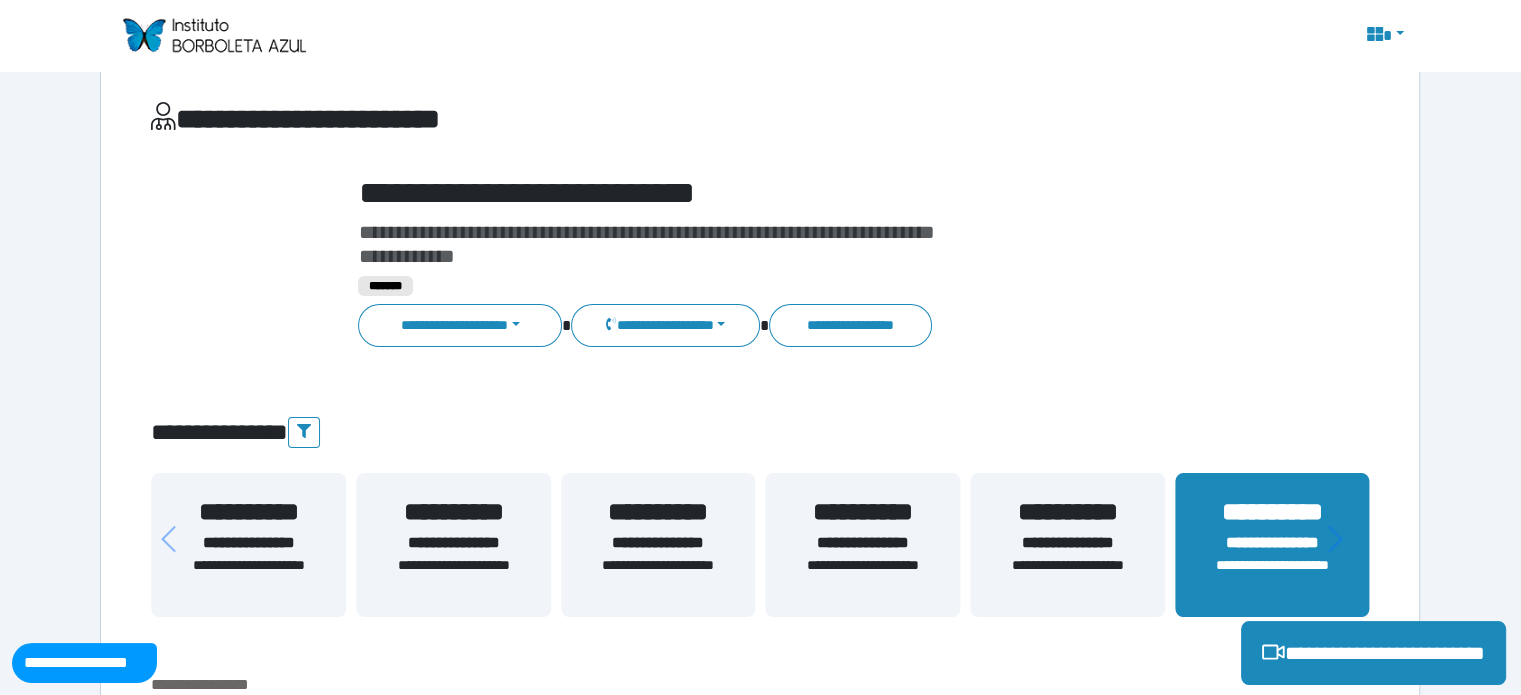 scroll, scrollTop: 44, scrollLeft: 0, axis: vertical 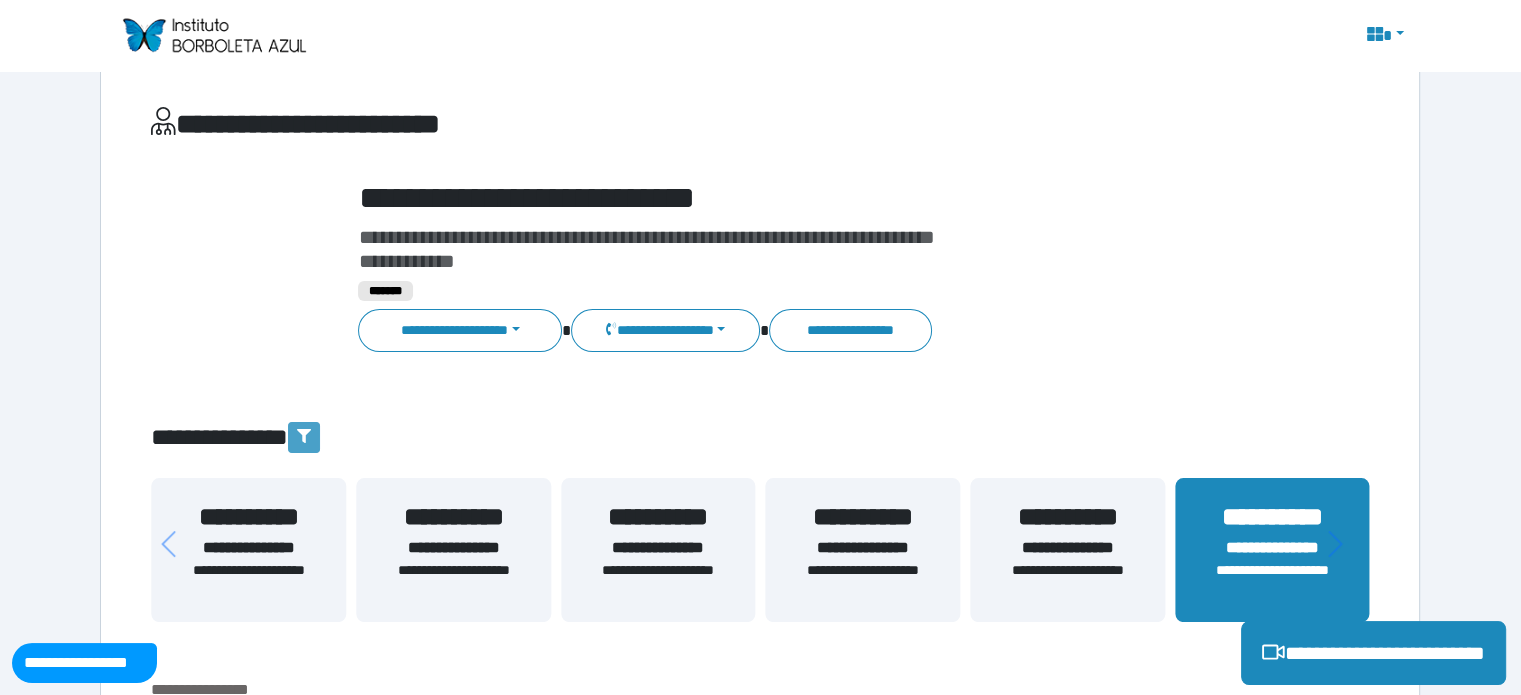 click 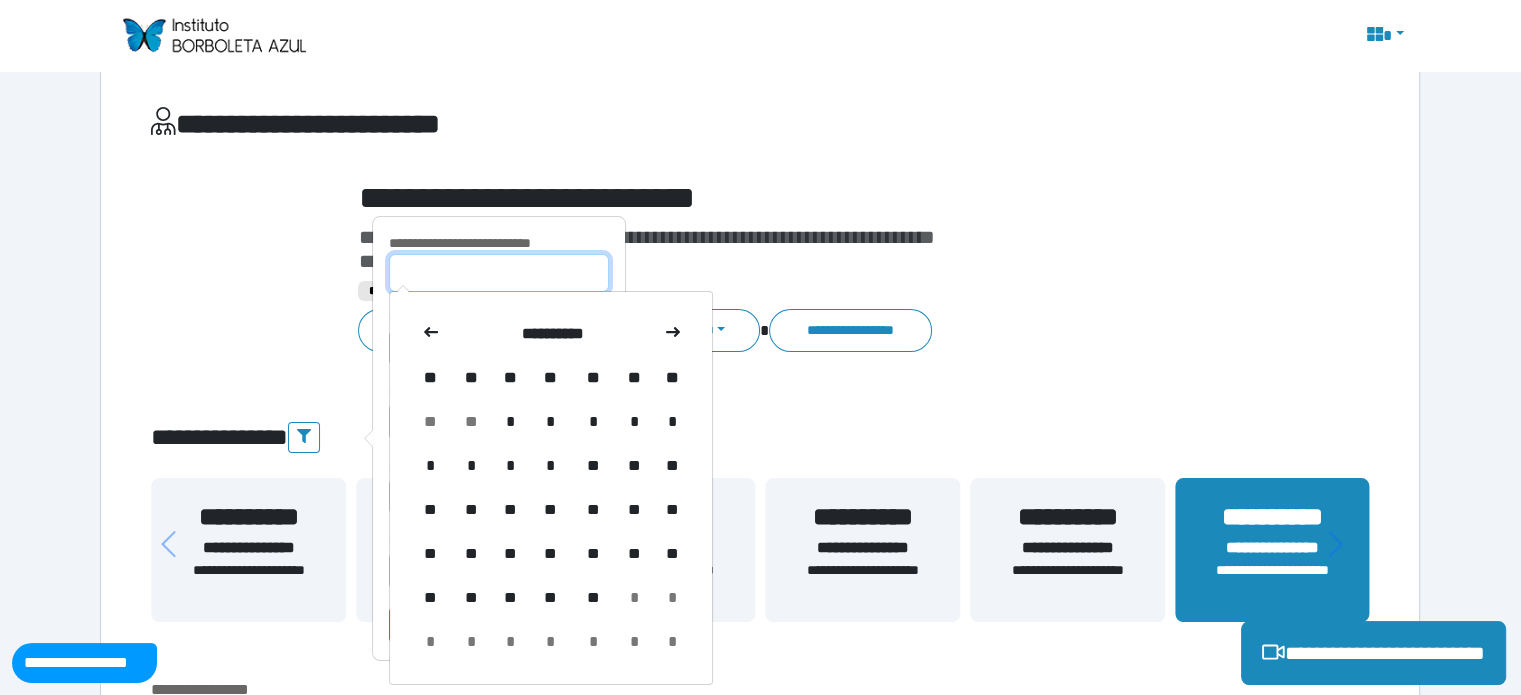 click at bounding box center [499, 273] 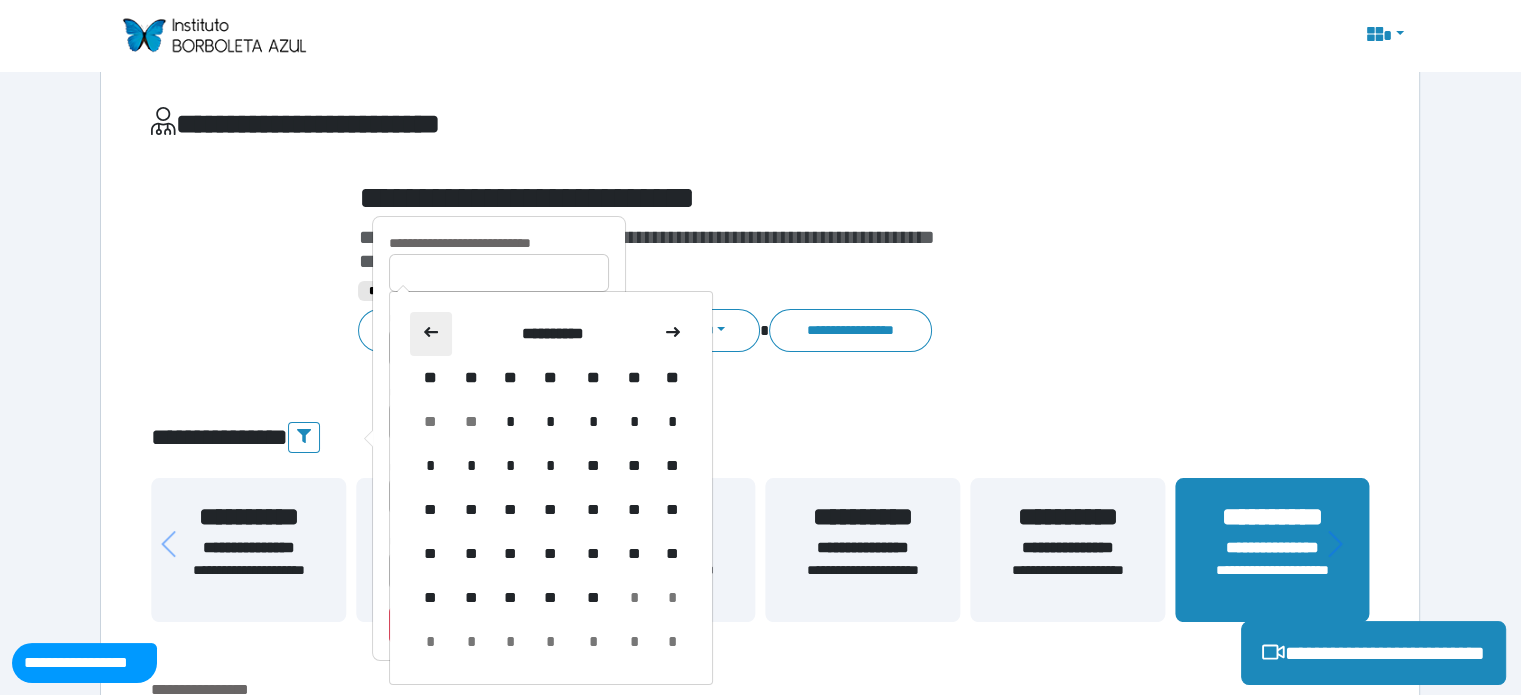 click 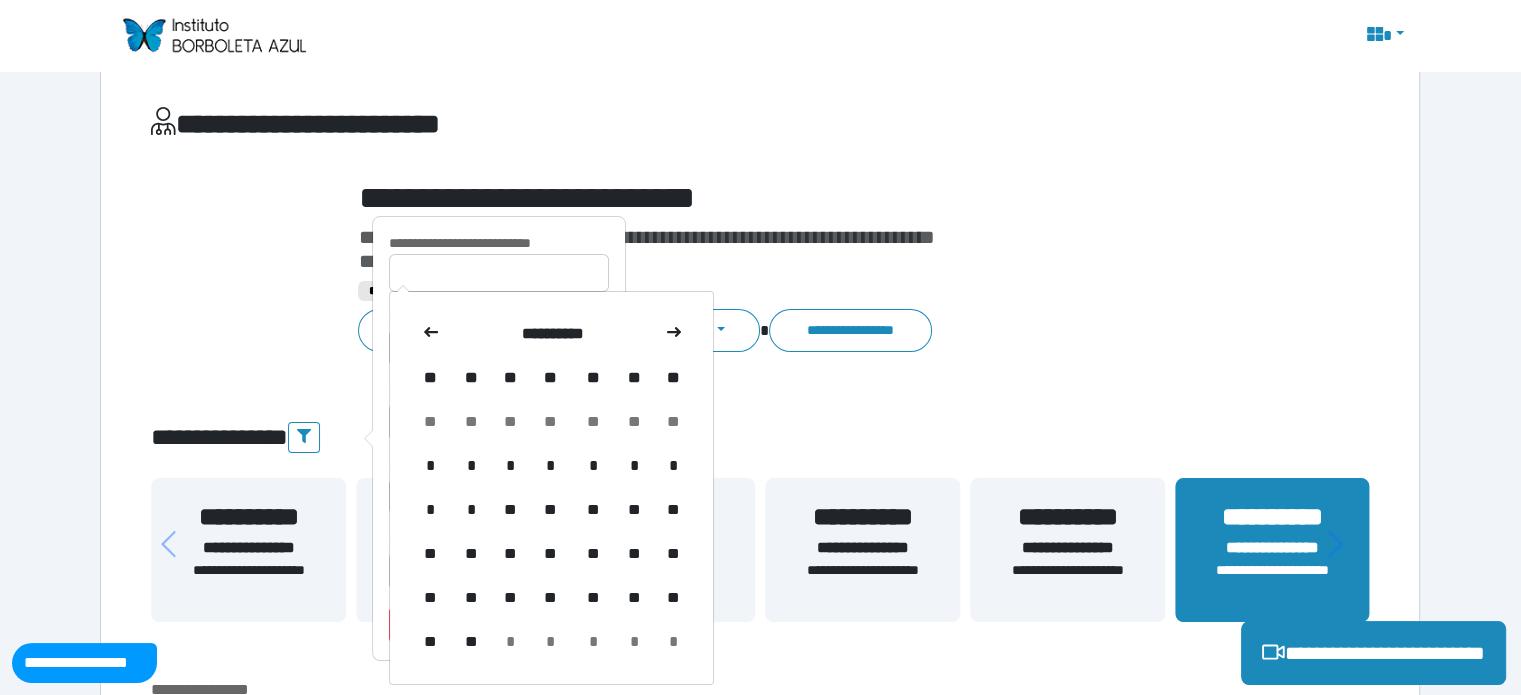 click 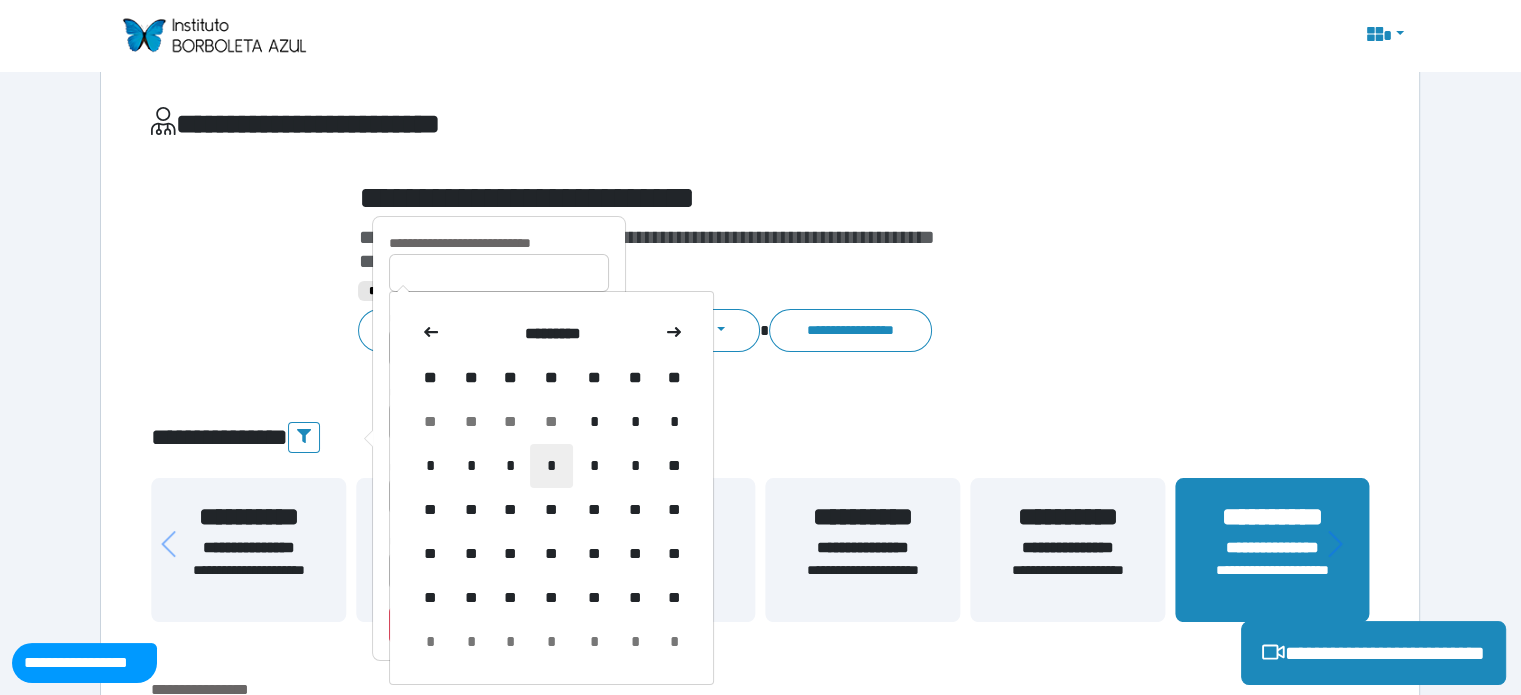 click on "*" at bounding box center (551, 466) 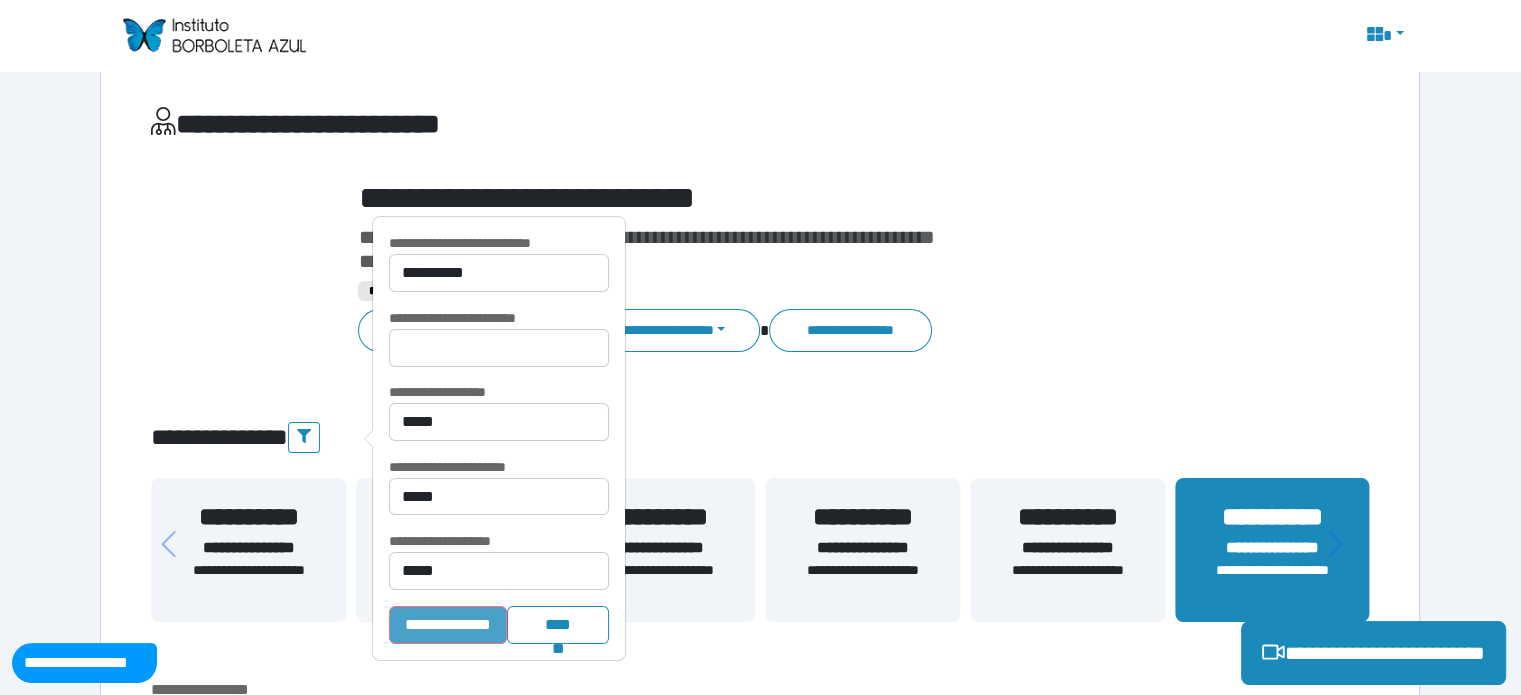 click on "**********" at bounding box center (448, 625) 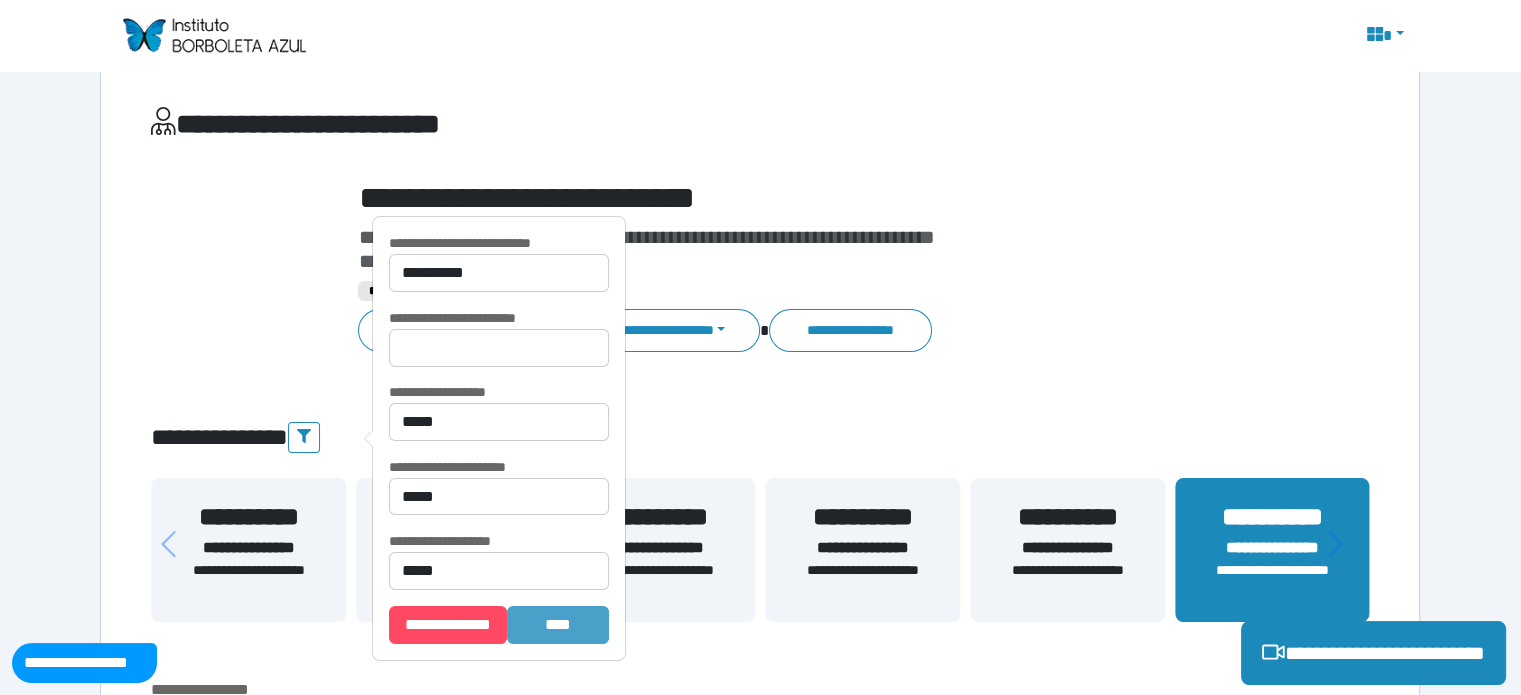 click on "*******" at bounding box center [558, 625] 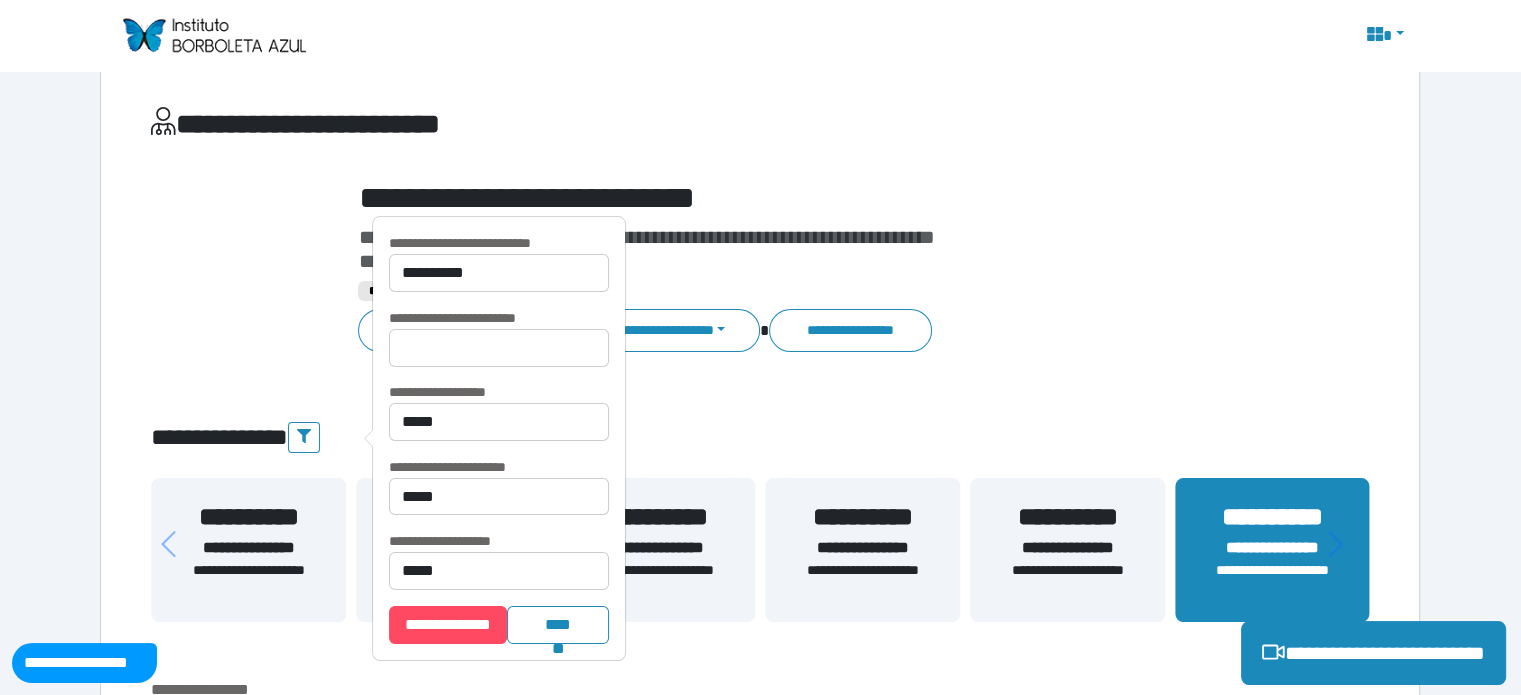 click on "**********" at bounding box center [760, 2423] 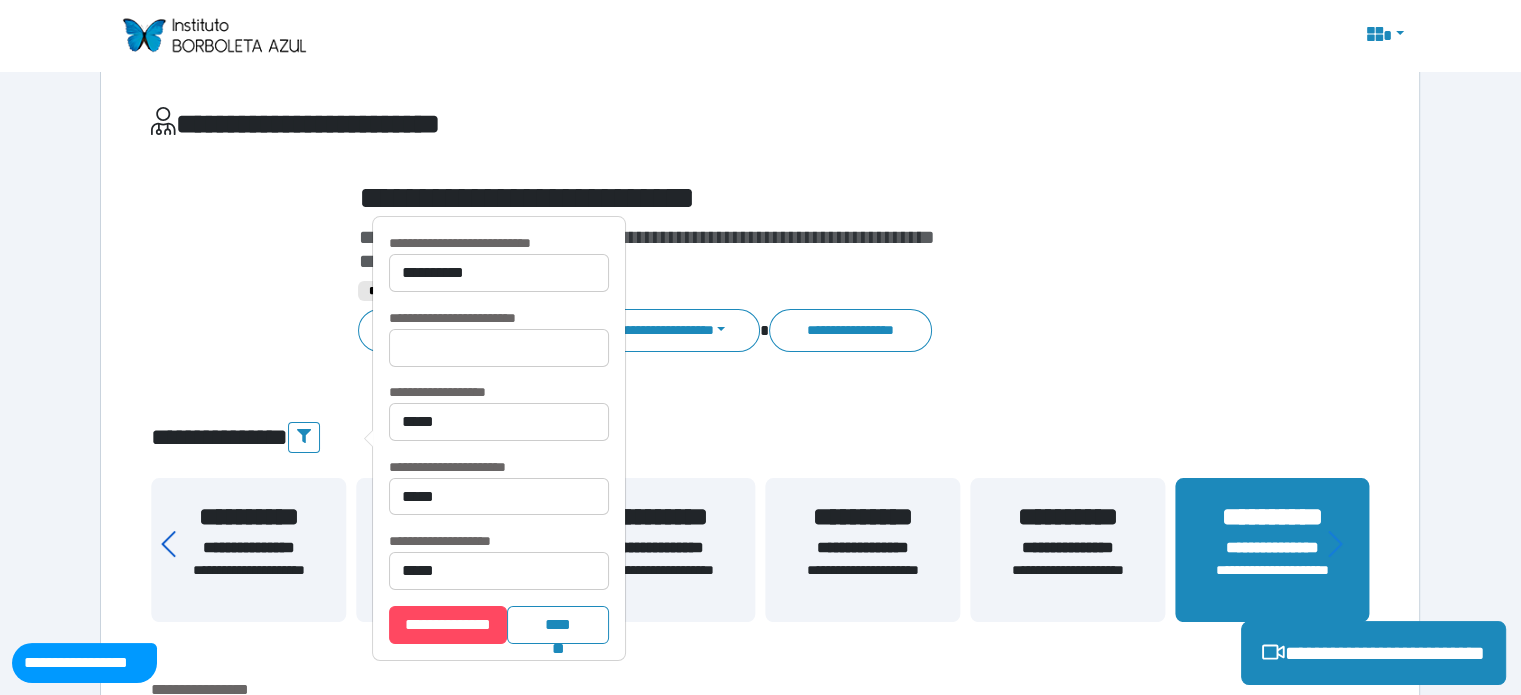 click 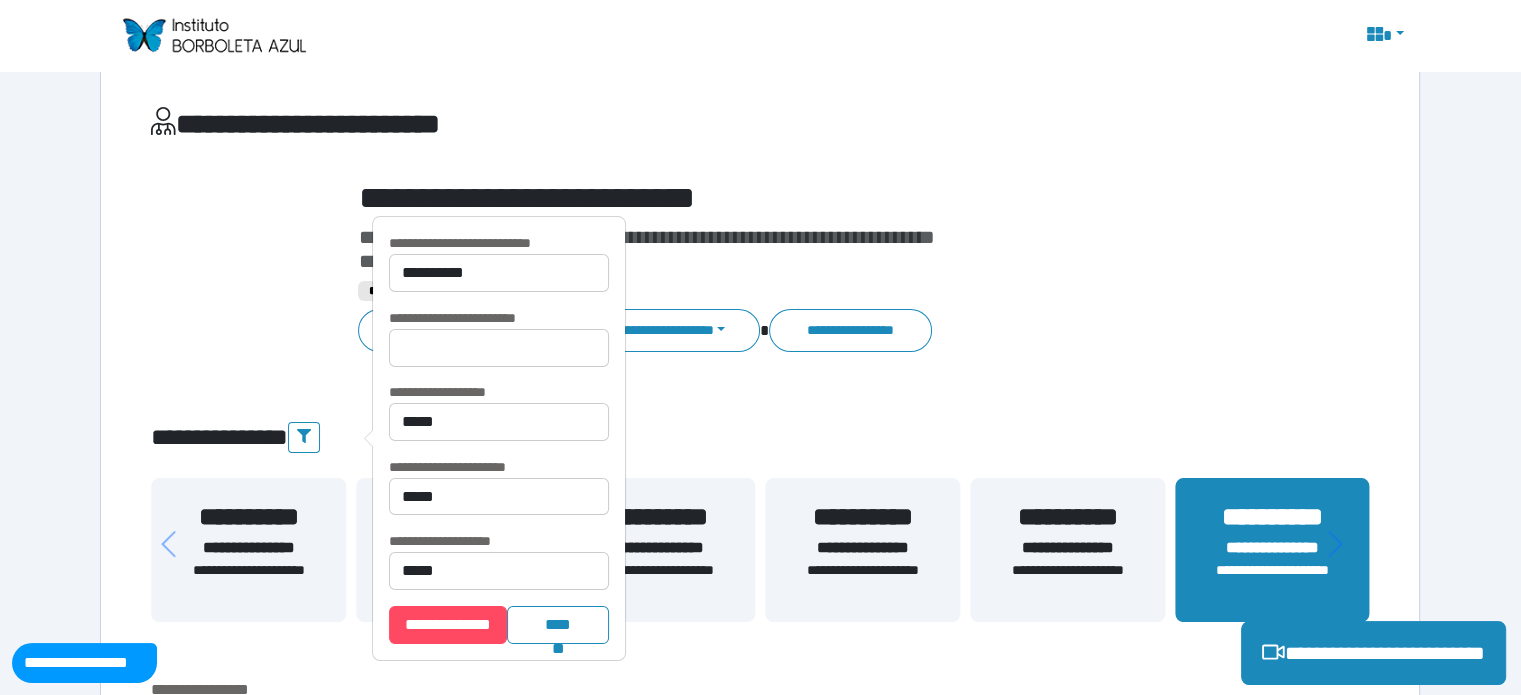 click at bounding box center (213, 35) 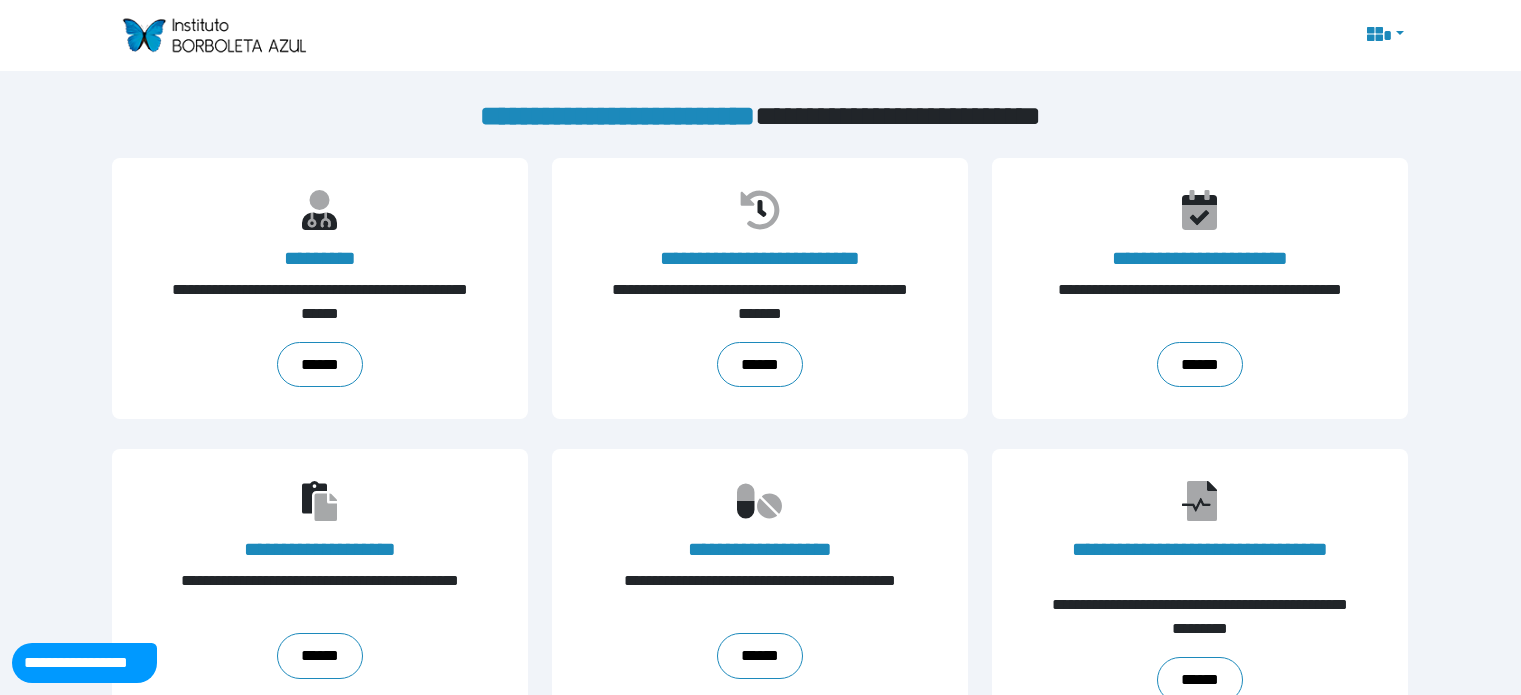 scroll, scrollTop: 0, scrollLeft: 0, axis: both 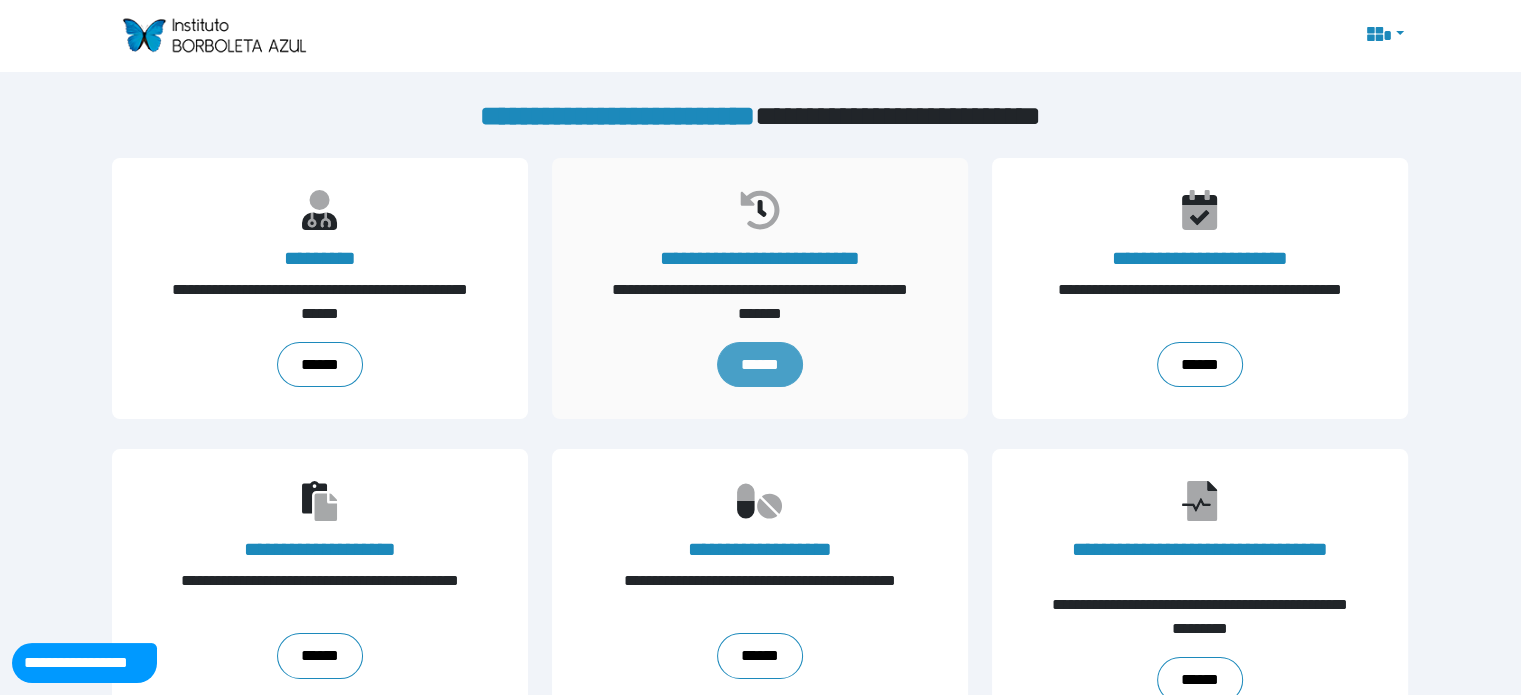 click on "******" at bounding box center [760, 365] 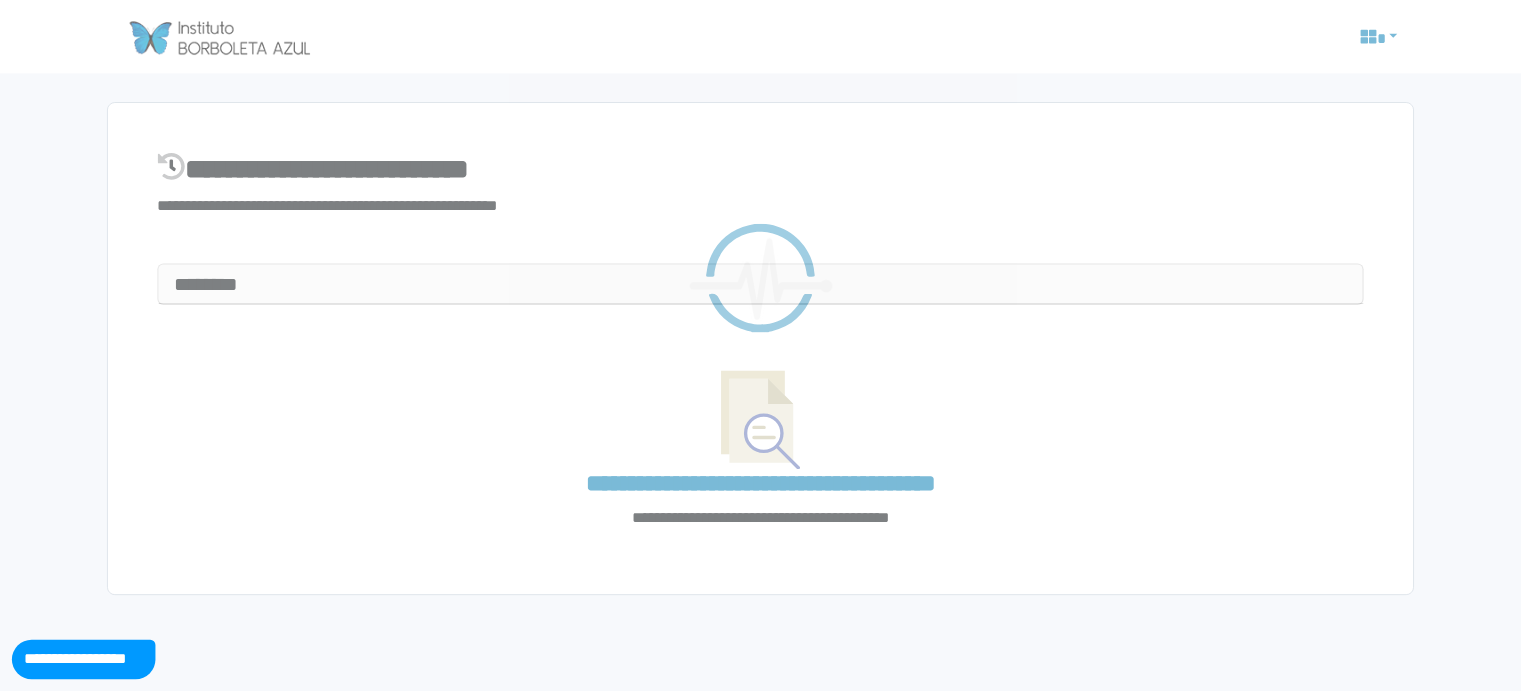 scroll, scrollTop: 0, scrollLeft: 0, axis: both 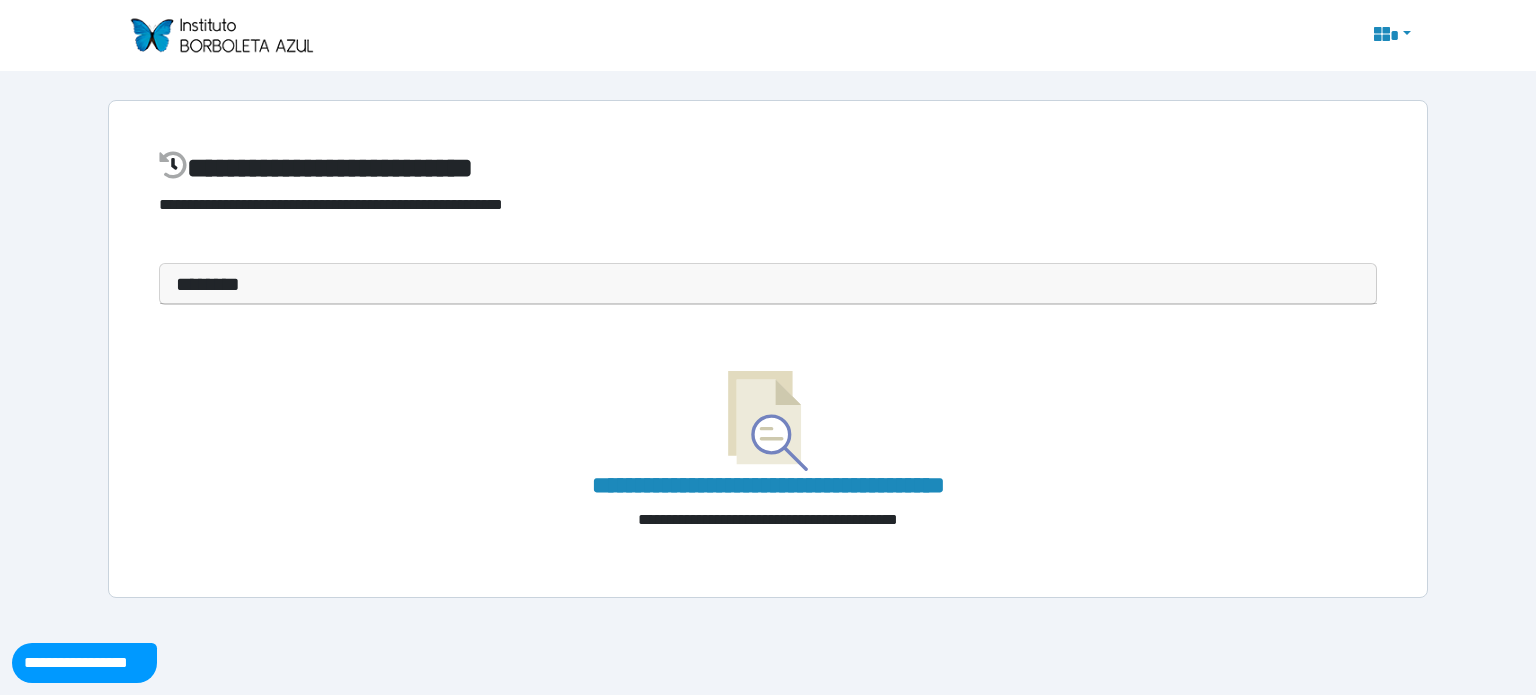 click on "********" at bounding box center (768, 284) 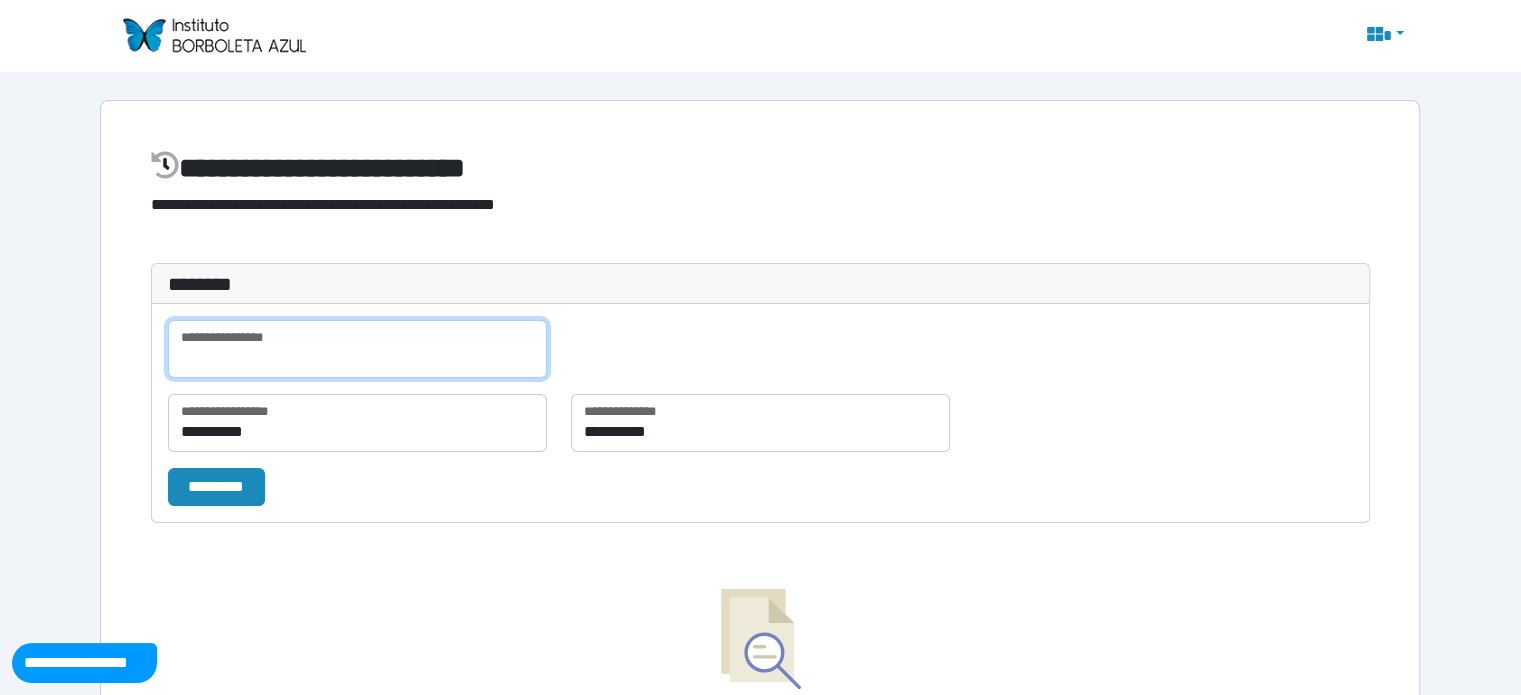 click at bounding box center (357, 349) 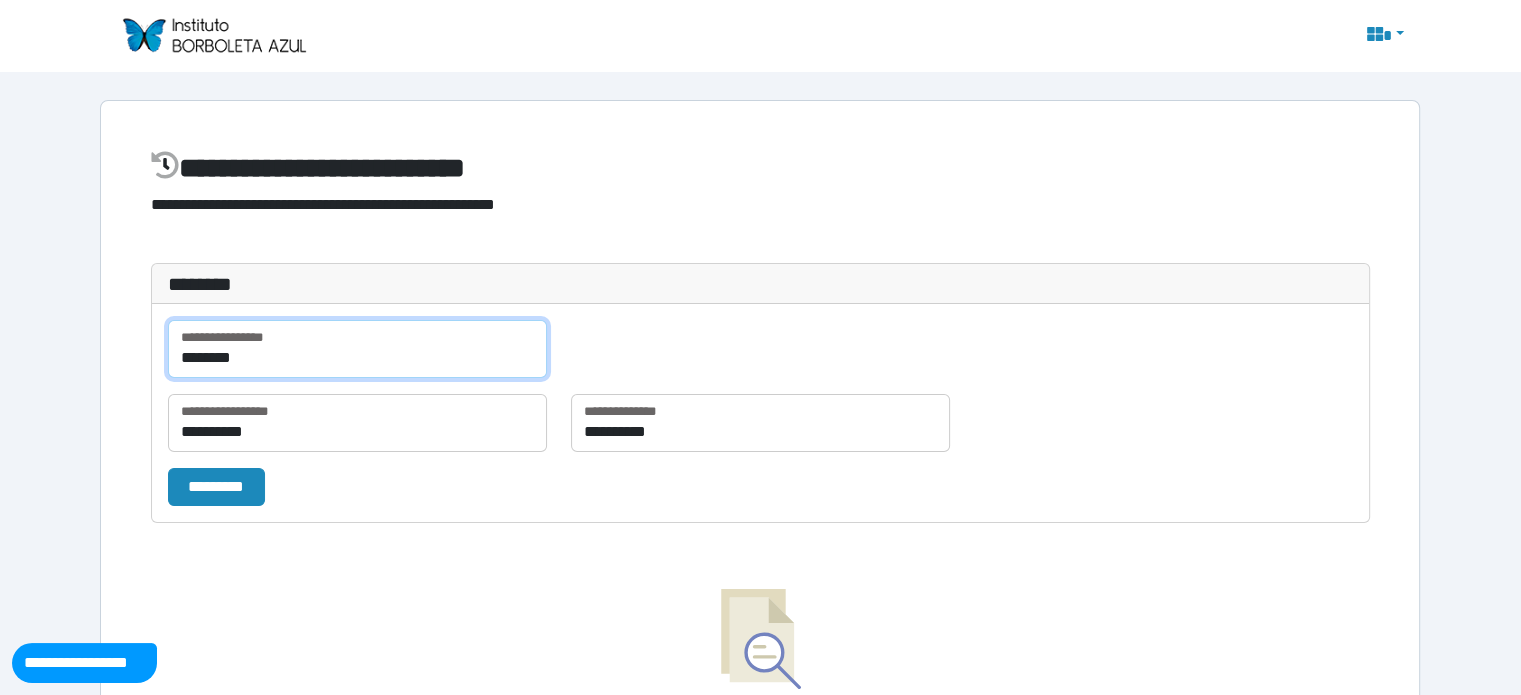 type on "********" 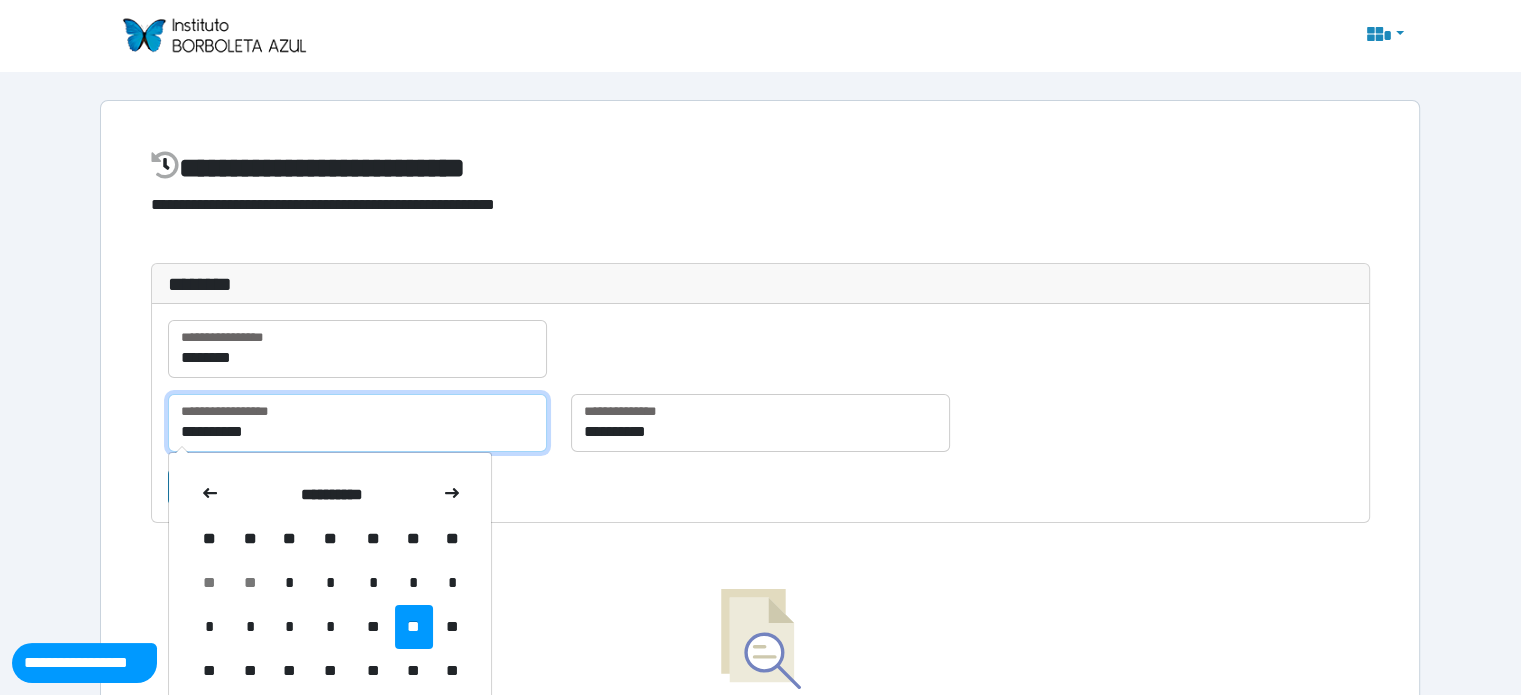 click on "**********" at bounding box center (357, 423) 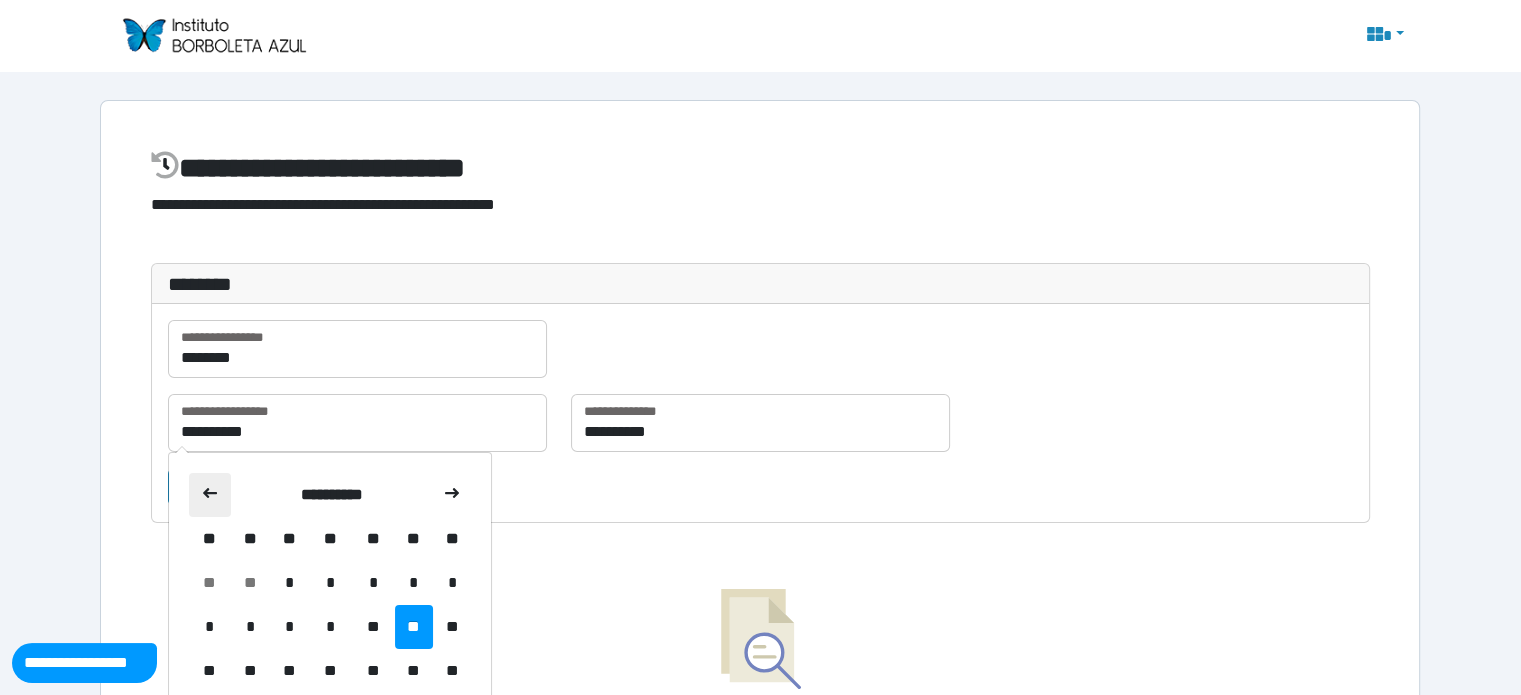 click at bounding box center (210, 495) 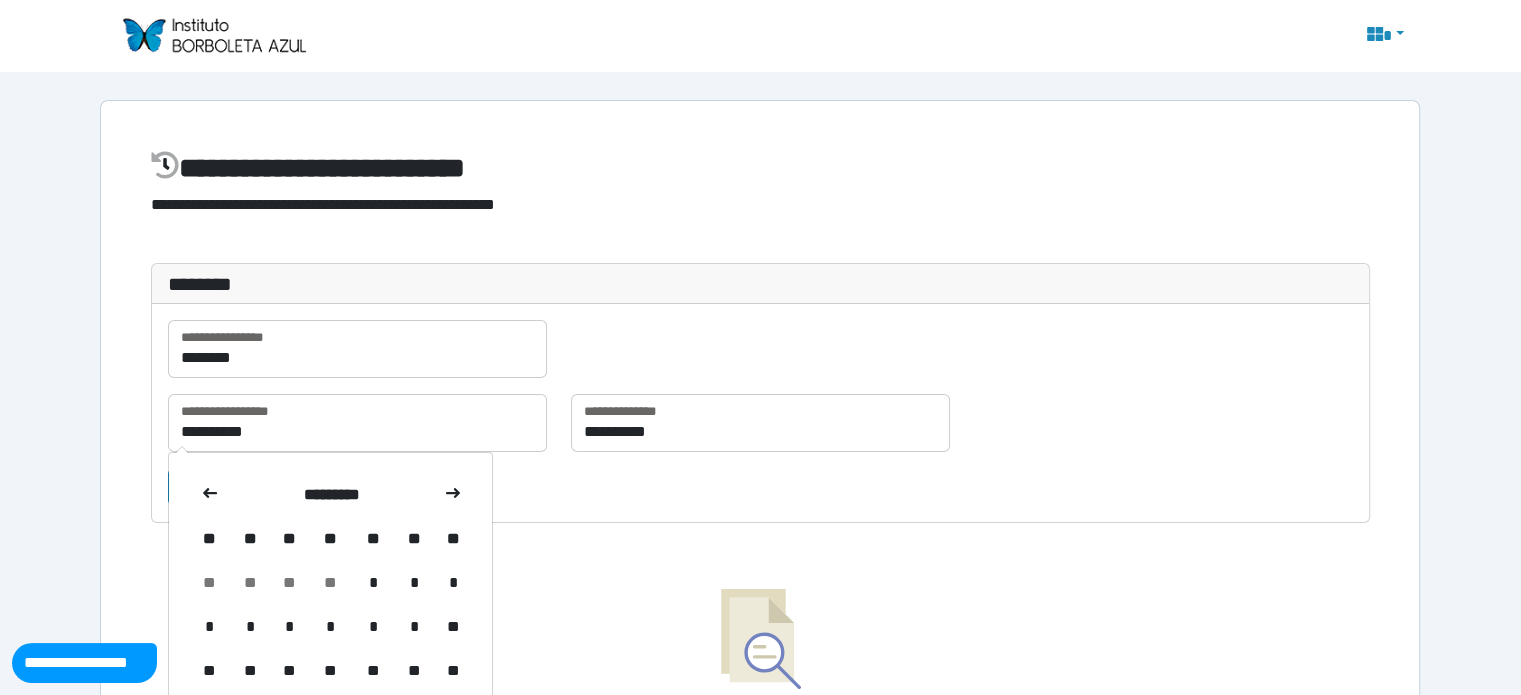 click at bounding box center [210, 495] 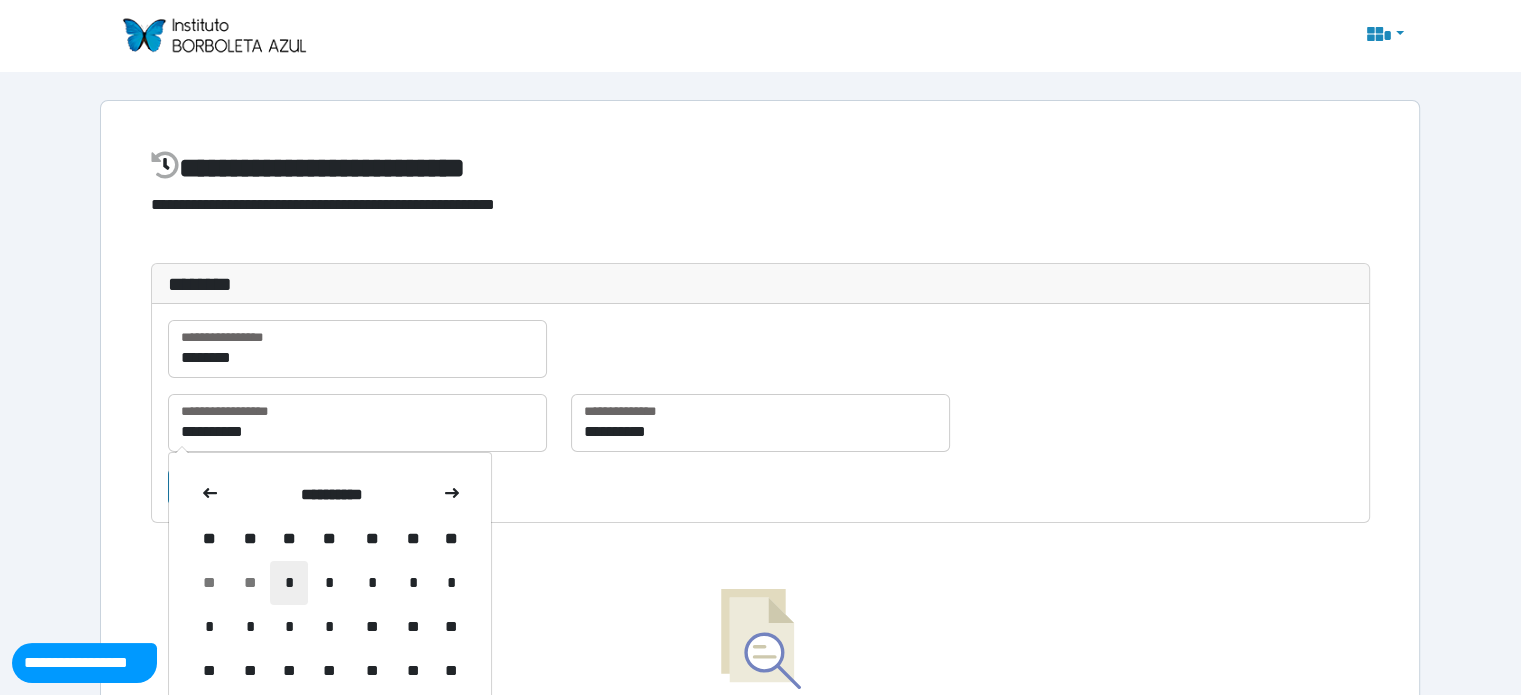 click on "*" at bounding box center [289, 583] 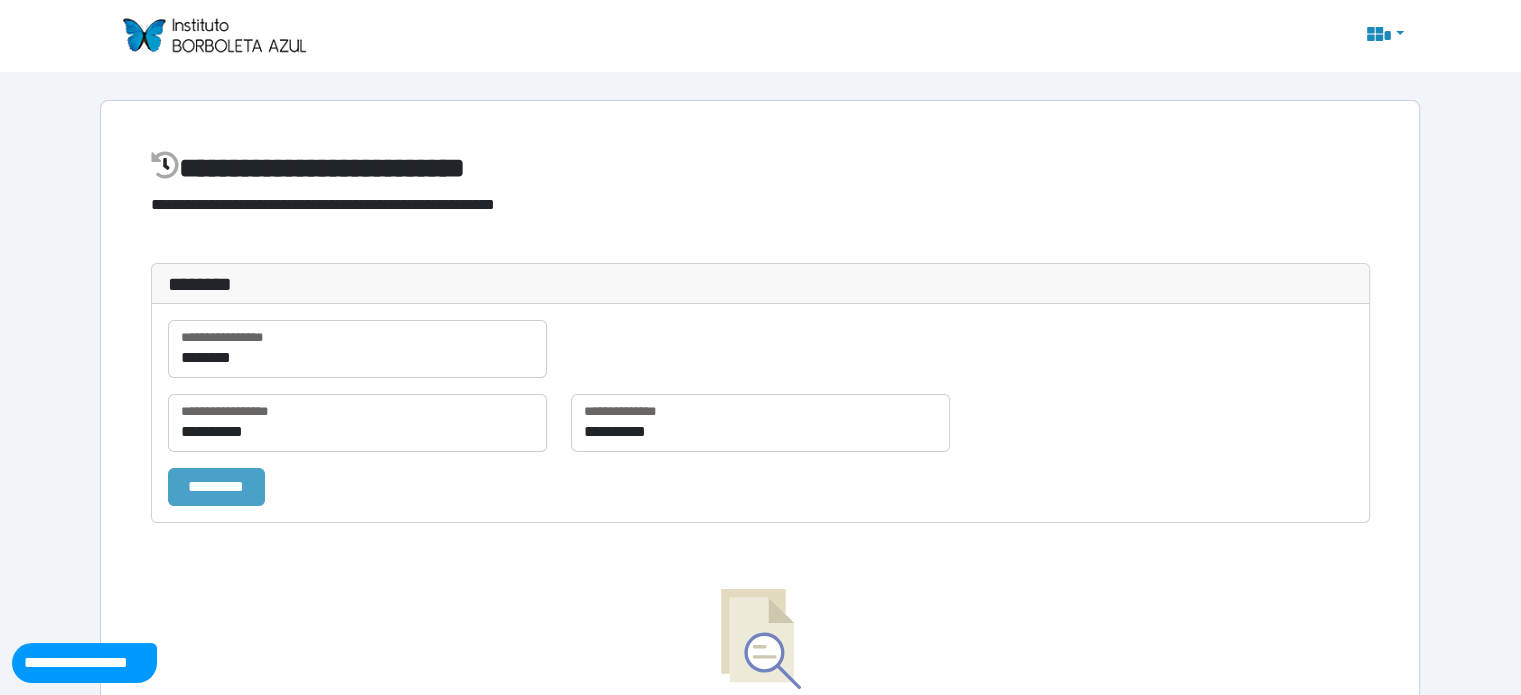 click on "*********" at bounding box center (216, 487) 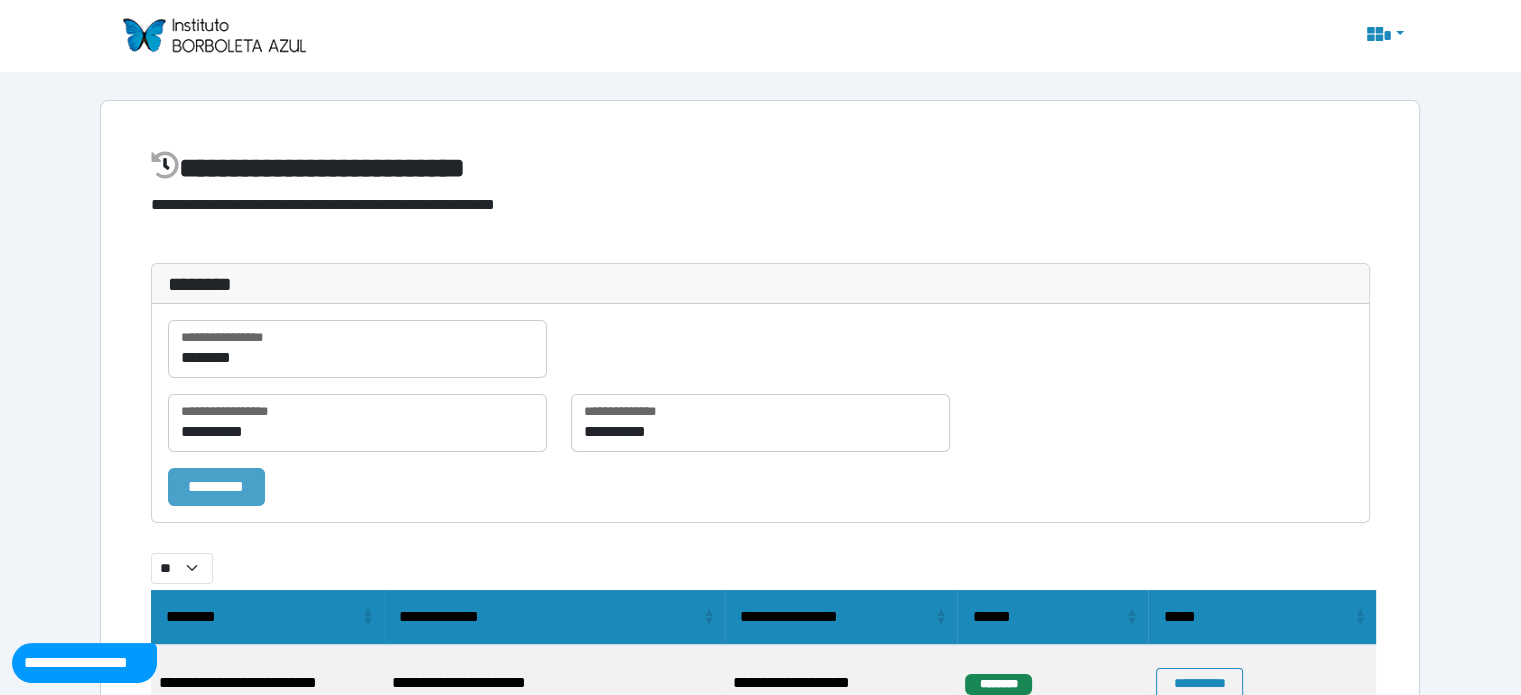 click on "*********" at bounding box center (216, 487) 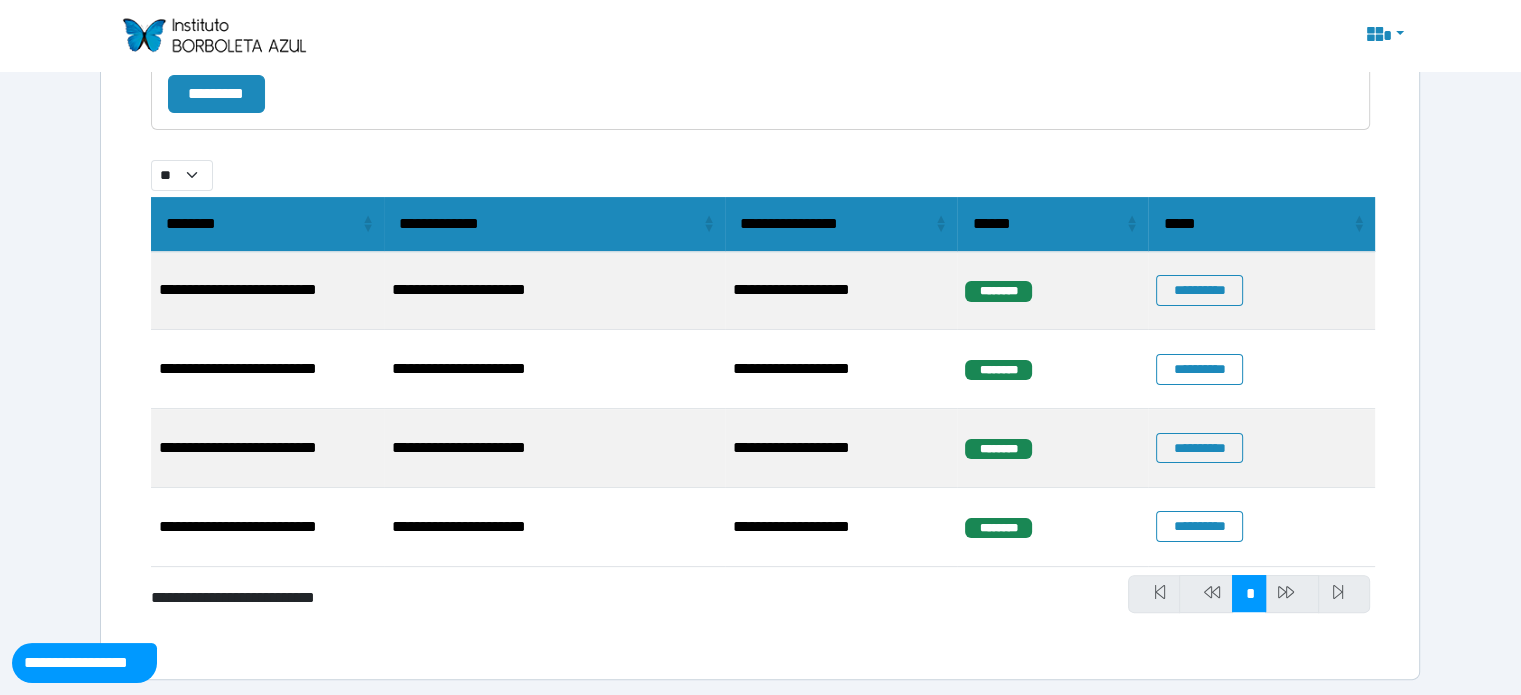 scroll, scrollTop: 398, scrollLeft: 0, axis: vertical 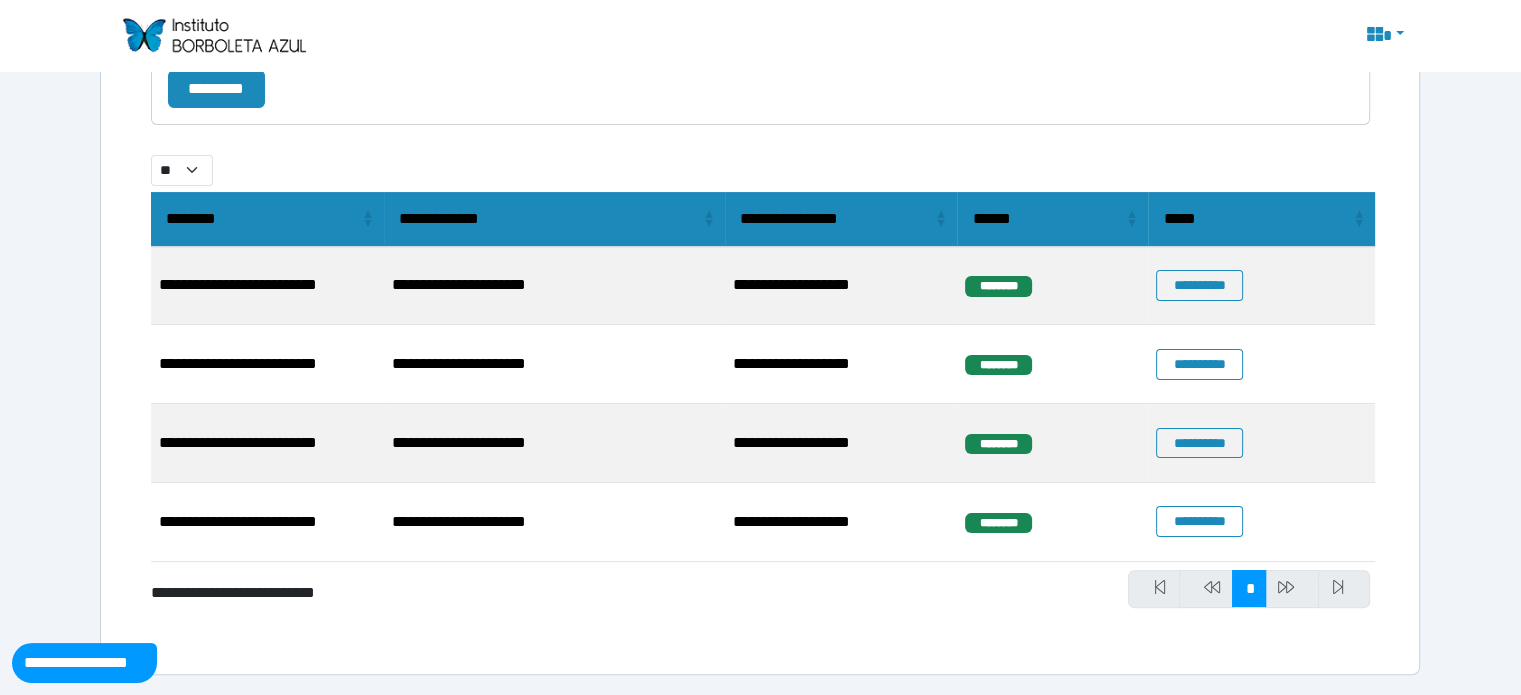 click at bounding box center (1292, 589) 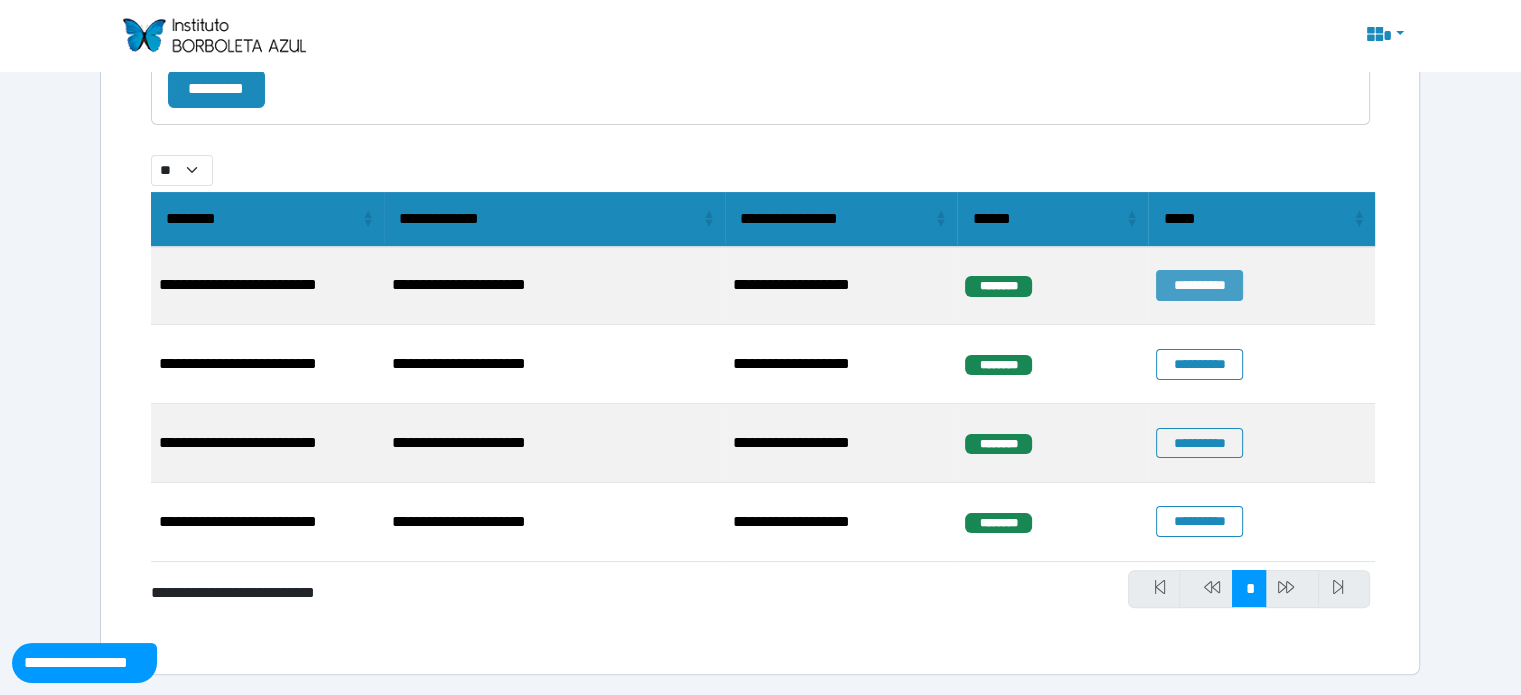 click on "**********" at bounding box center (1199, 285) 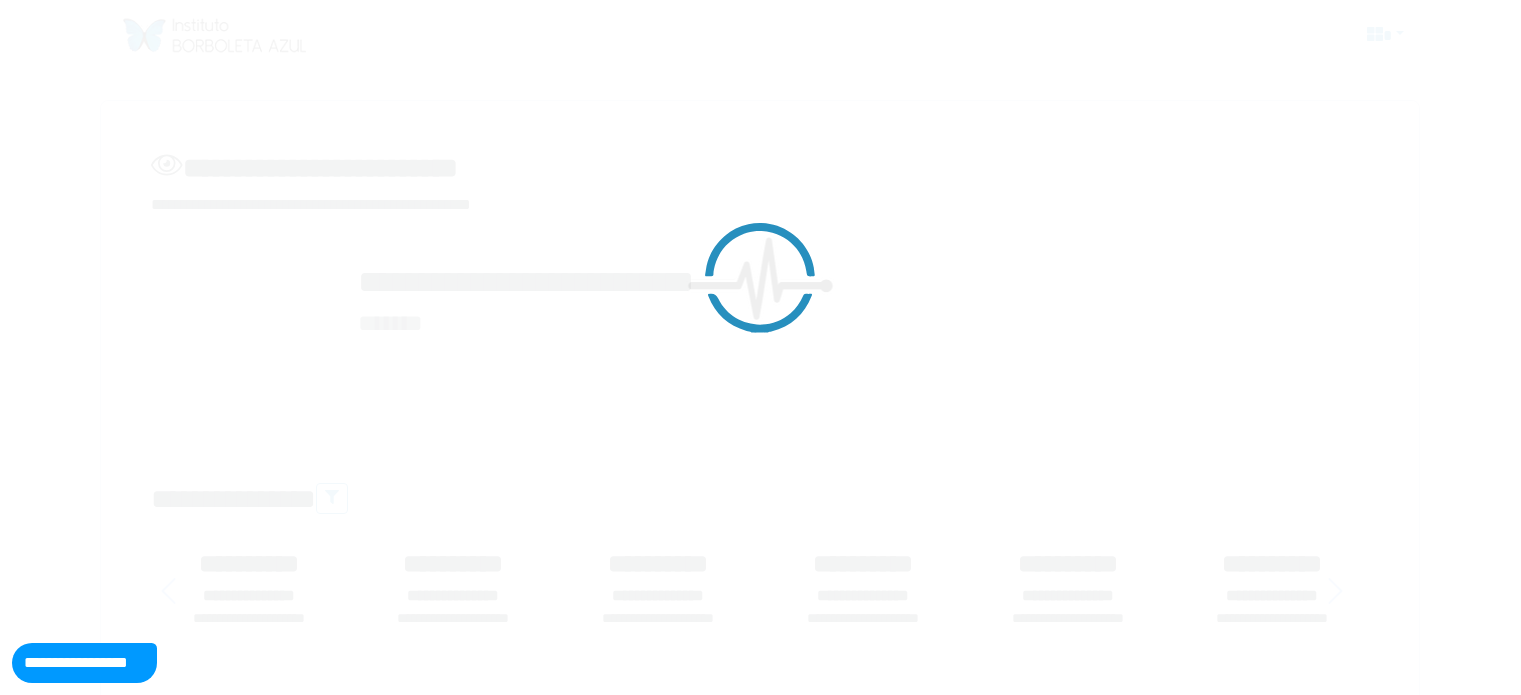 scroll, scrollTop: 0, scrollLeft: 0, axis: both 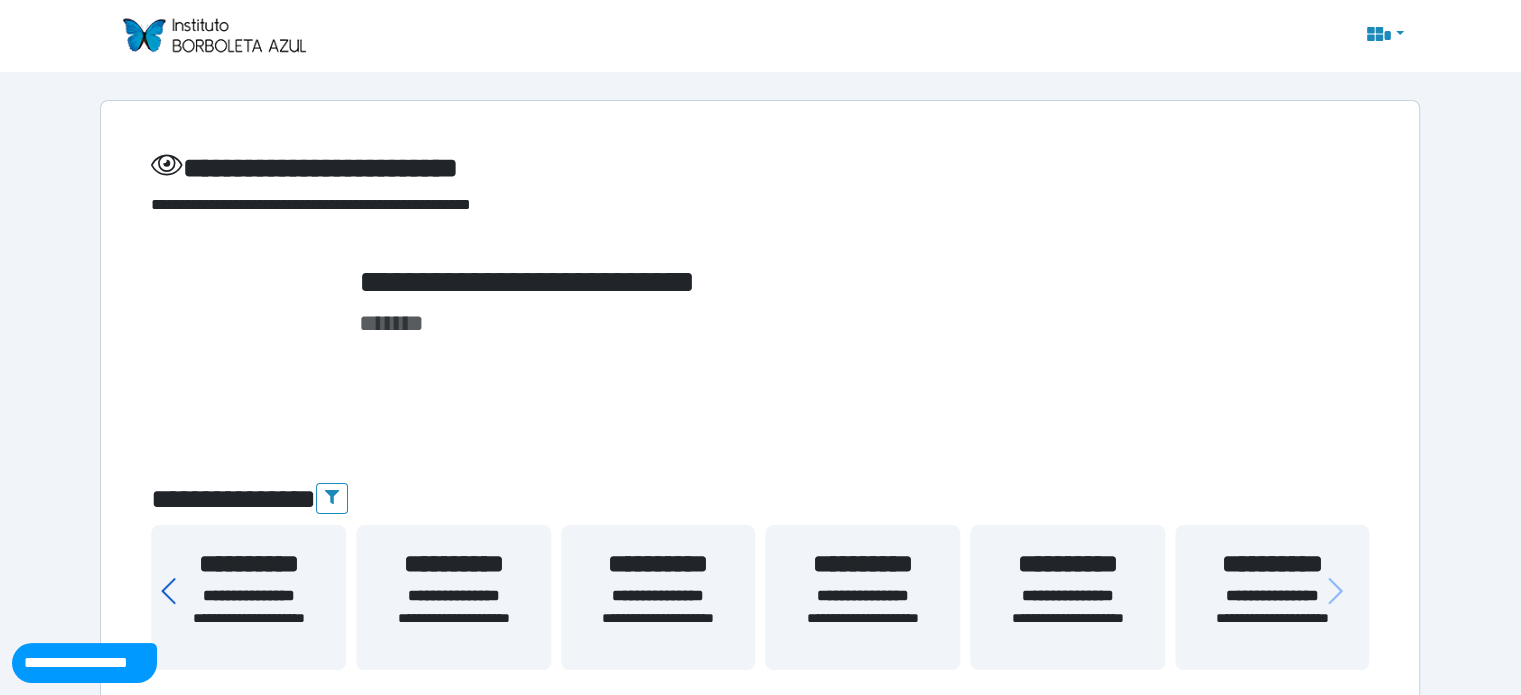 click 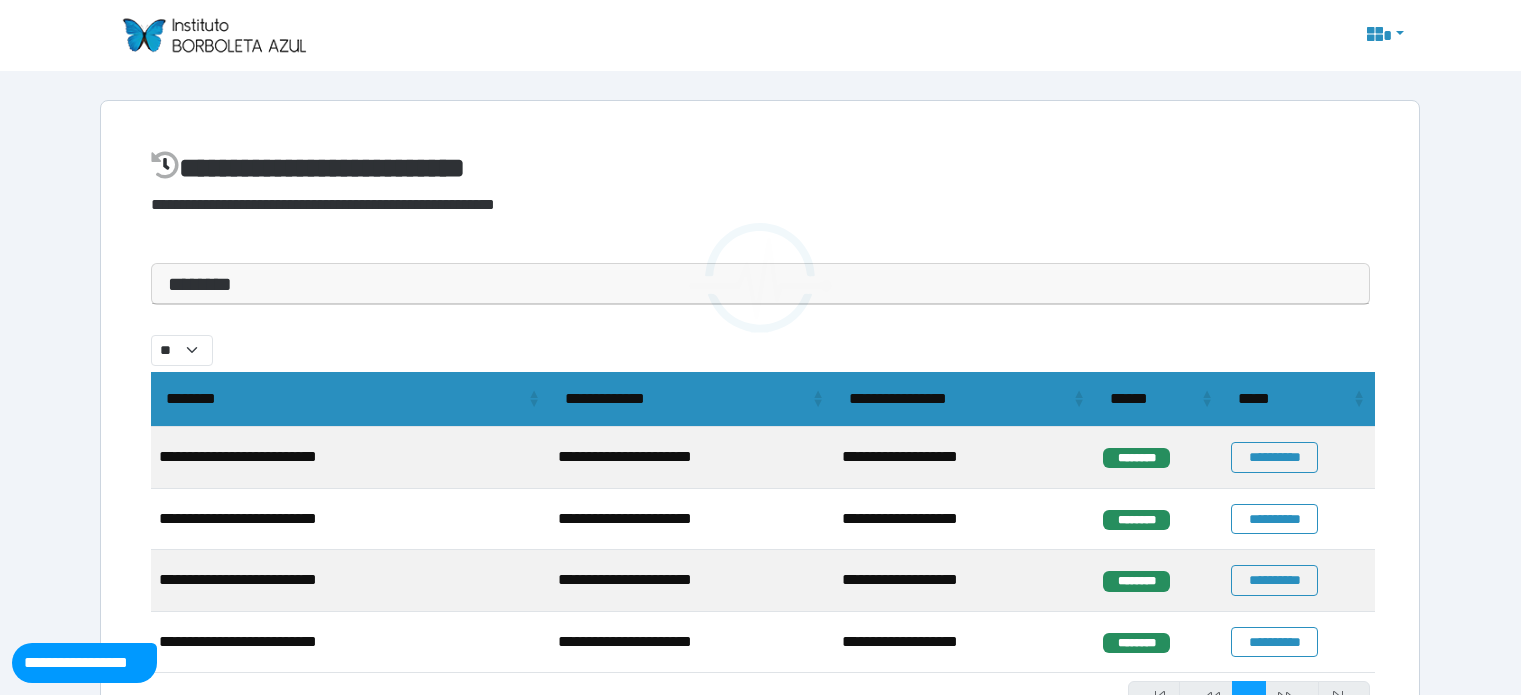scroll, scrollTop: 111, scrollLeft: 0, axis: vertical 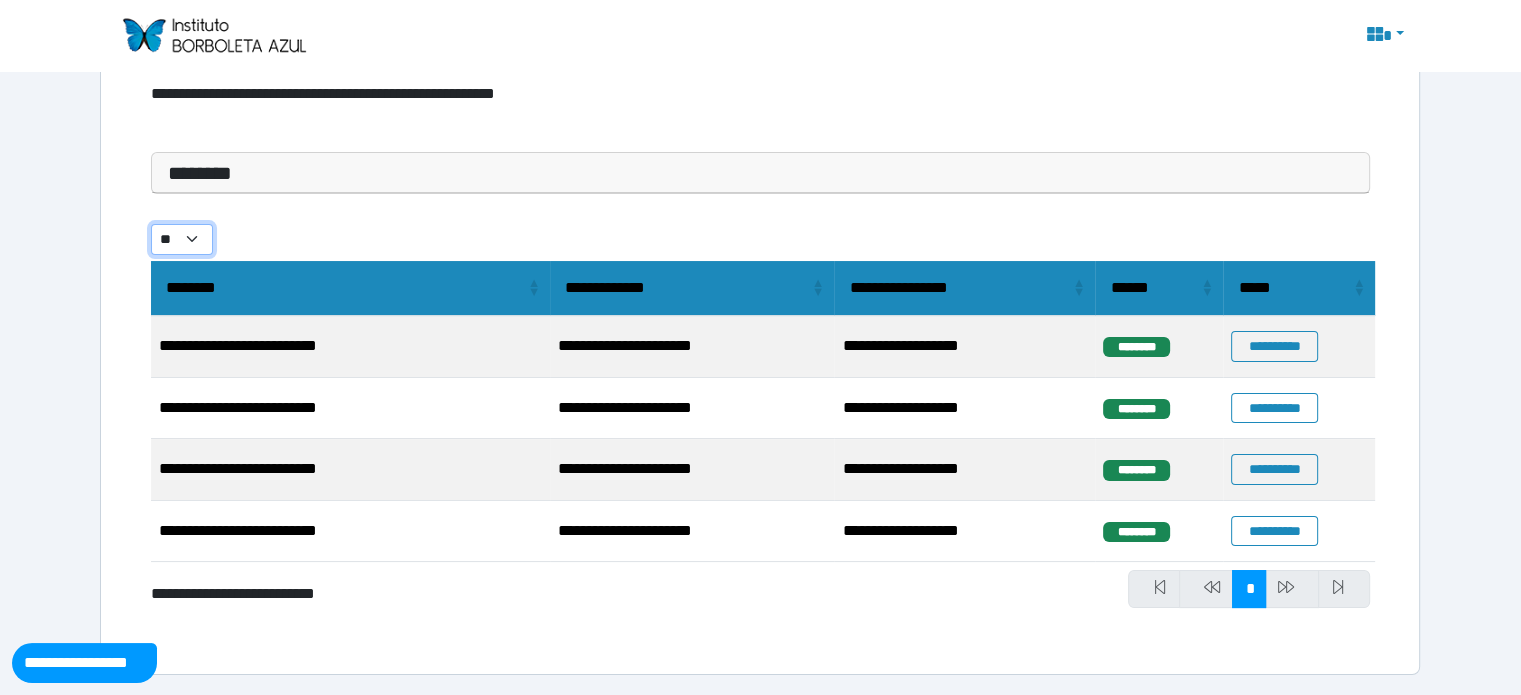 click on "** ** ** ***" at bounding box center [182, 239] 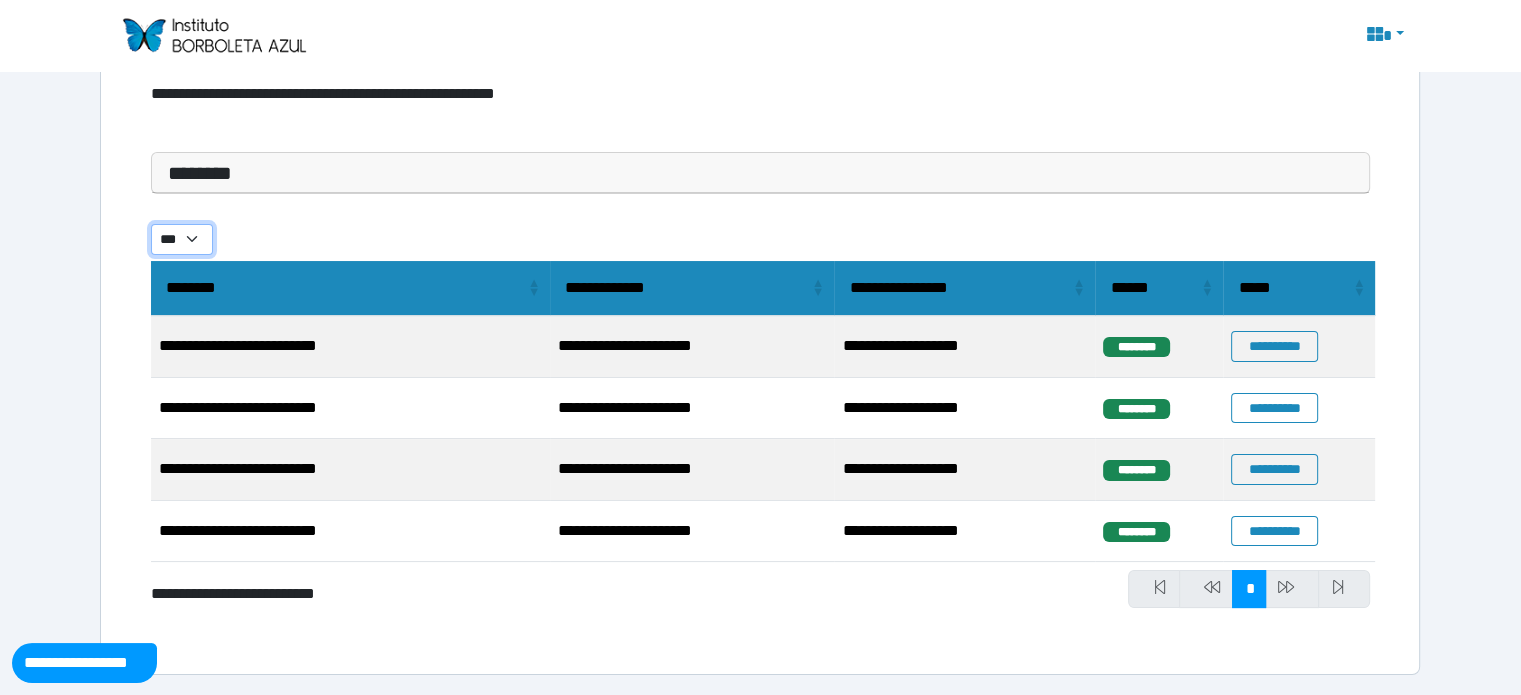 click on "** ** ** ***" at bounding box center [182, 239] 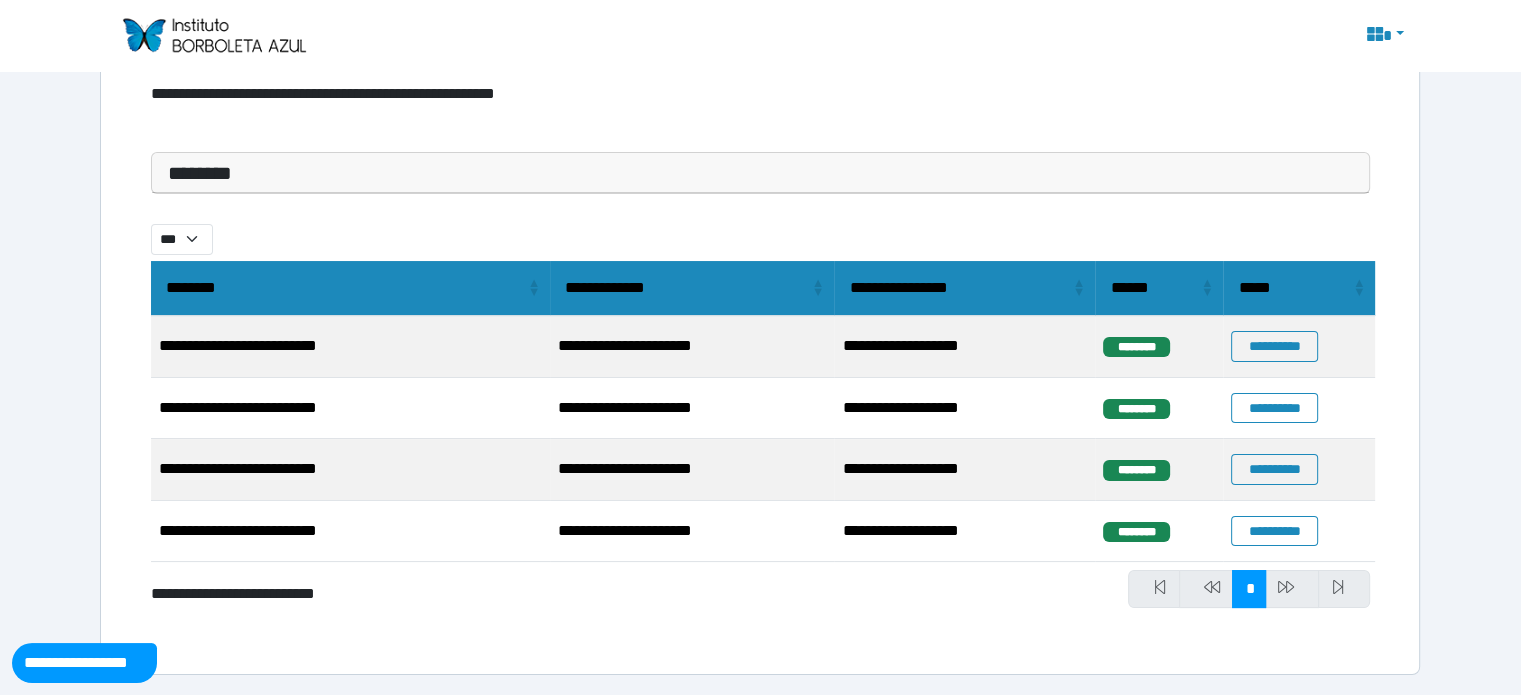 click at bounding box center [1292, 589] 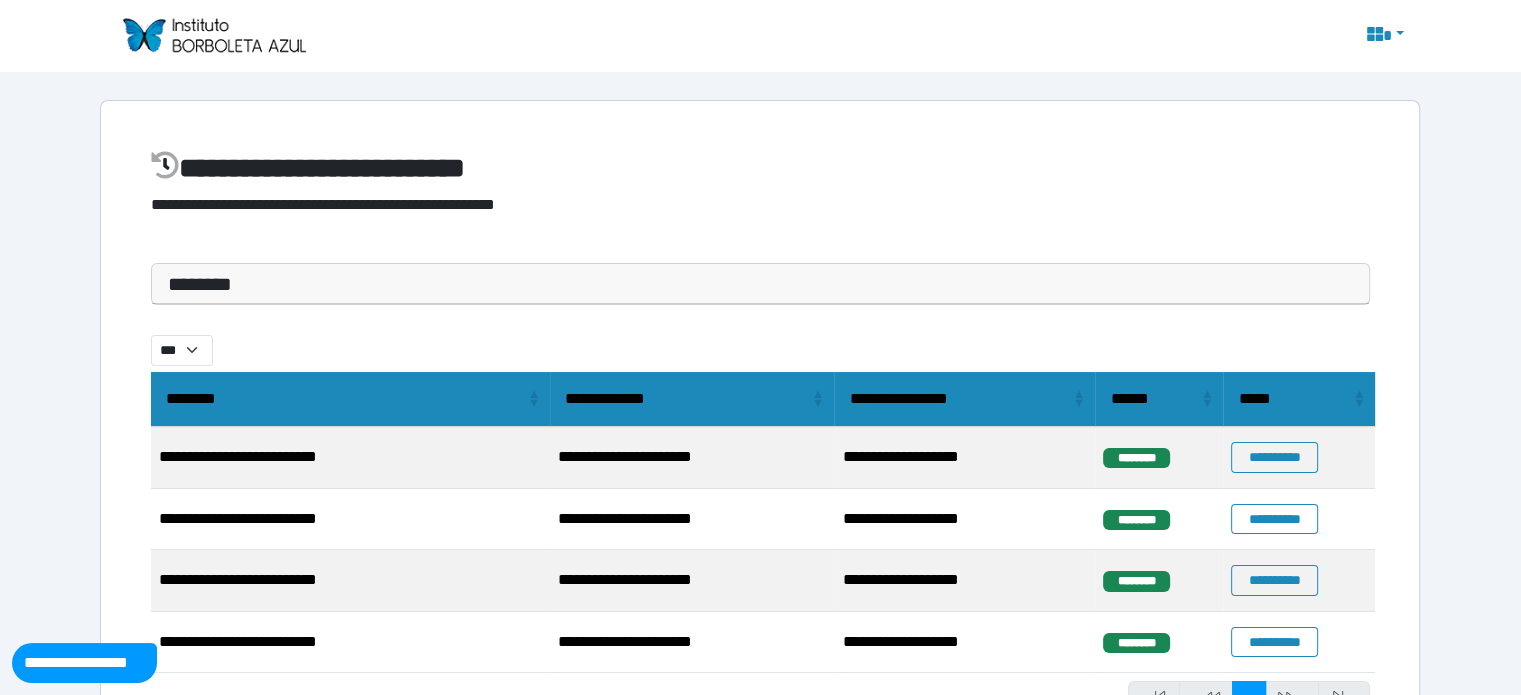 click on "********" at bounding box center [760, 284] 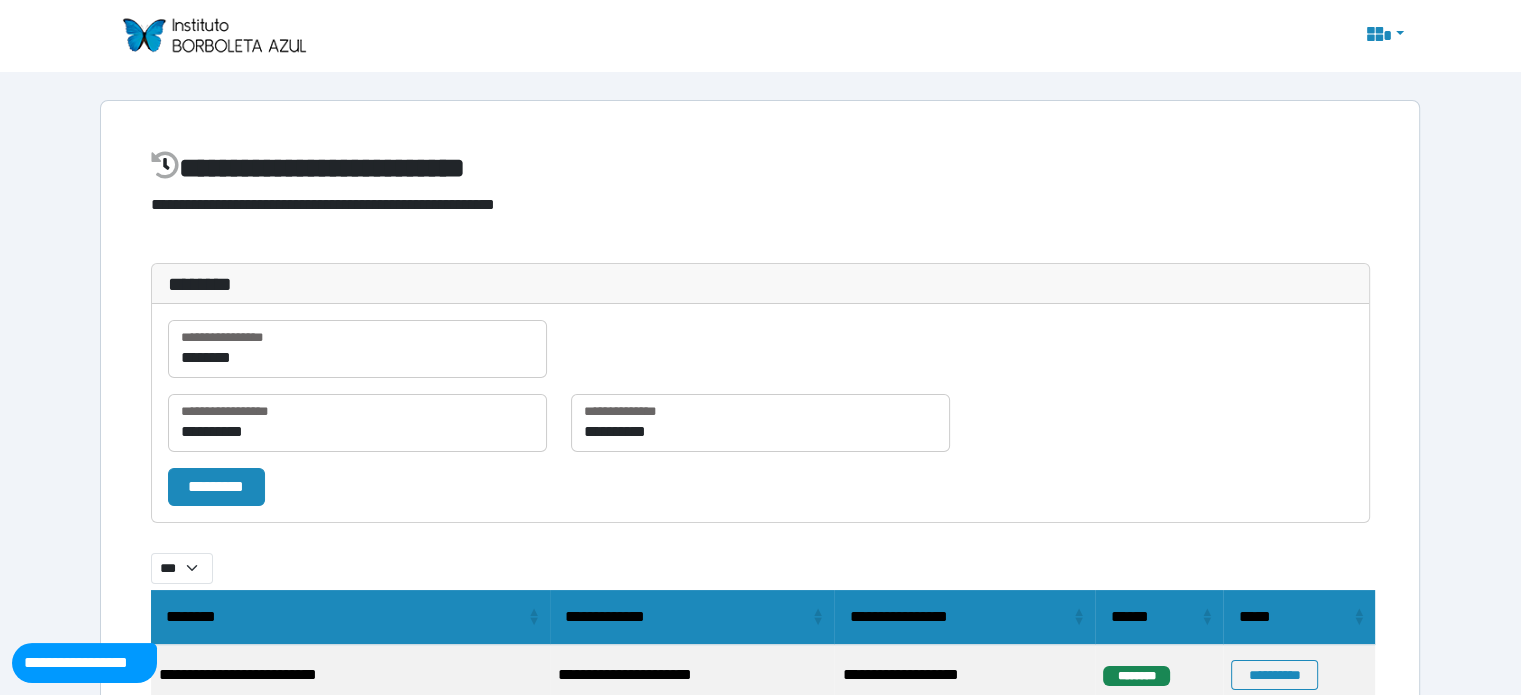 scroll, scrollTop: 328, scrollLeft: 0, axis: vertical 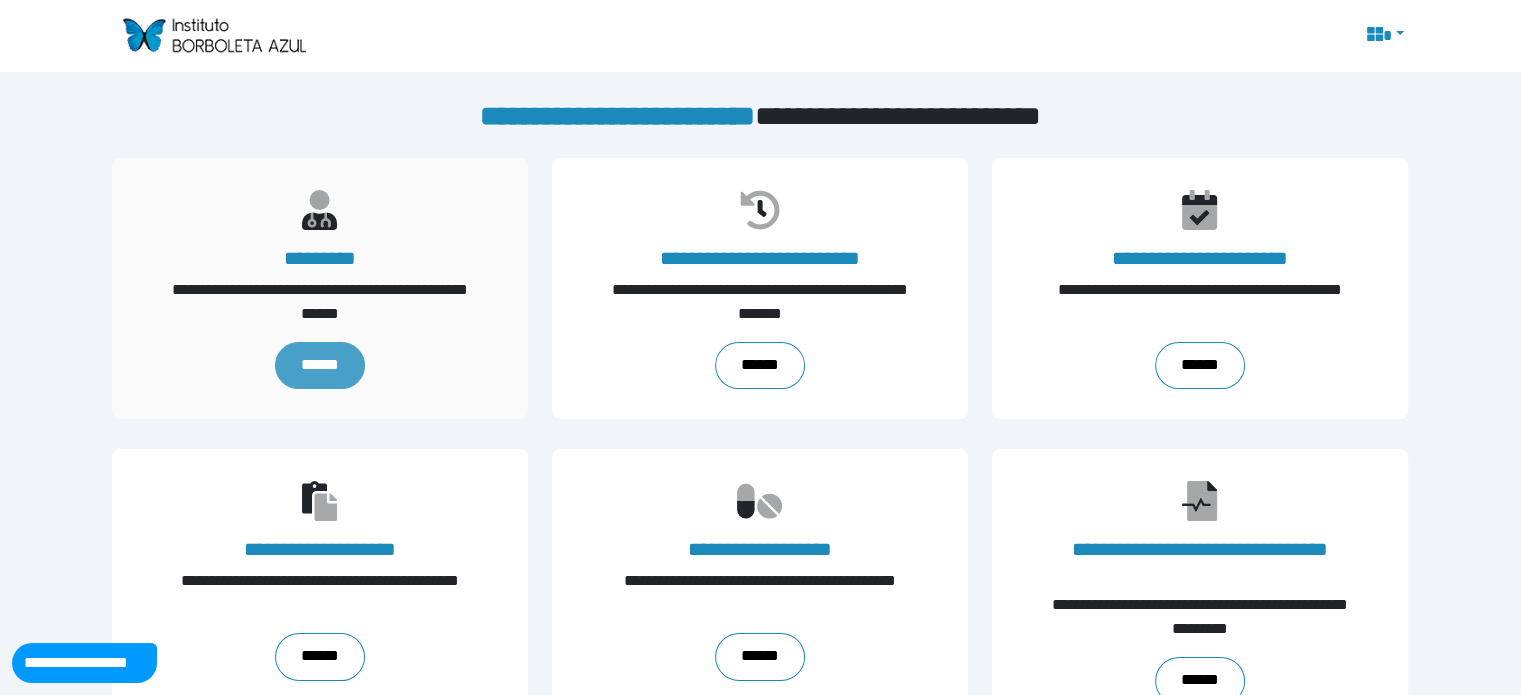 click on "******" at bounding box center [320, 366] 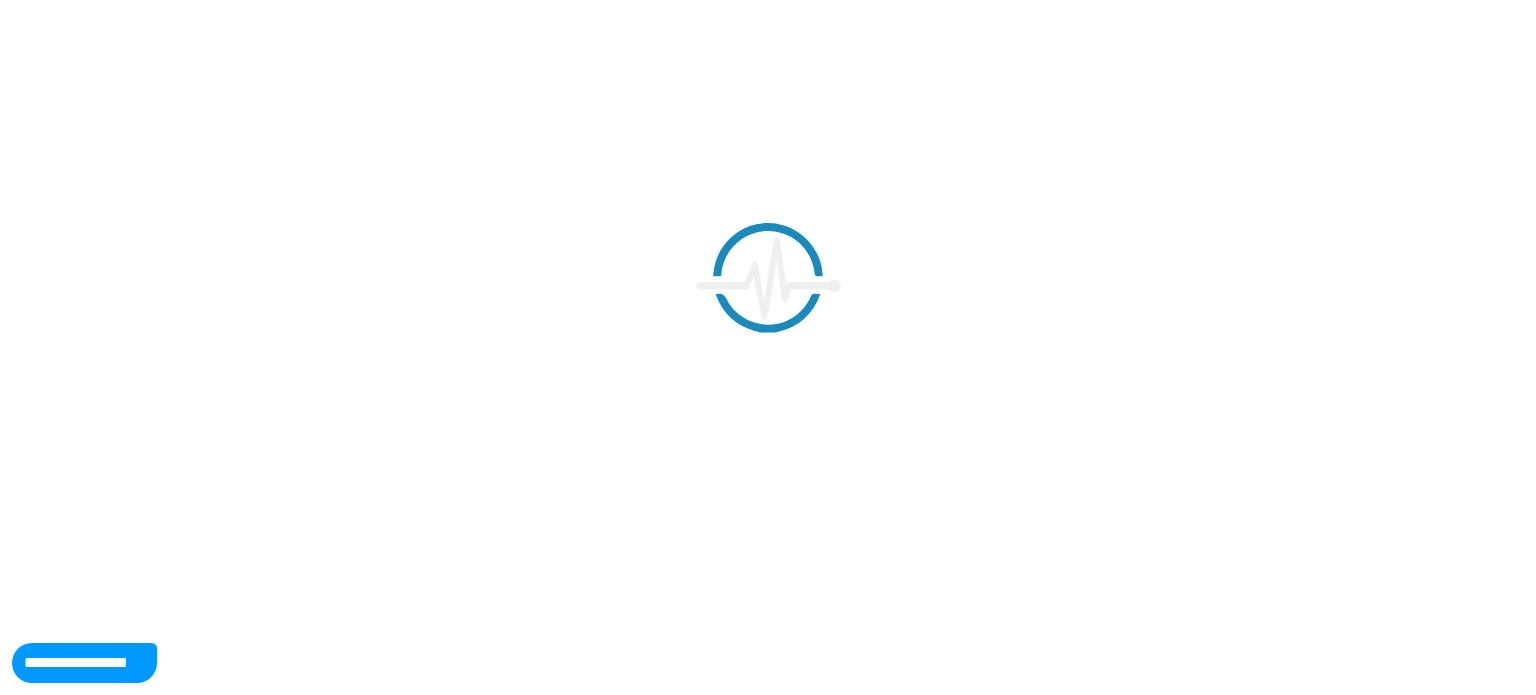 scroll, scrollTop: 0, scrollLeft: 0, axis: both 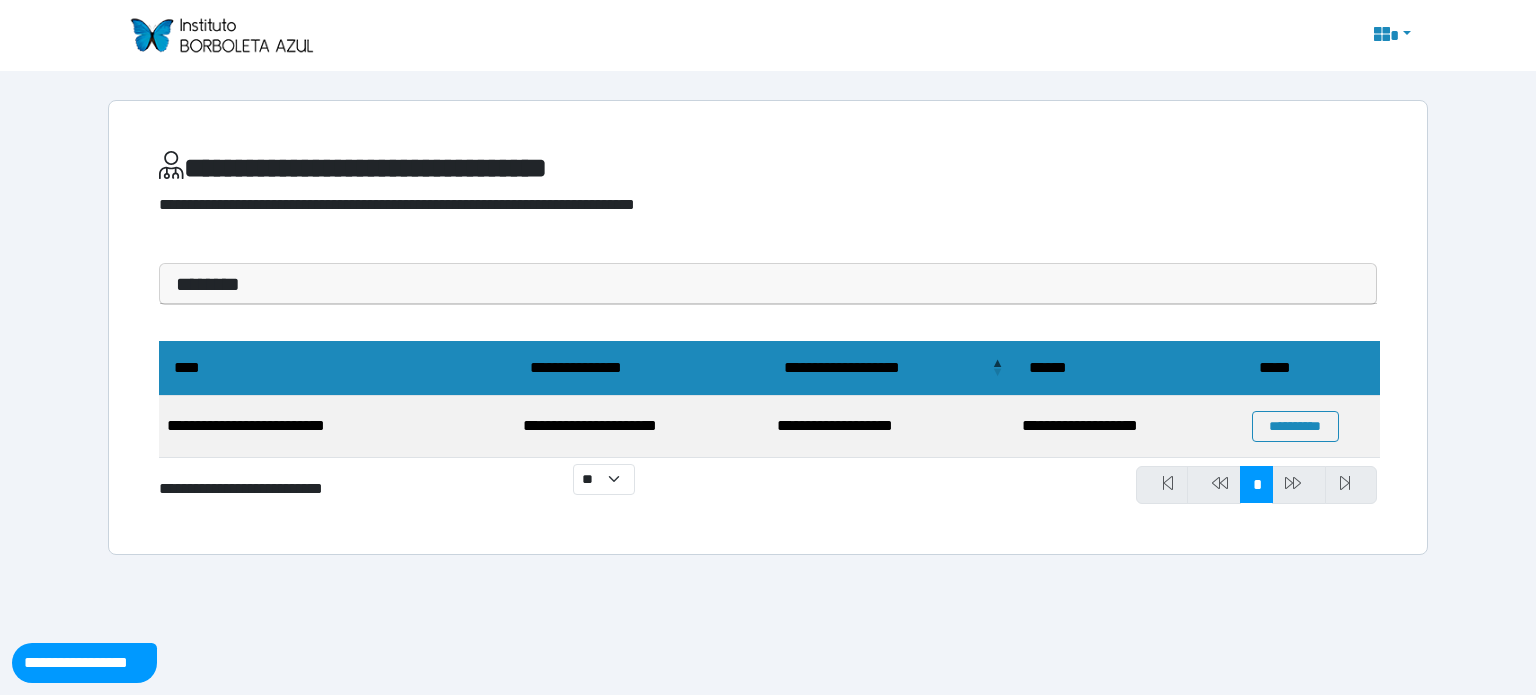 click at bounding box center [1299, 485] 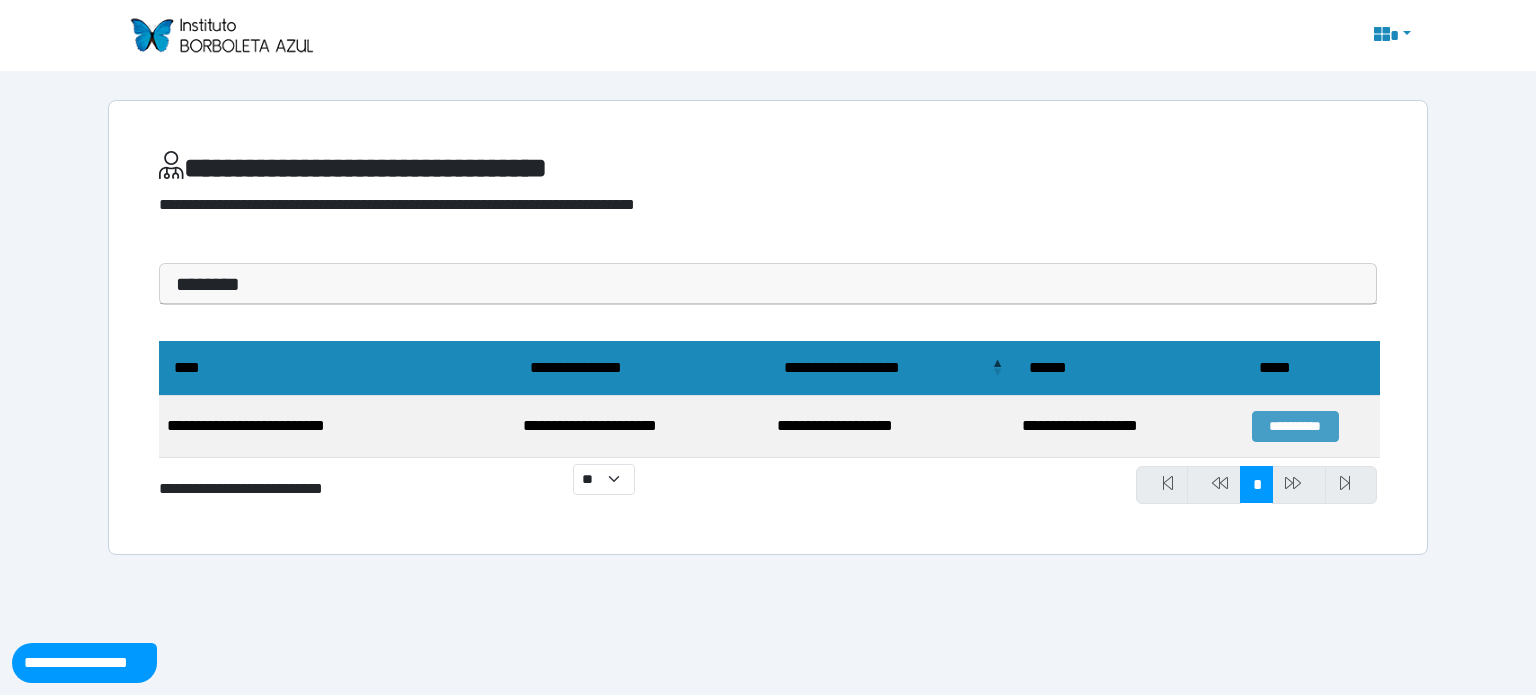 click on "**********" at bounding box center [1295, 426] 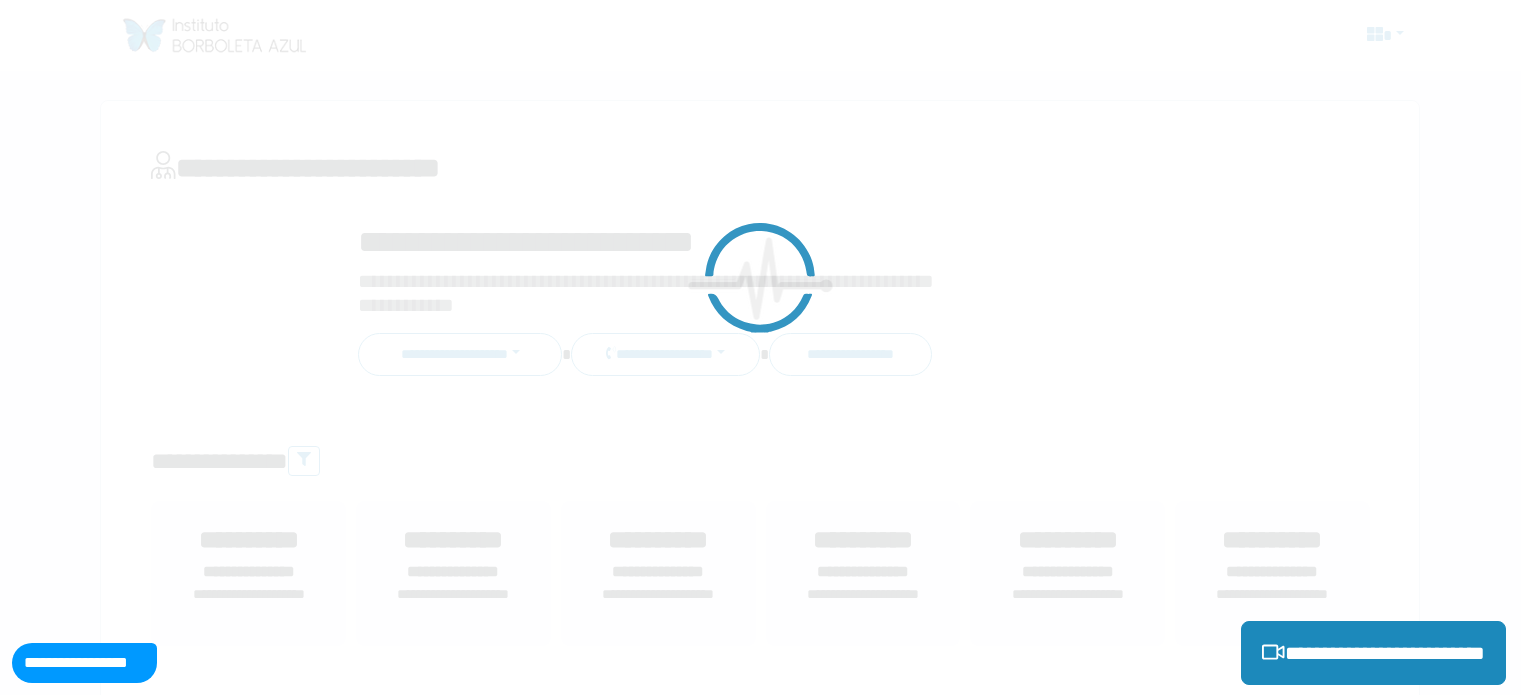 scroll, scrollTop: 0, scrollLeft: 0, axis: both 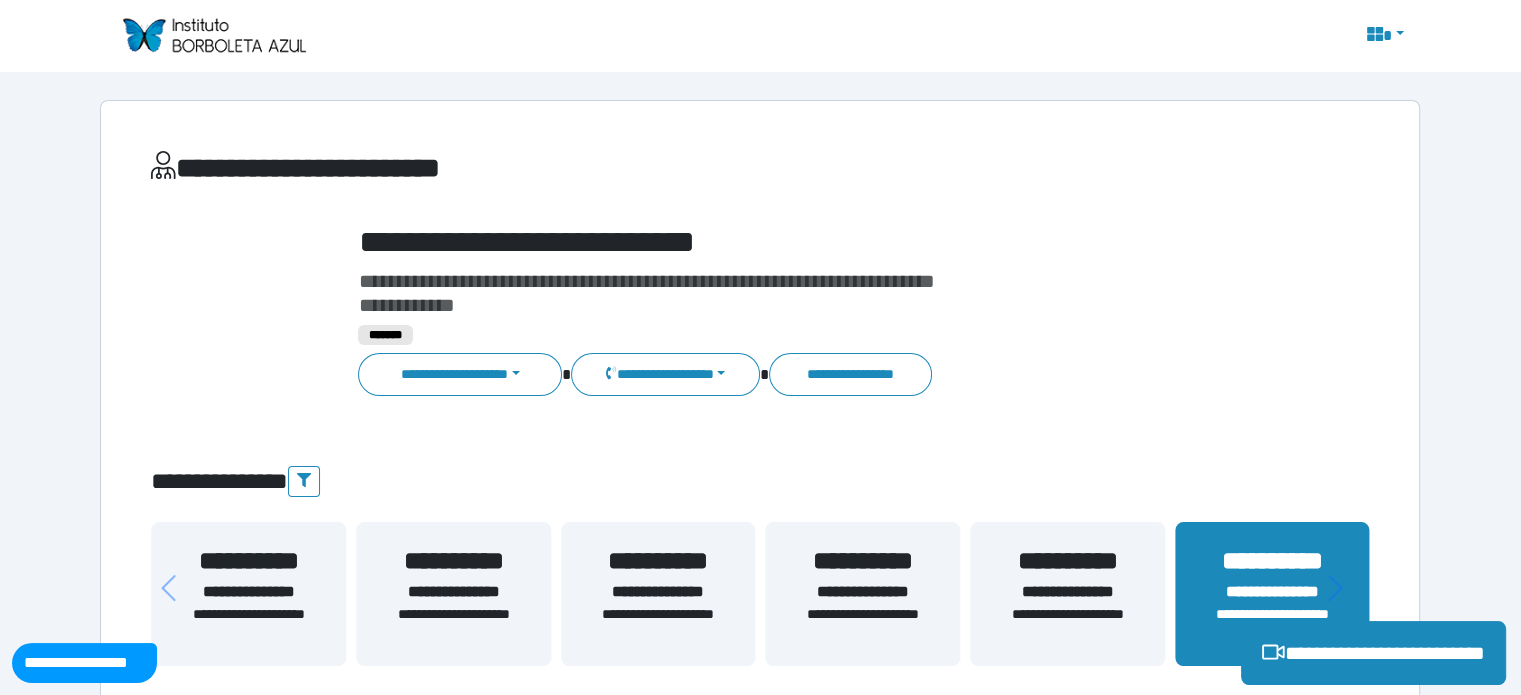 click on "**********" at bounding box center (248, 594) 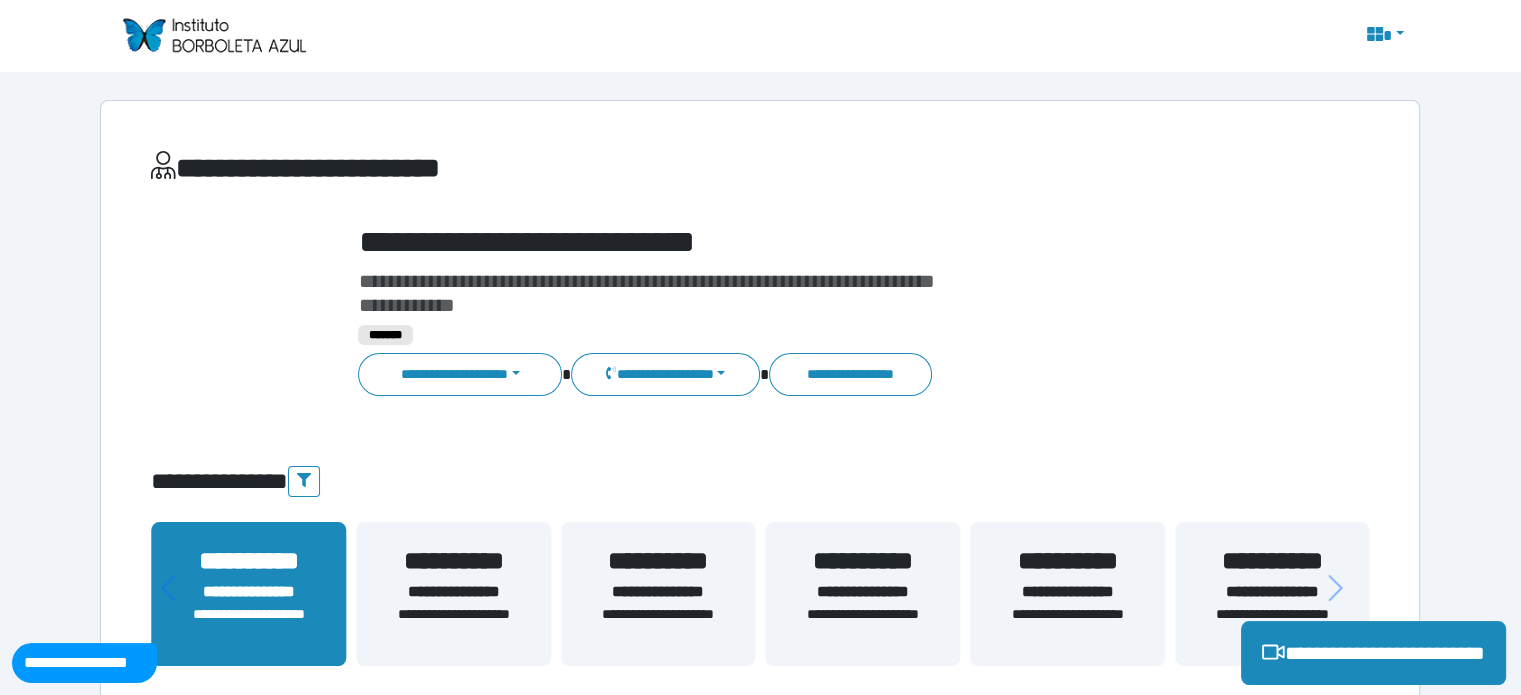 click on "**********" at bounding box center [248, 594] 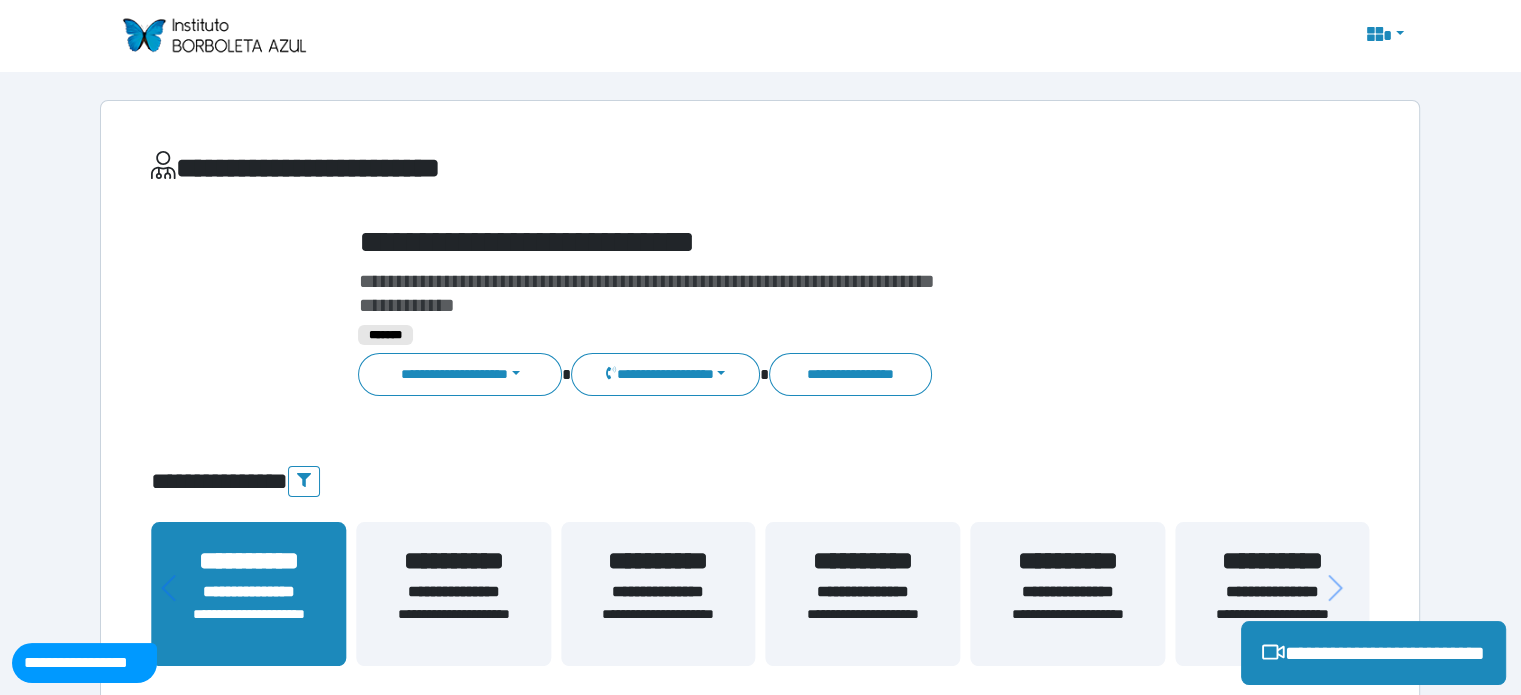 click on "**********" at bounding box center (453, 625) 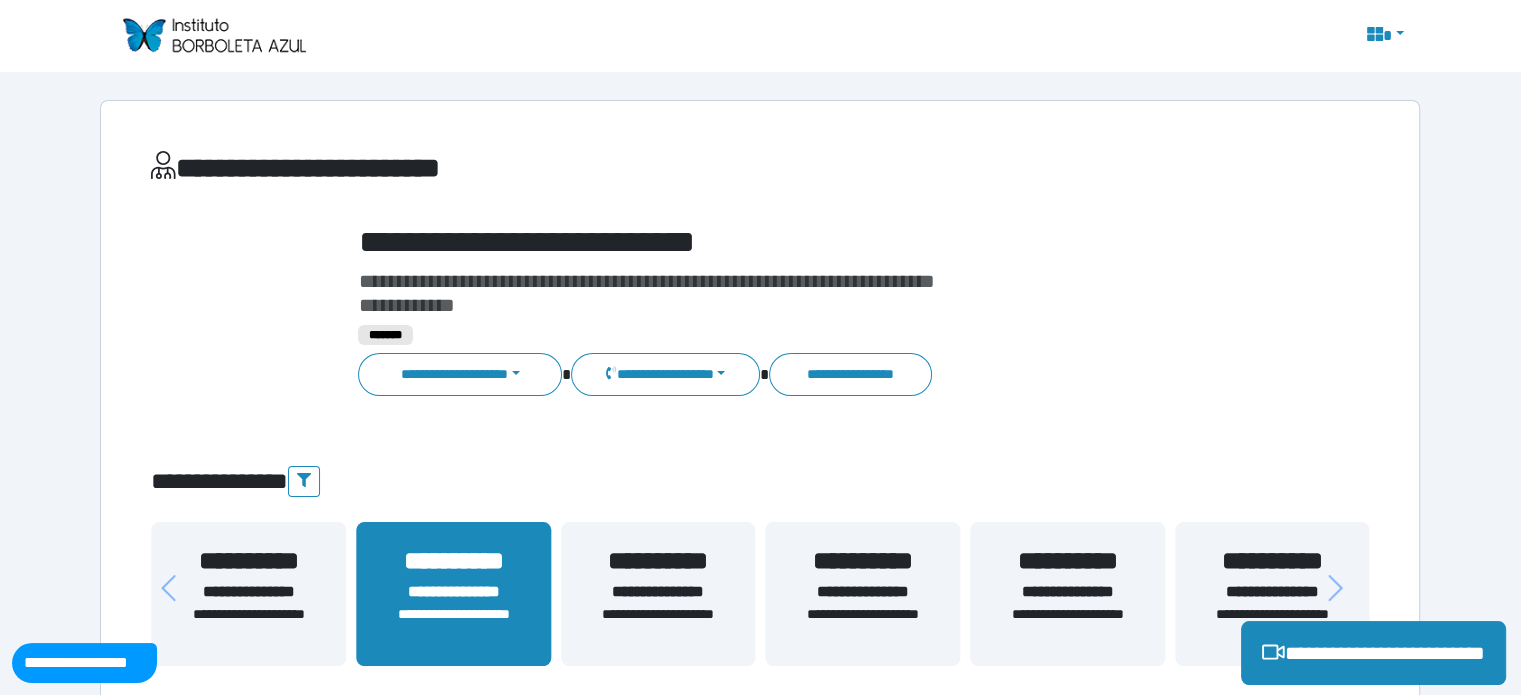 click on "**********" at bounding box center [658, 625] 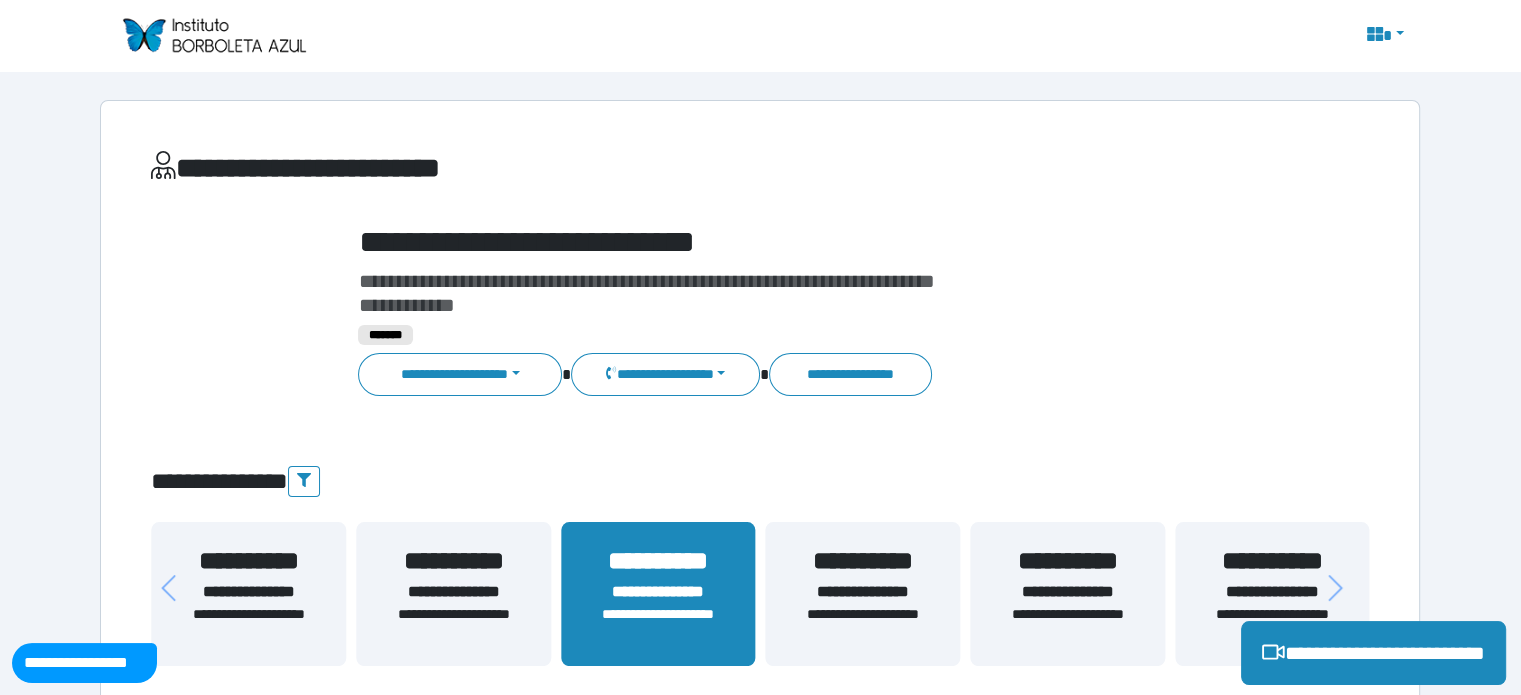 click on "**********" at bounding box center [863, 625] 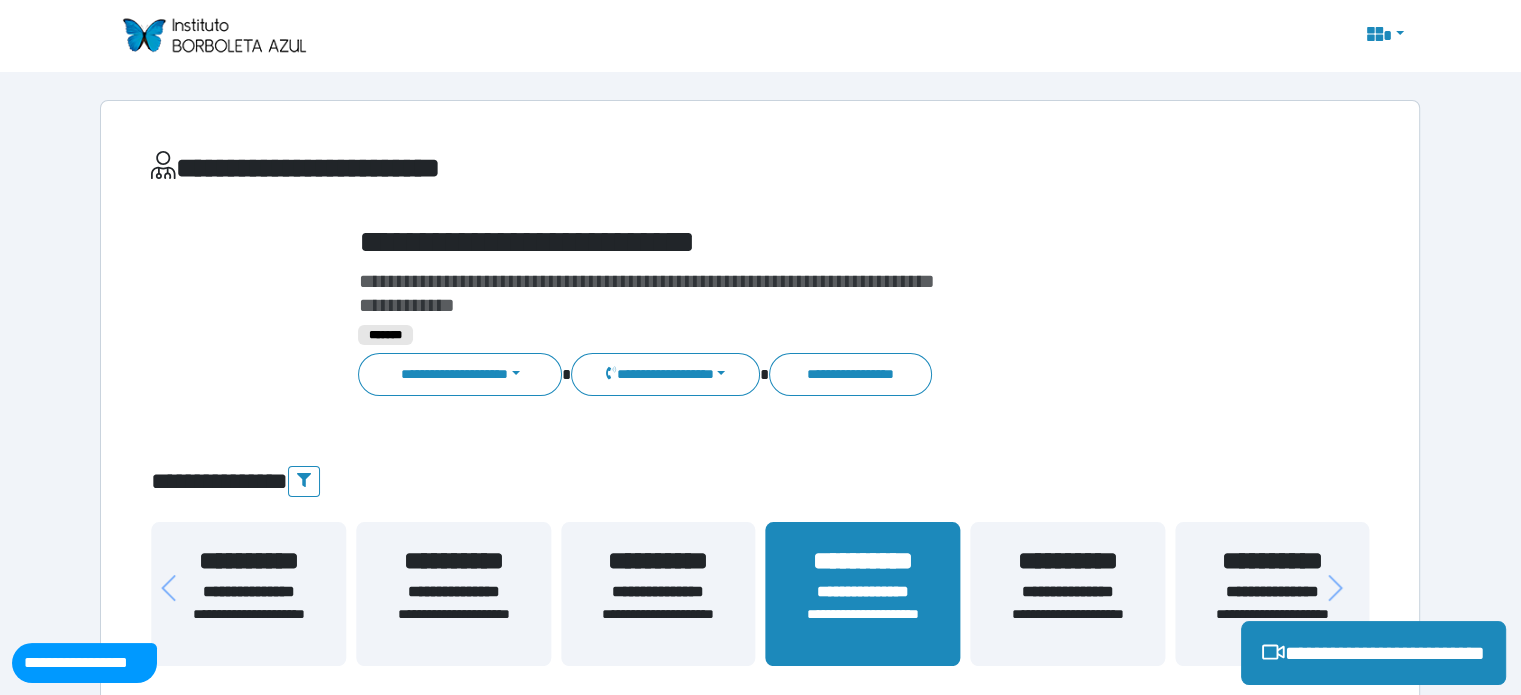 click on "**********" at bounding box center (1067, 592) 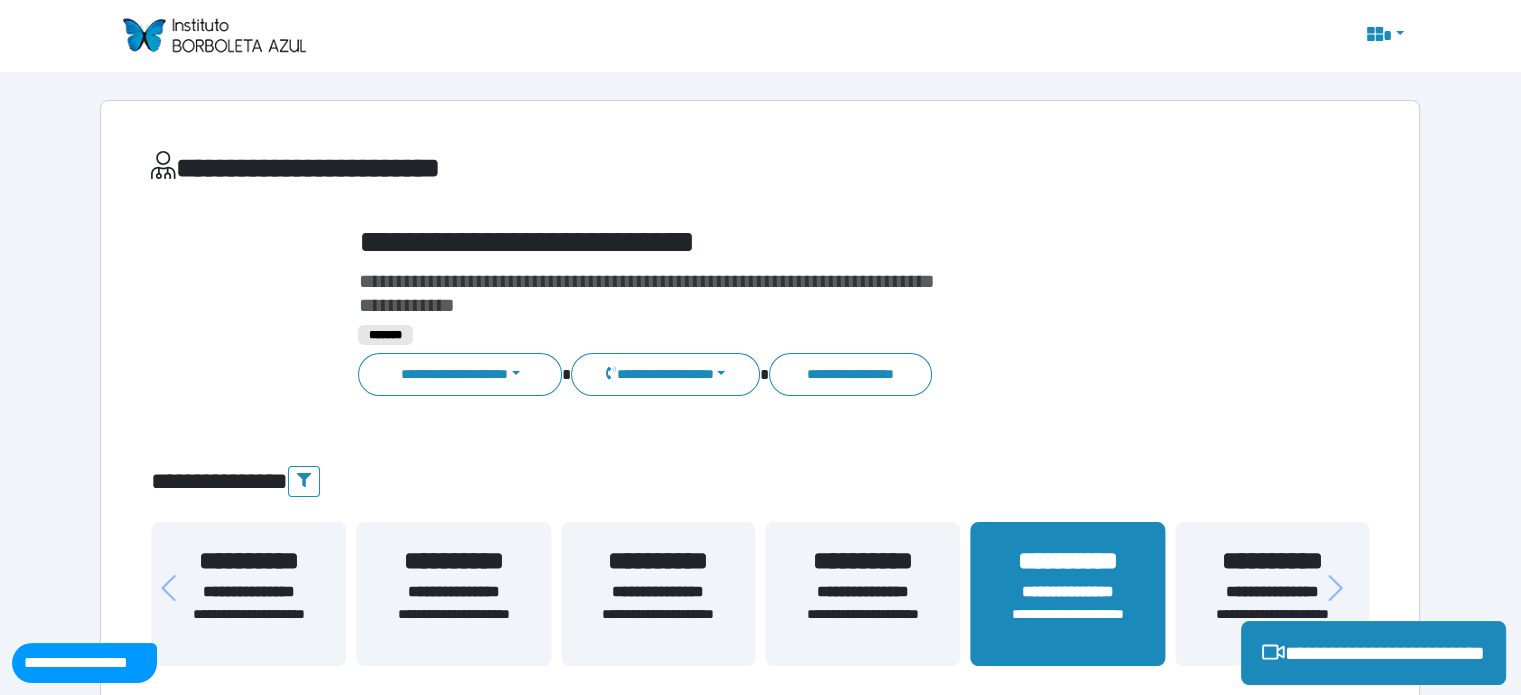 click on "**********" at bounding box center [1272, 561] 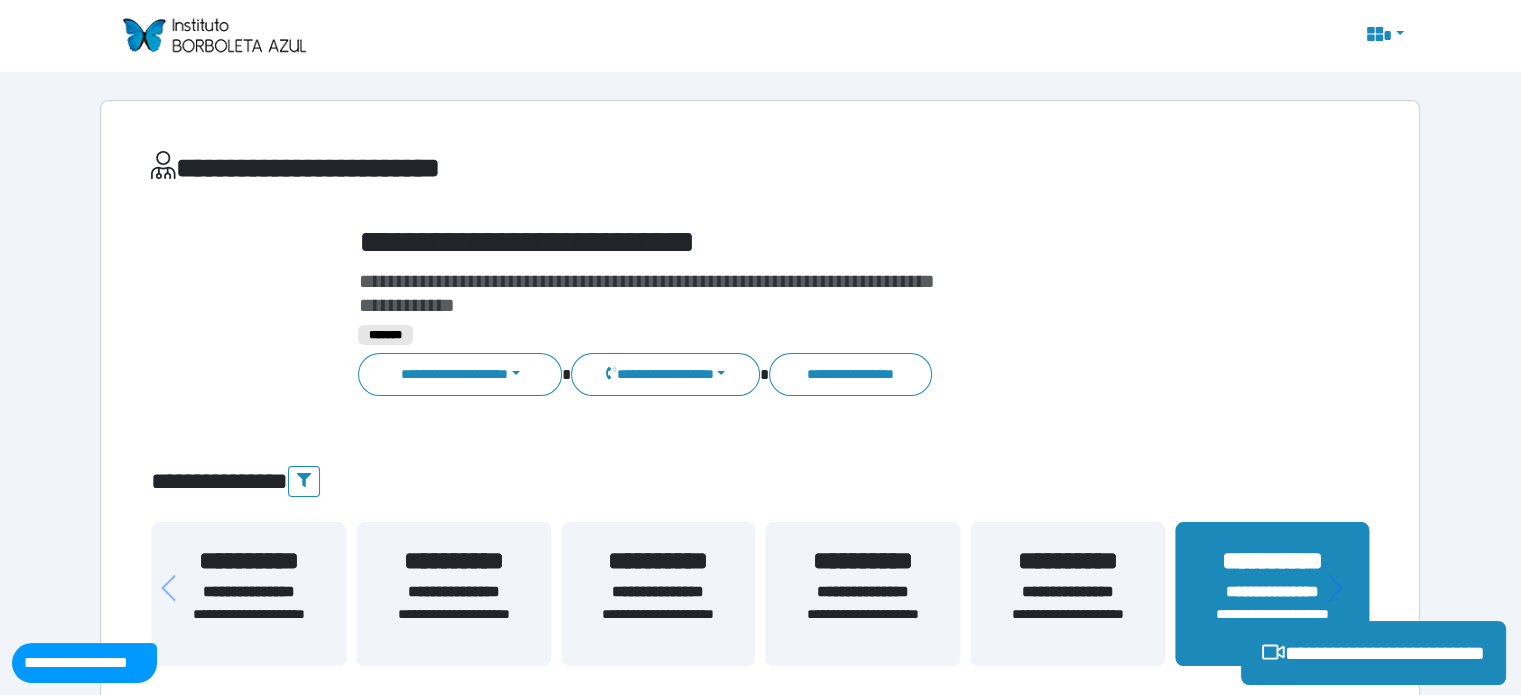 click on "**********" at bounding box center (1067, 592) 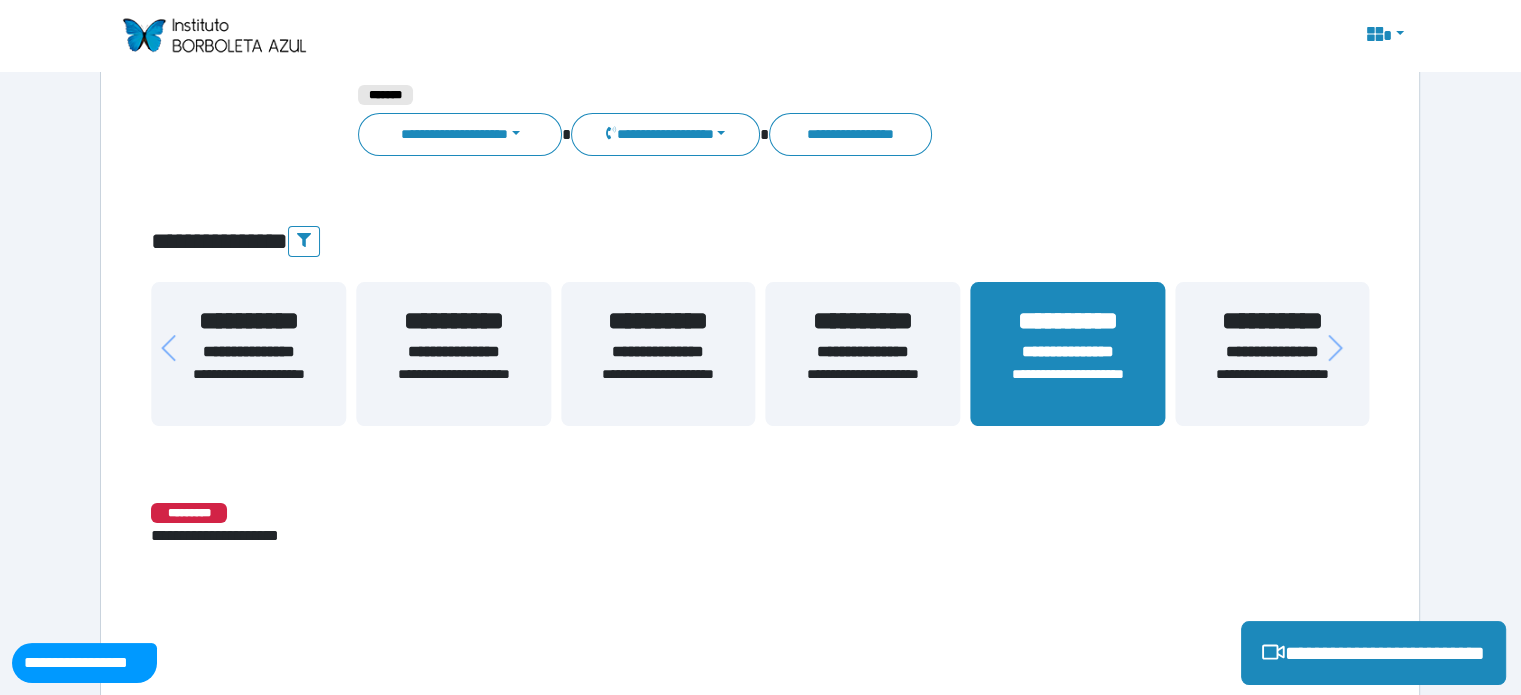 scroll, scrollTop: 329, scrollLeft: 0, axis: vertical 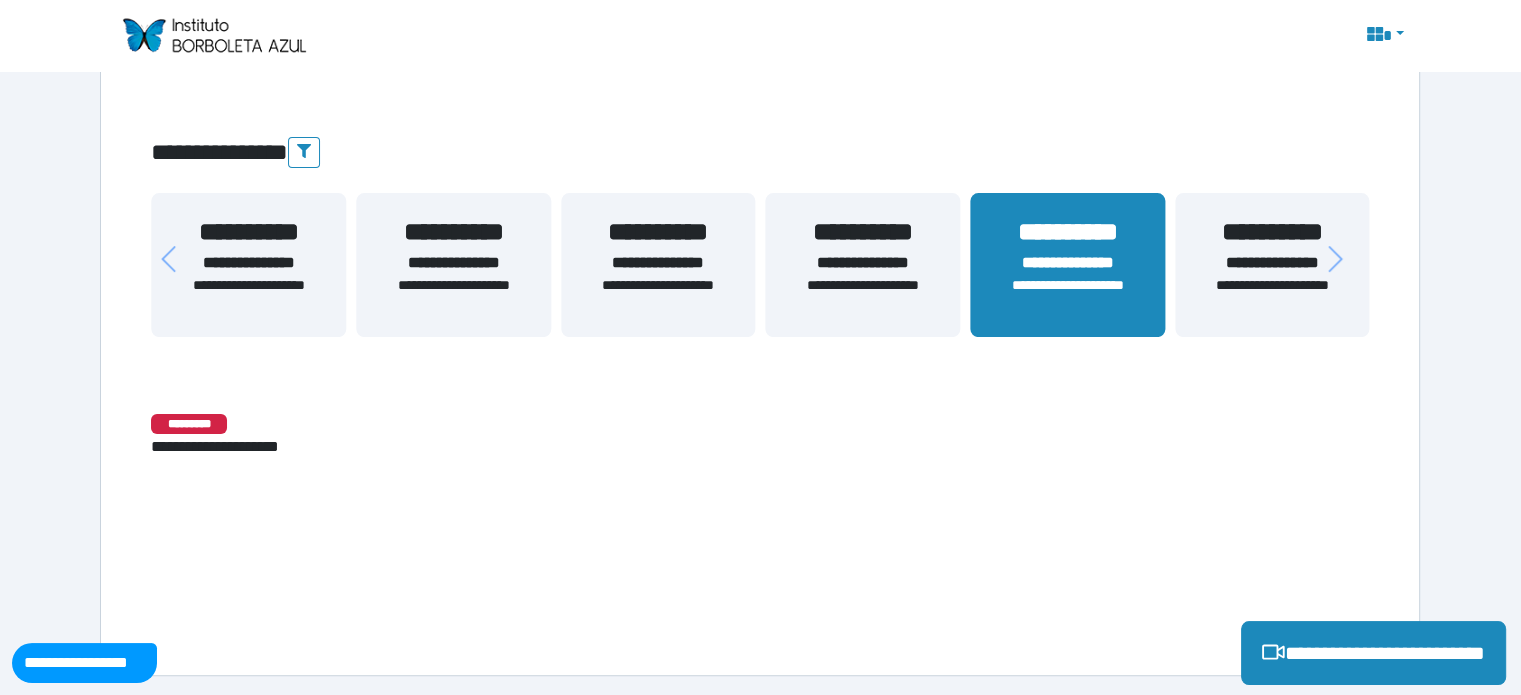 click on "**********" at bounding box center (760, 447) 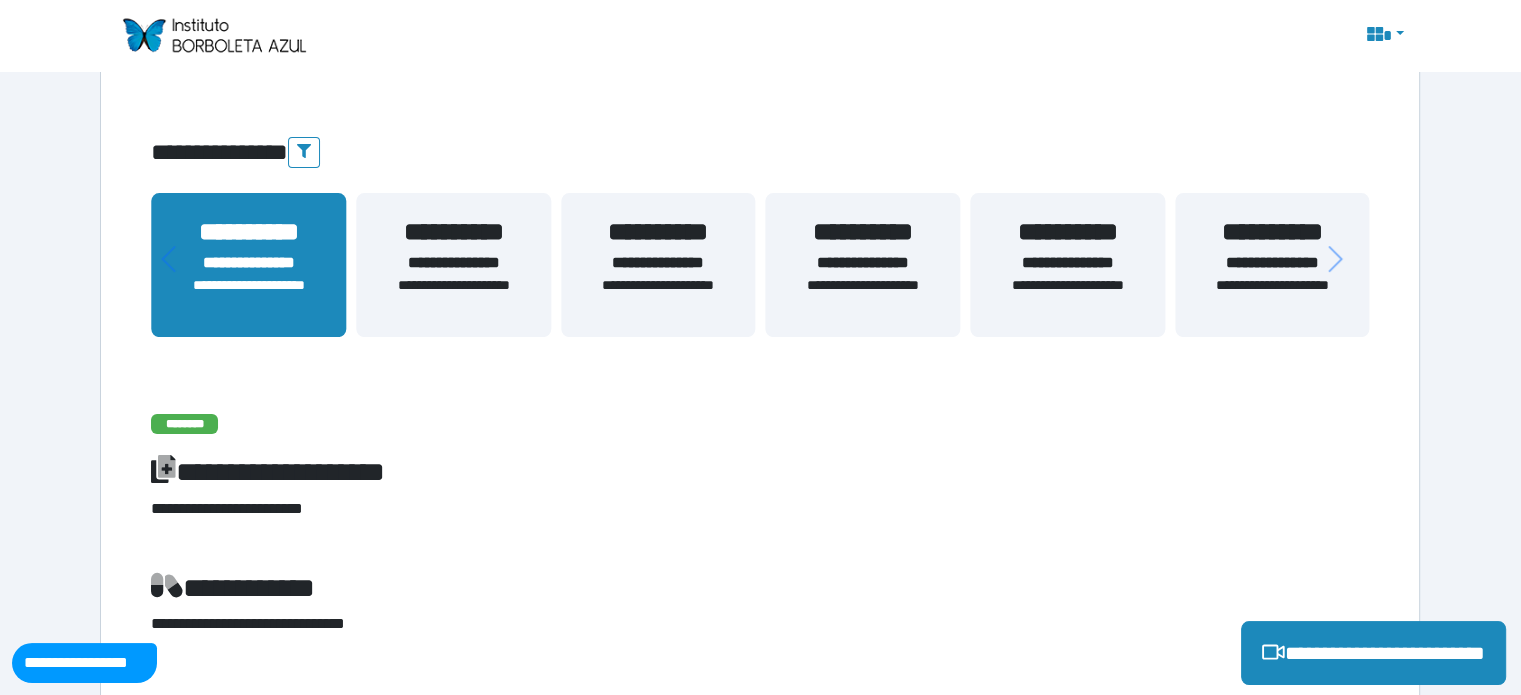 click on "**********" at bounding box center [453, 265] 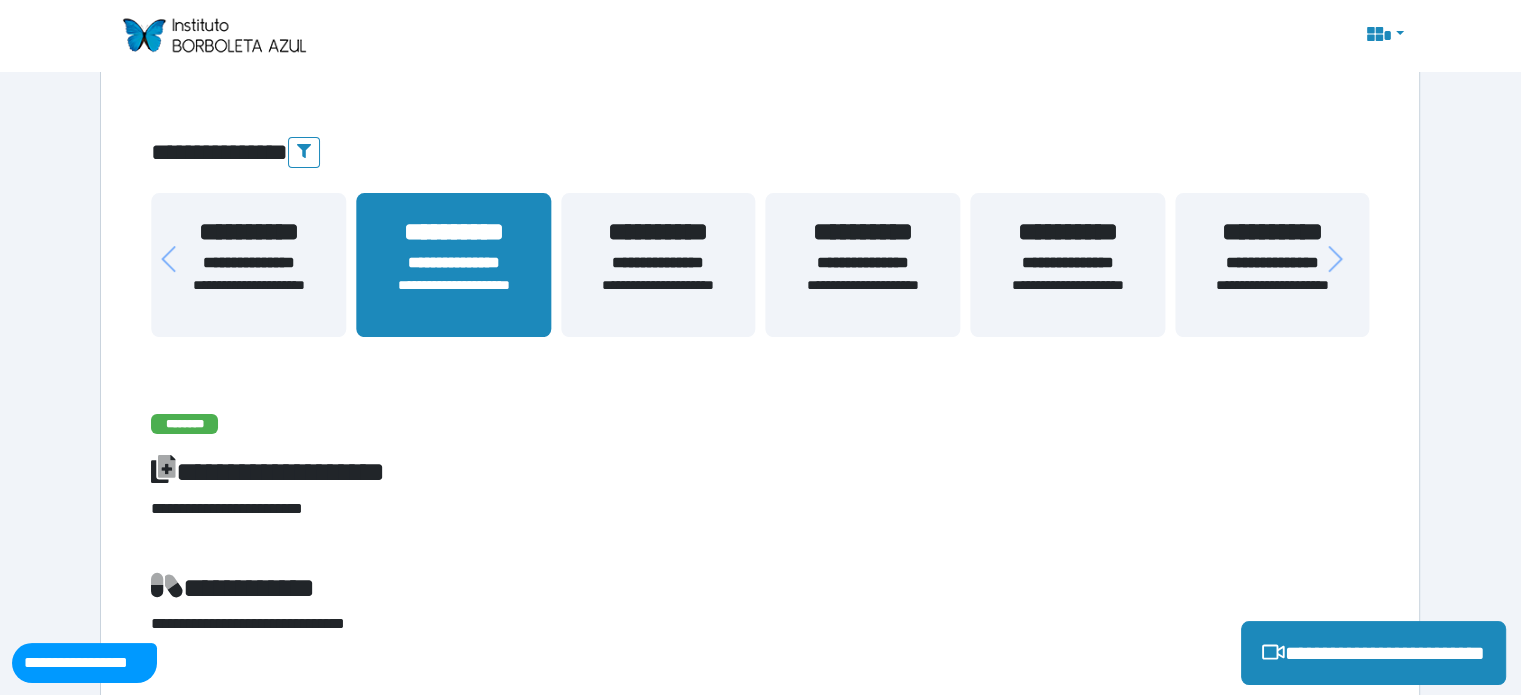 click on "**********" at bounding box center (248, 263) 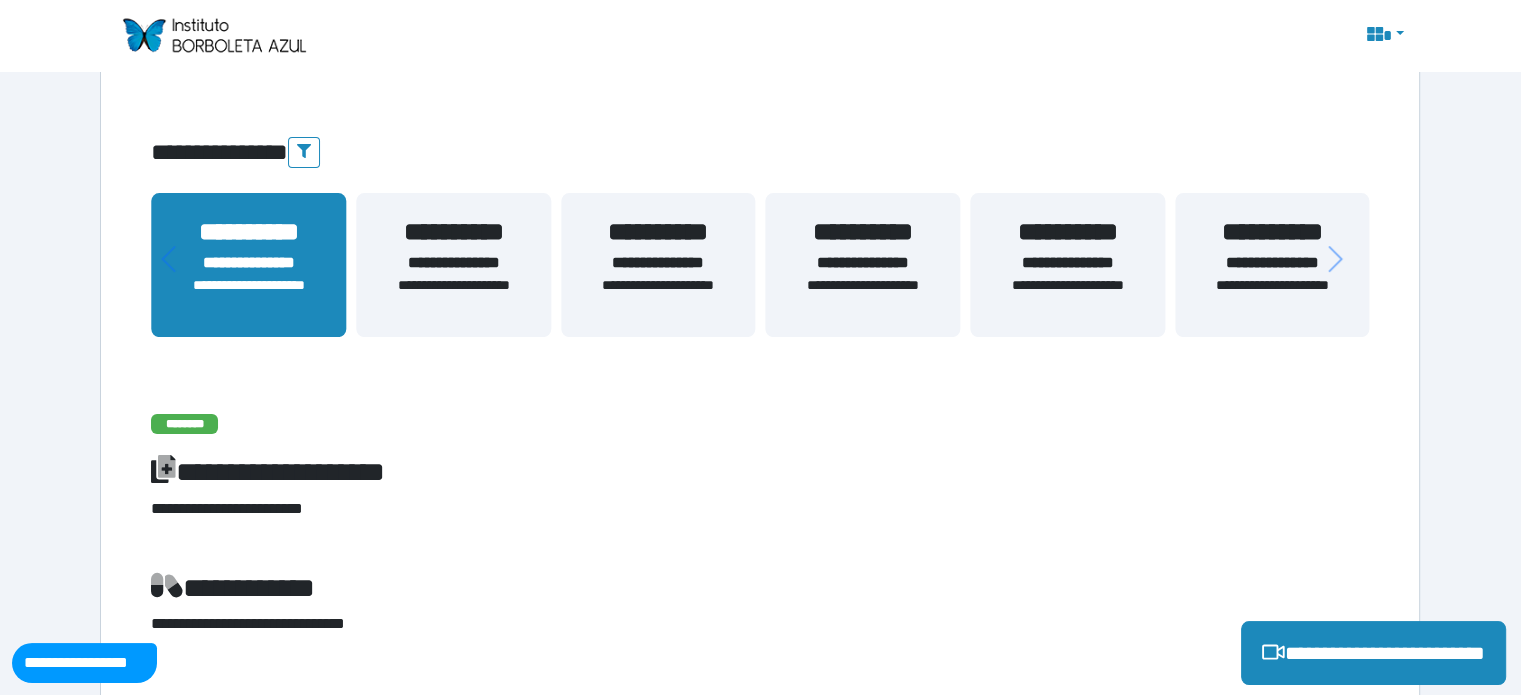 click on "**********" at bounding box center [453, 296] 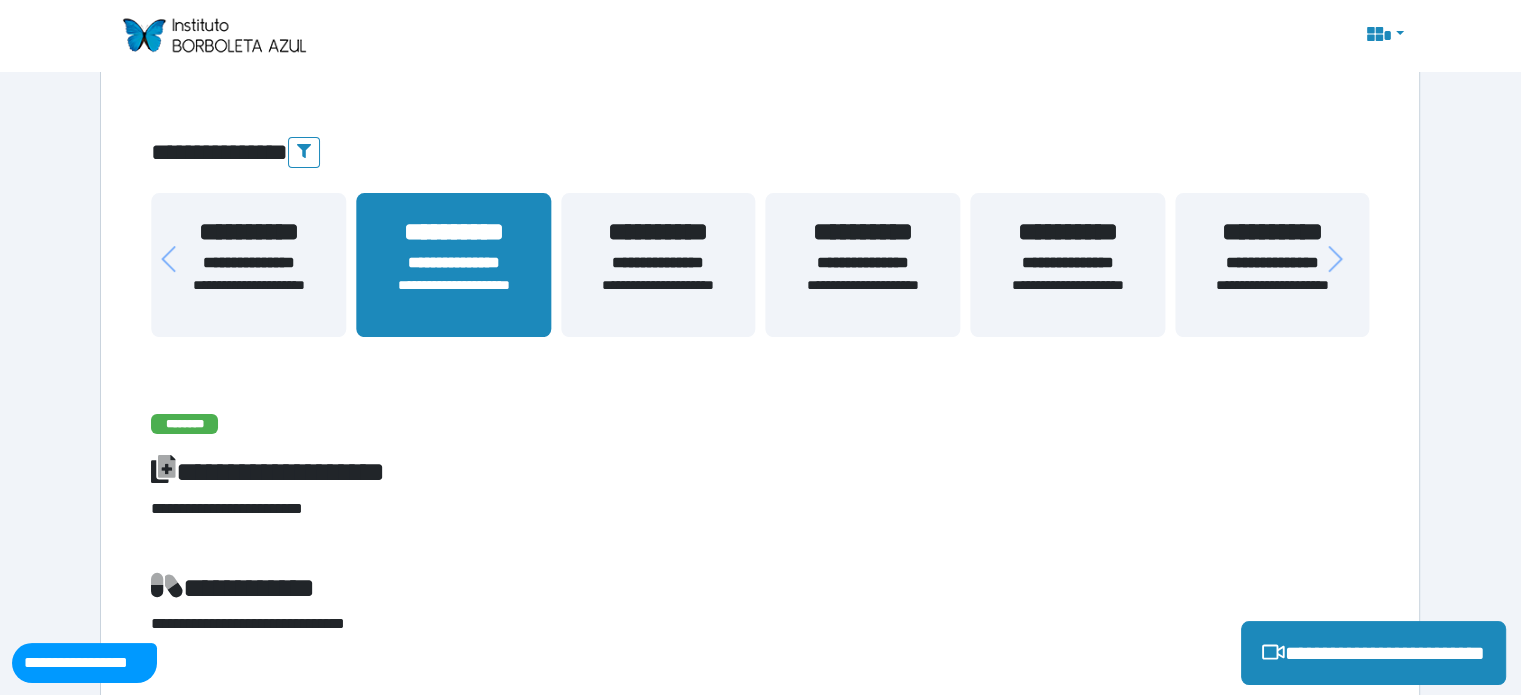 click on "**********" at bounding box center (658, 296) 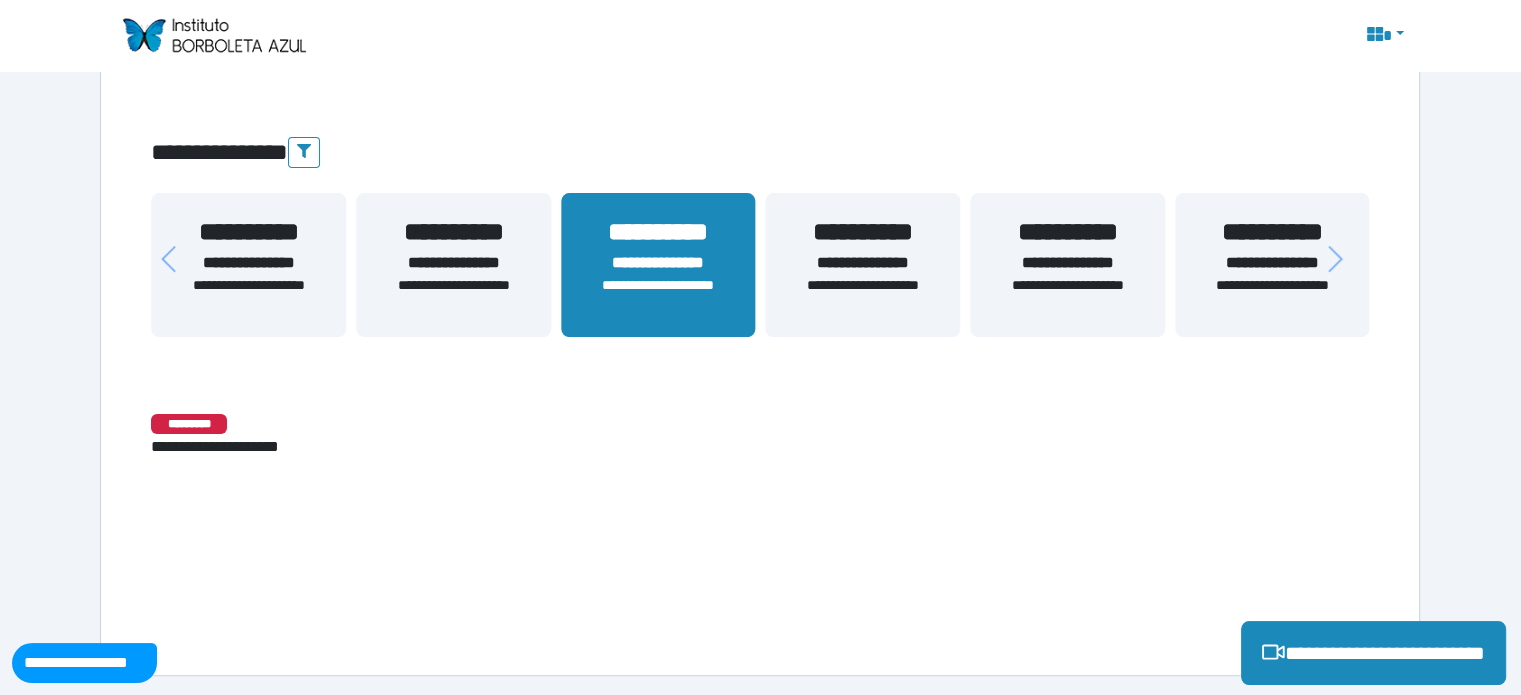 click on "**********" at bounding box center (863, 263) 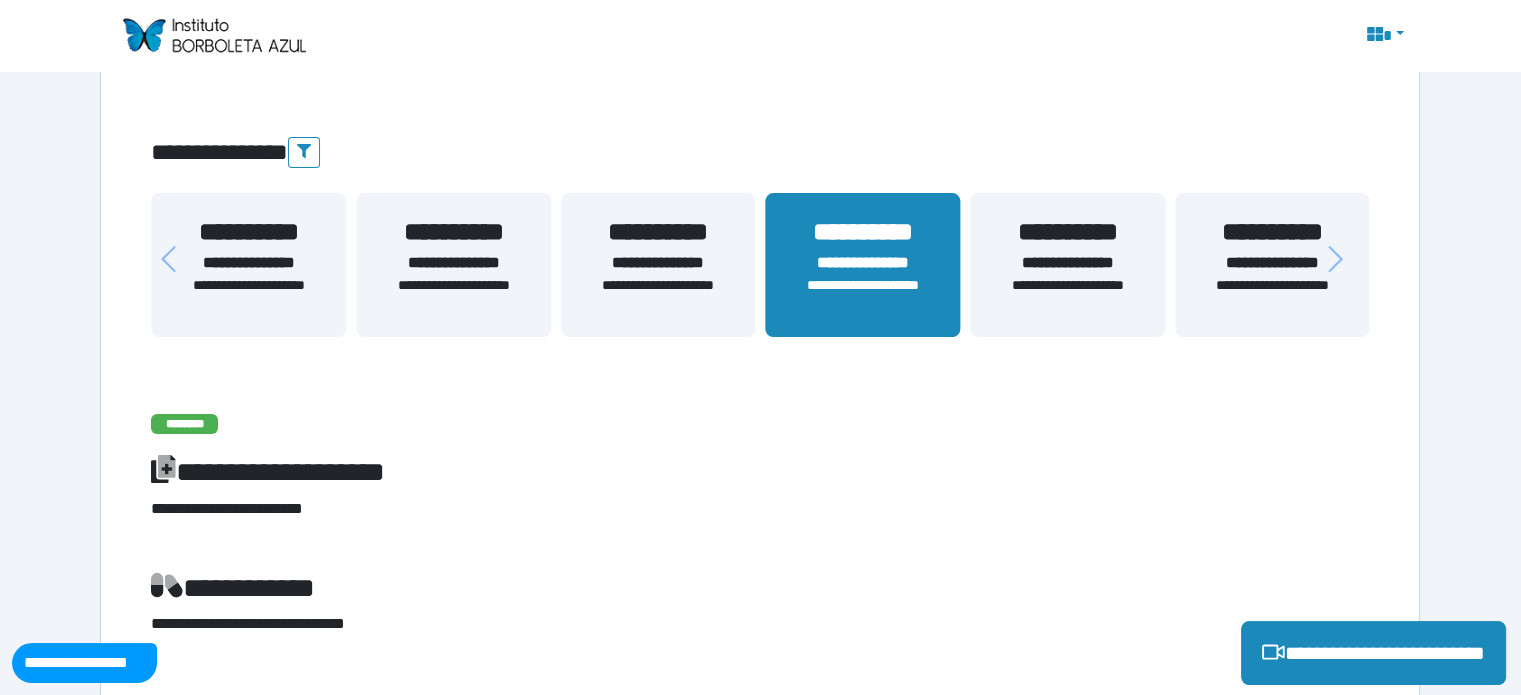 click on "**********" at bounding box center (1067, 263) 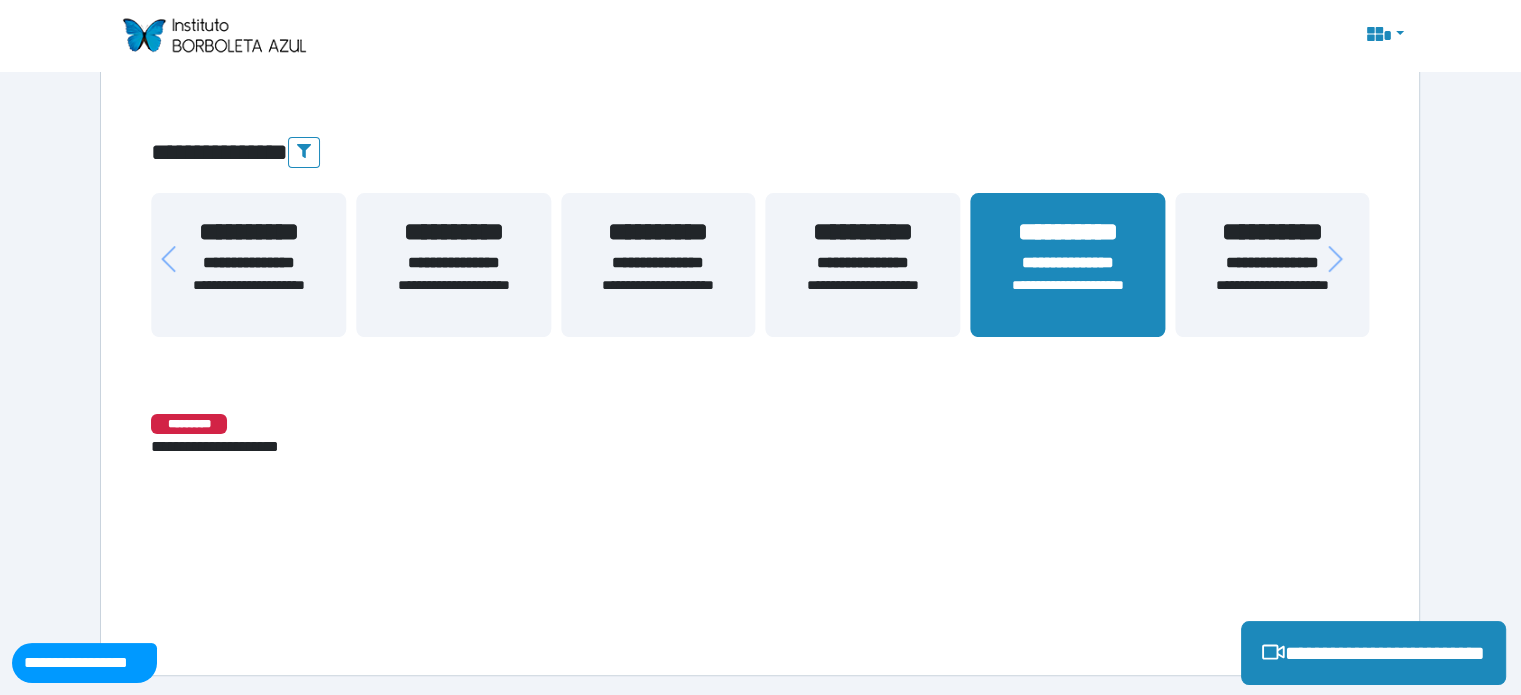 click on "**********" at bounding box center [863, 263] 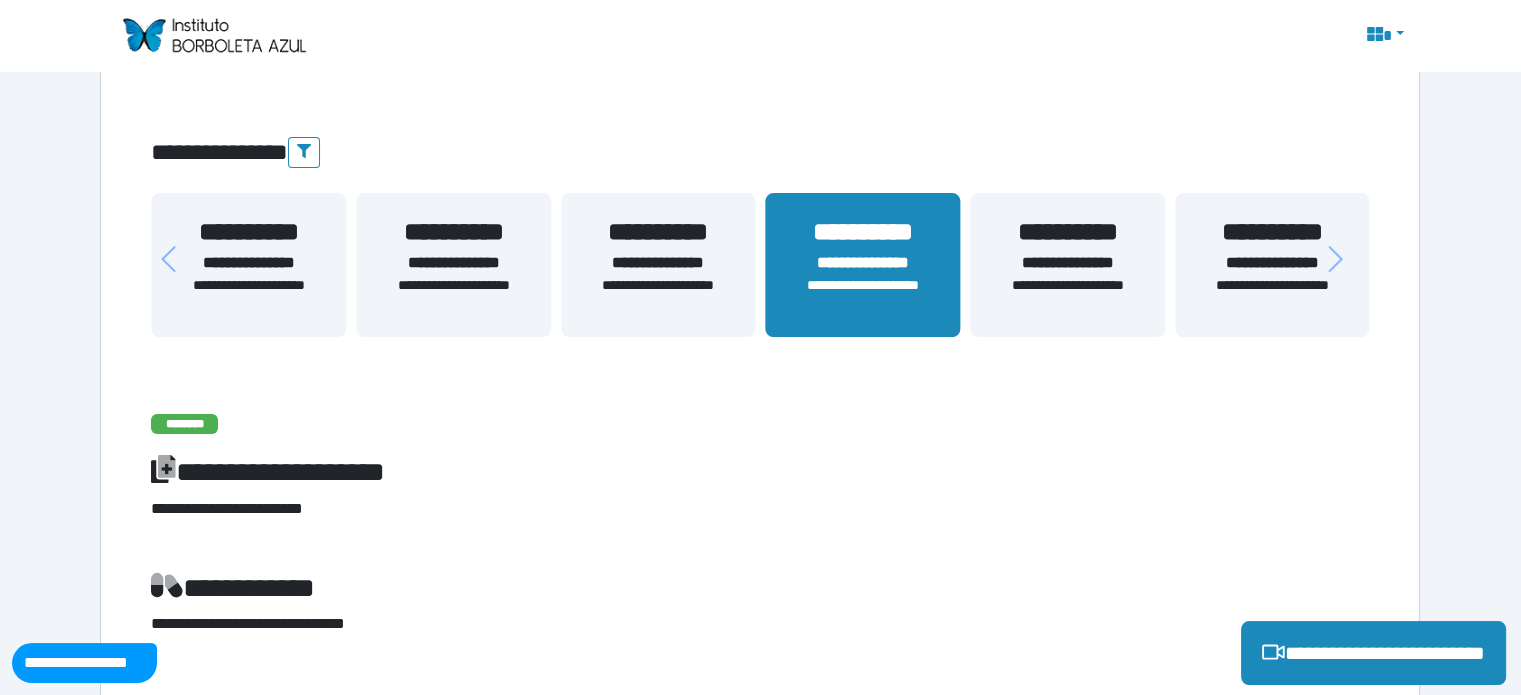 click 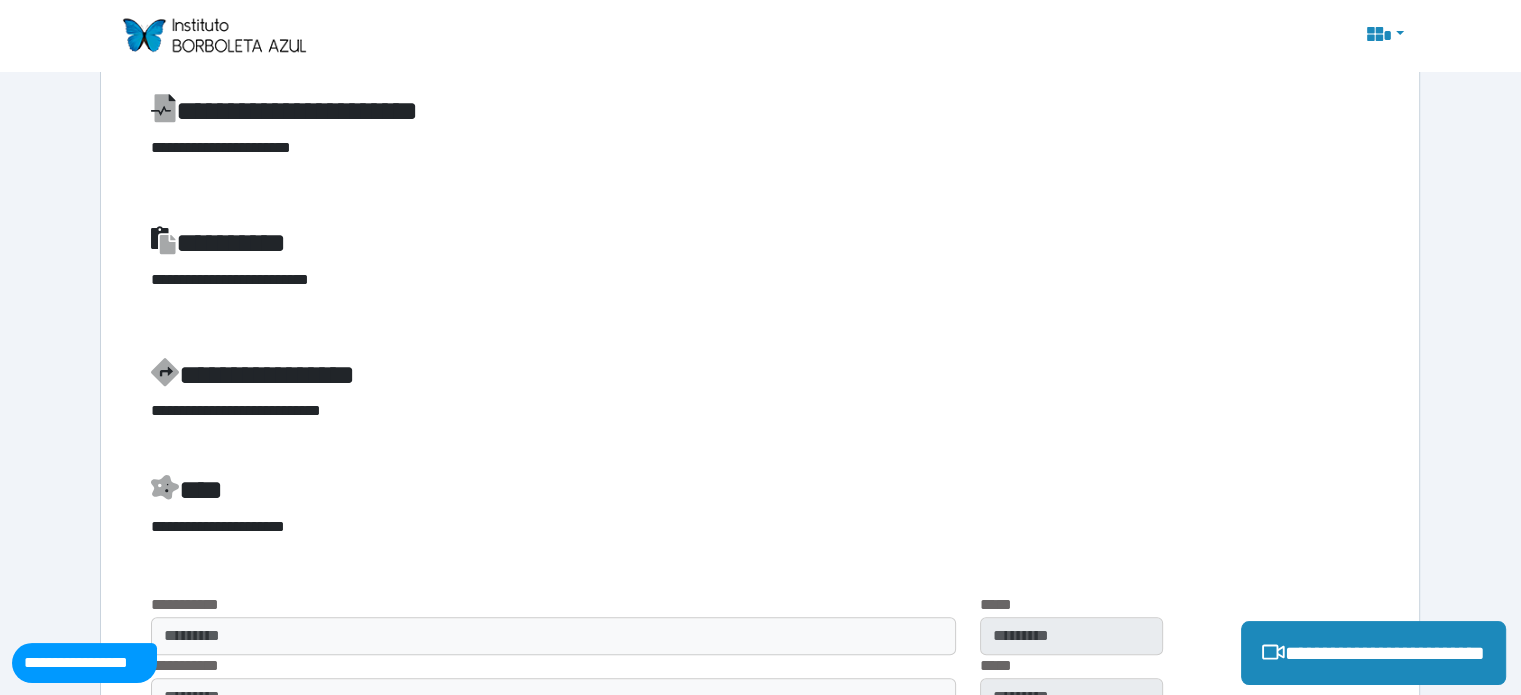 scroll, scrollTop: 1545, scrollLeft: 0, axis: vertical 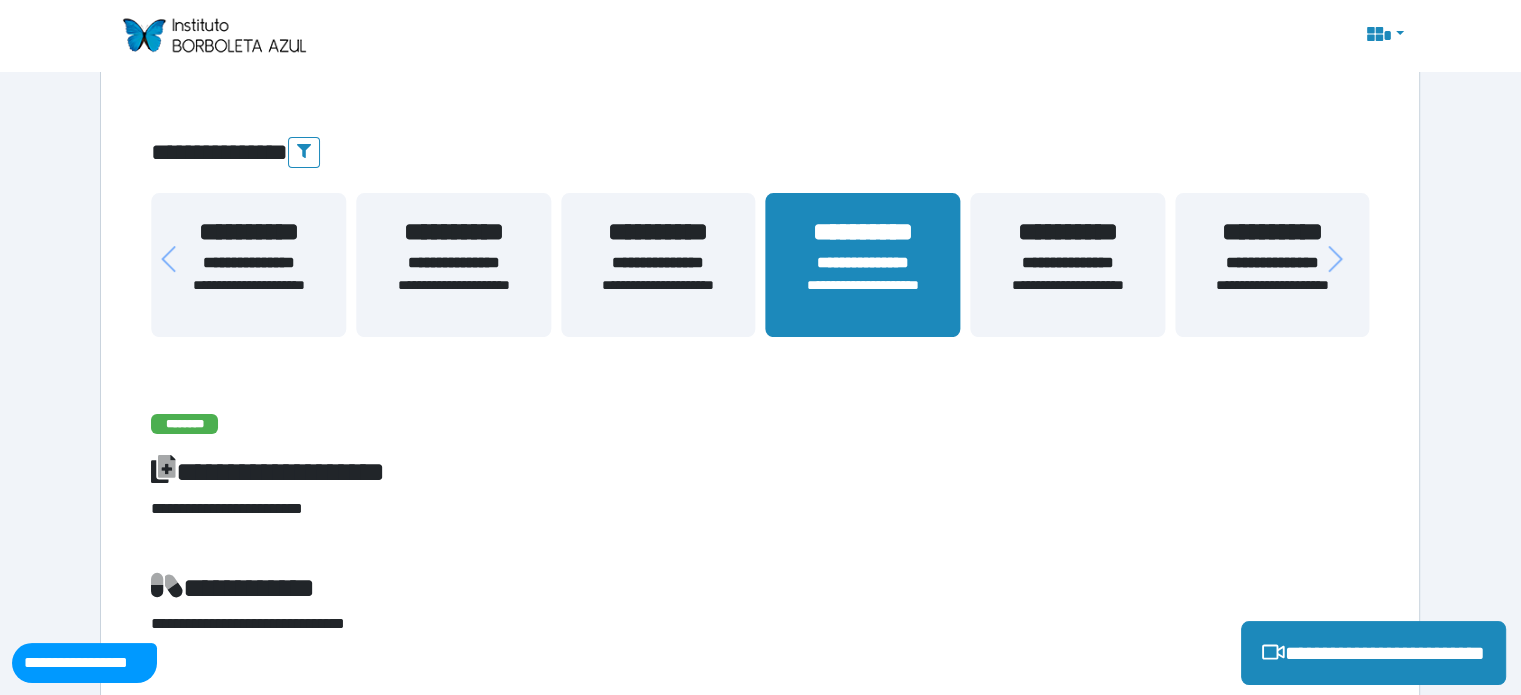 click on "**********" at bounding box center [1067, 296] 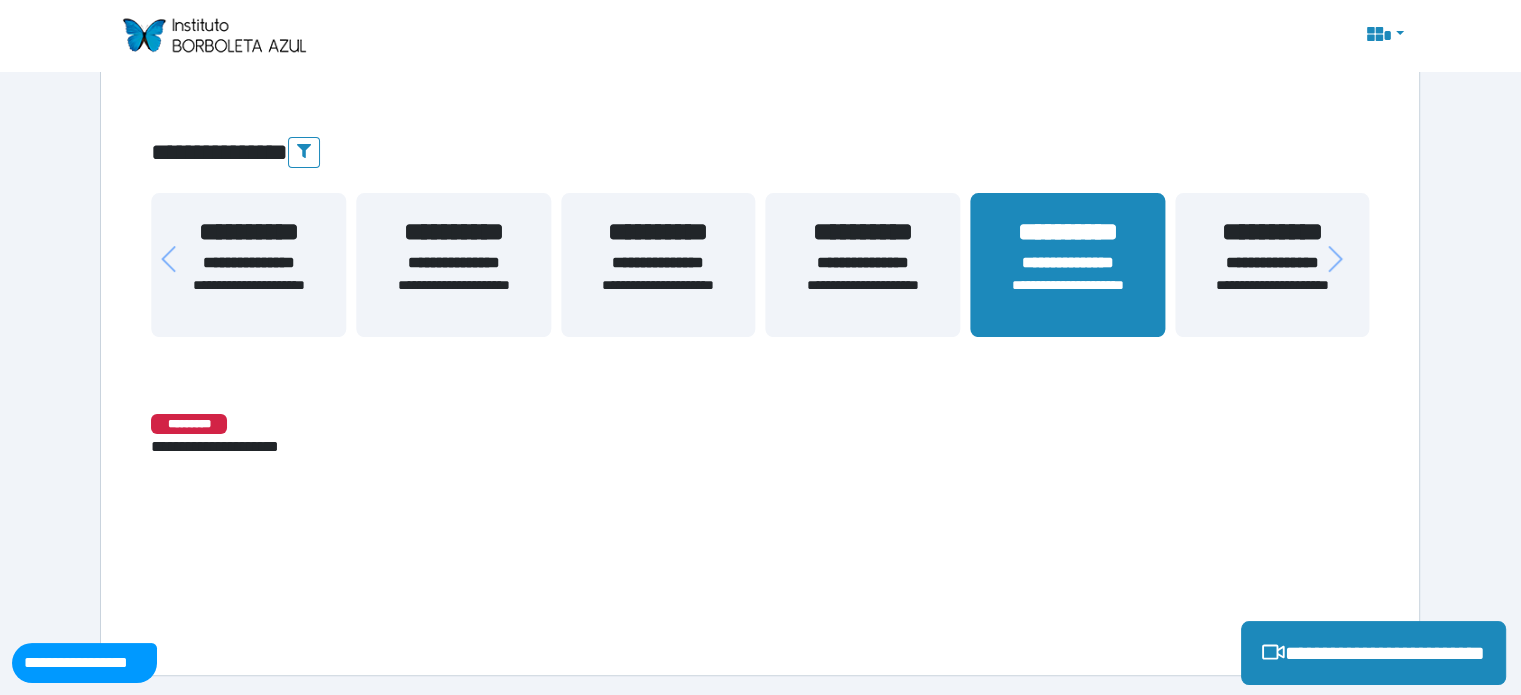click on "**********" at bounding box center (1272, 263) 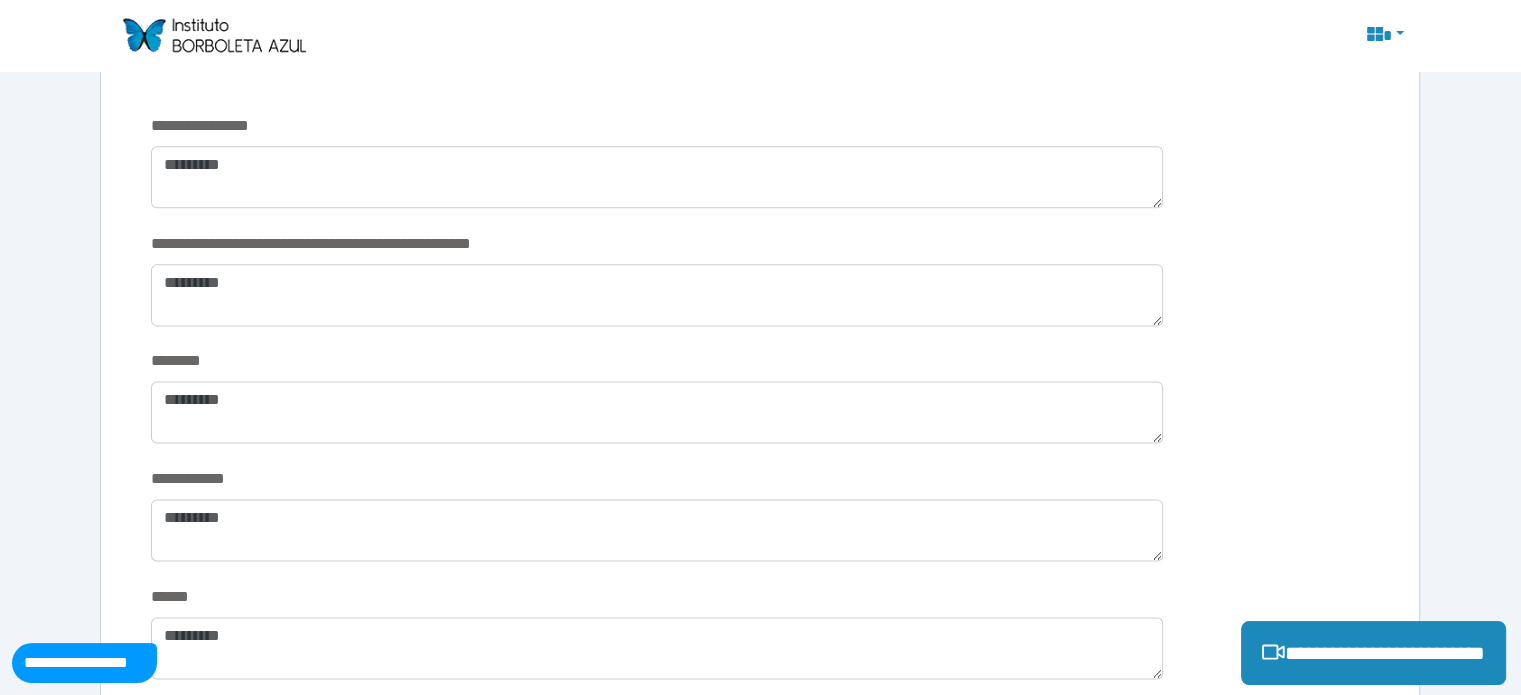 scroll, scrollTop: 1943, scrollLeft: 0, axis: vertical 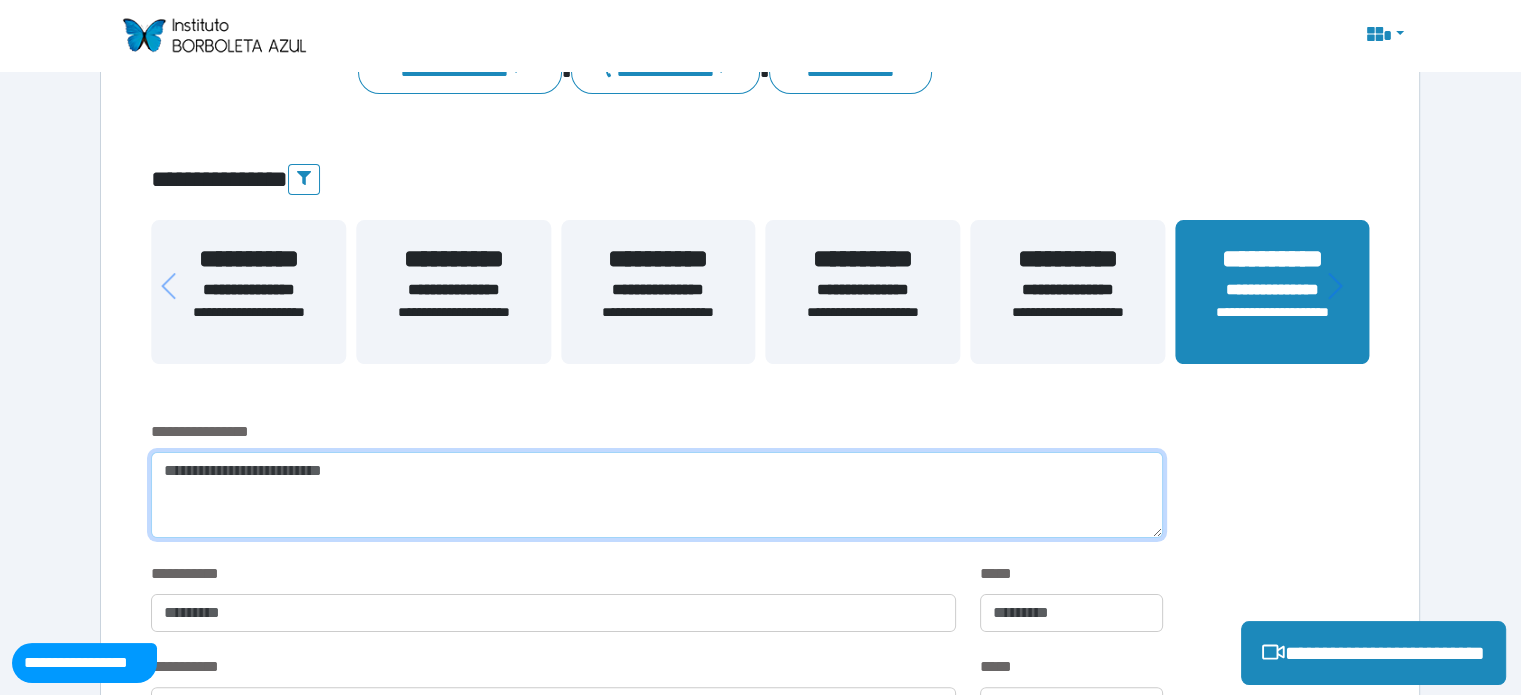click at bounding box center (656, 495) 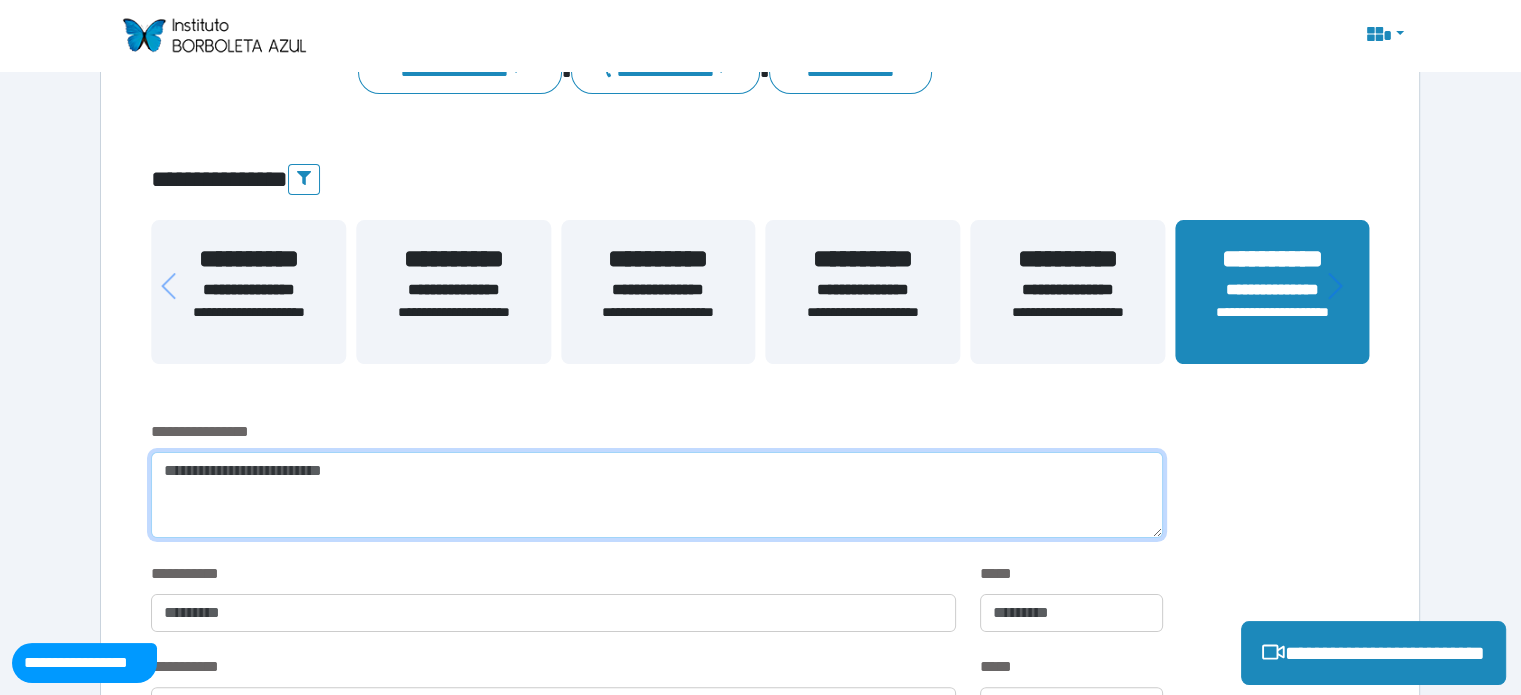 paste on "**********" 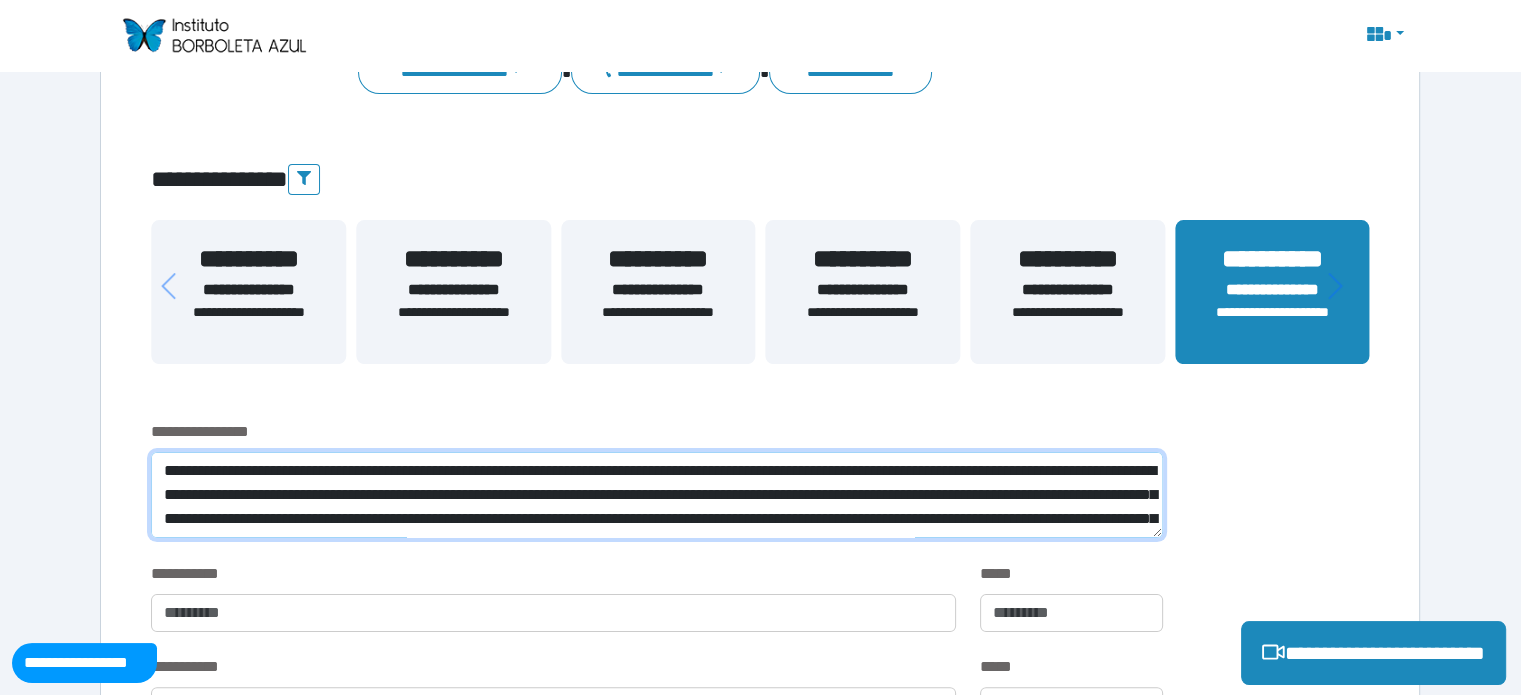 scroll, scrollTop: 400, scrollLeft: 0, axis: vertical 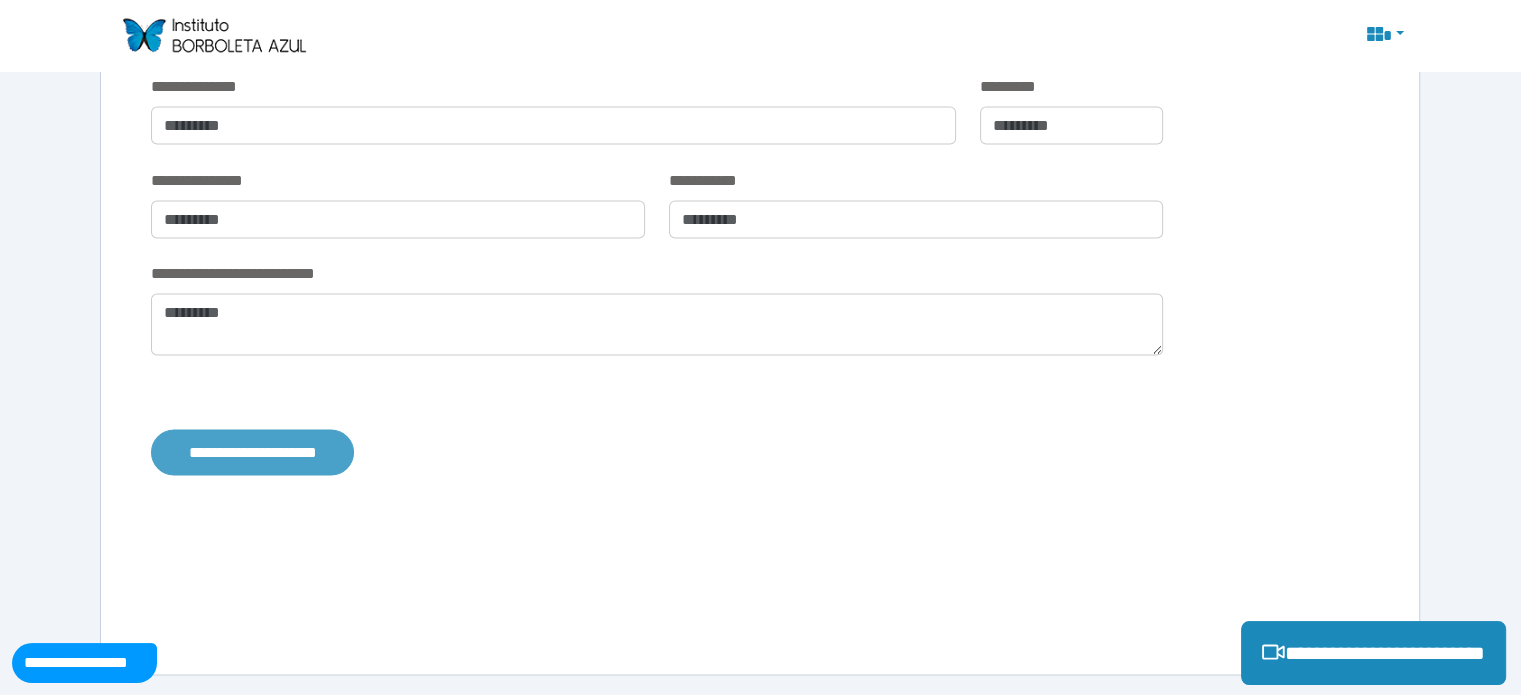 type on "**********" 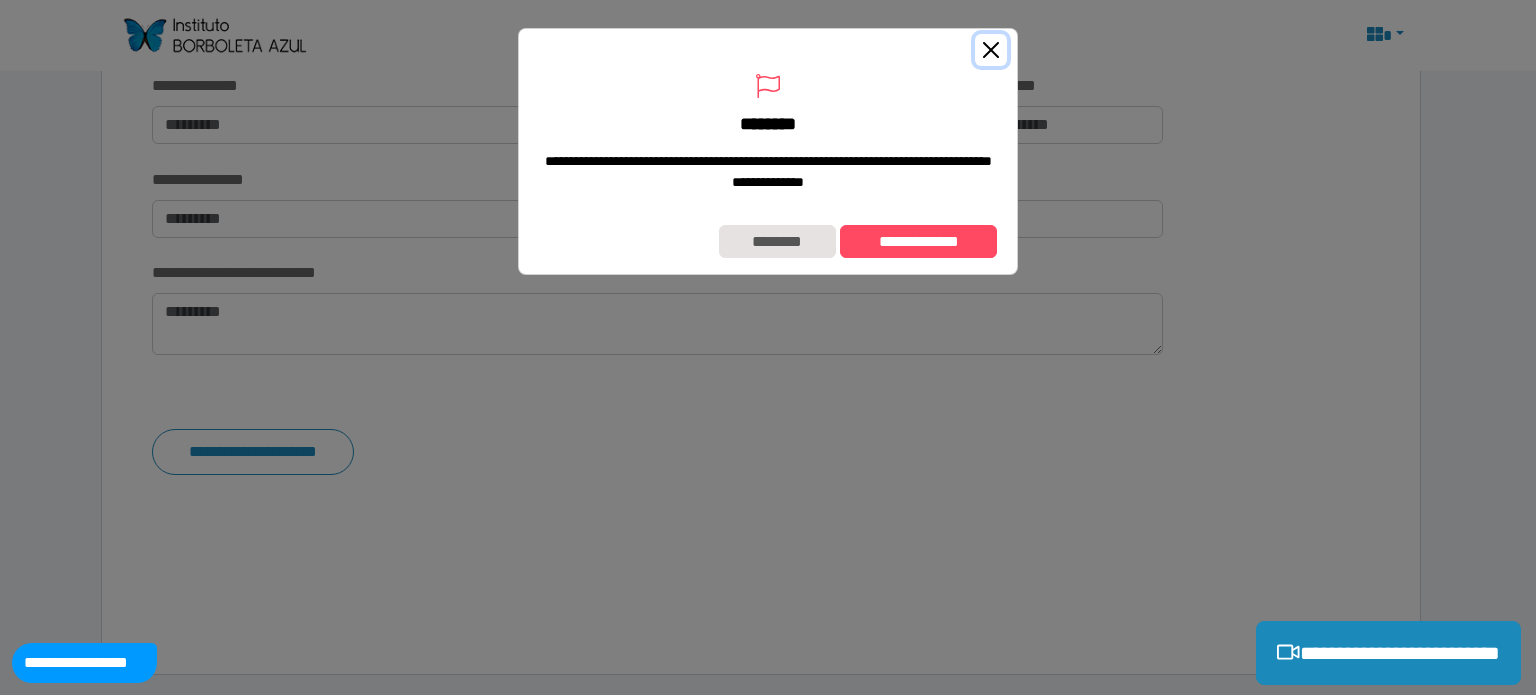 click at bounding box center [991, 50] 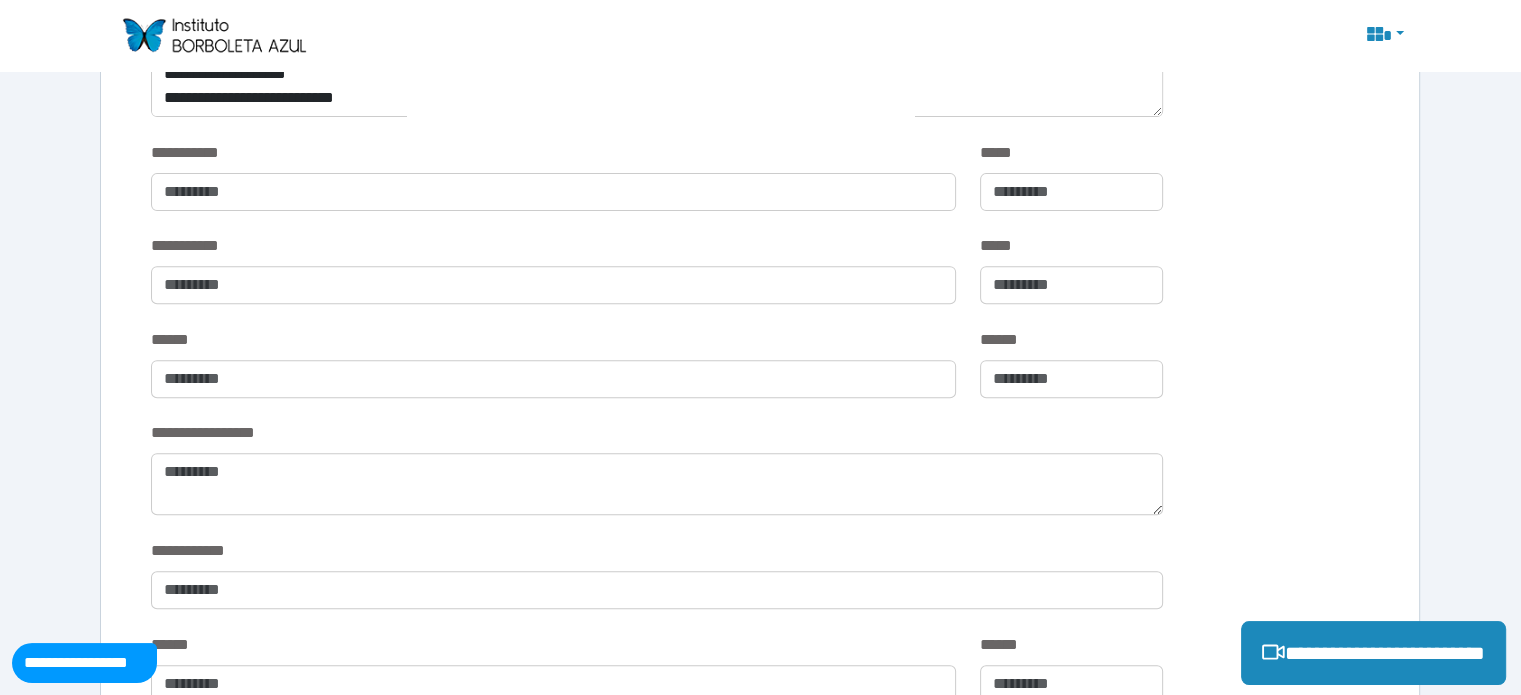 scroll, scrollTop: 719, scrollLeft: 0, axis: vertical 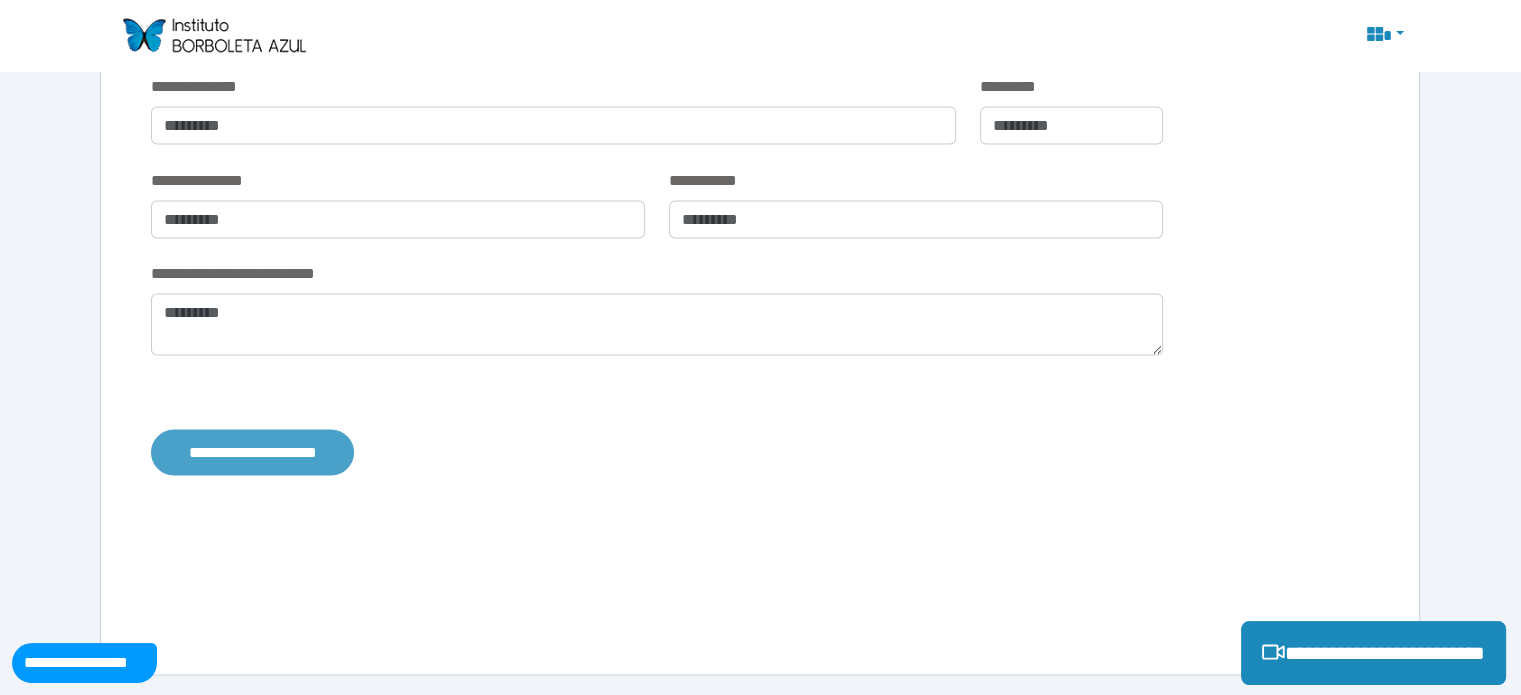 click on "**********" at bounding box center [252, 452] 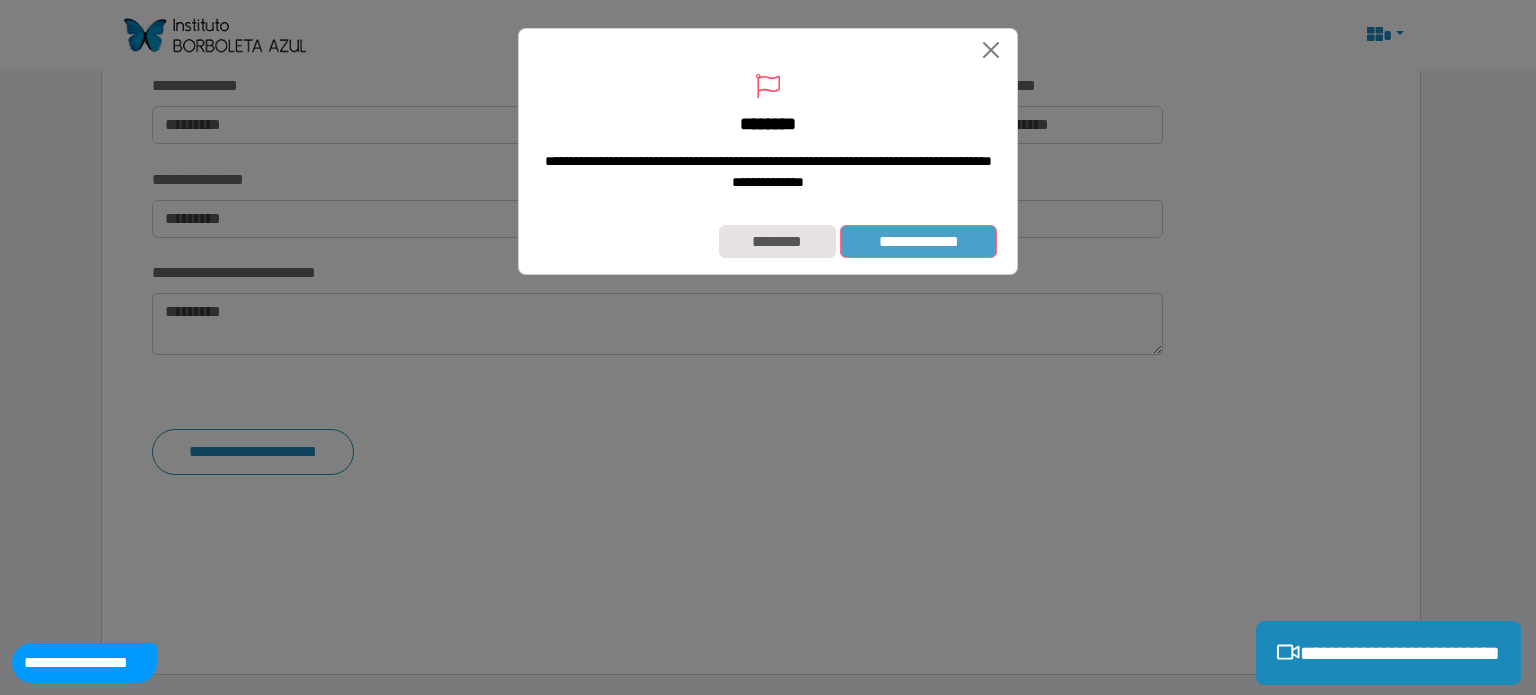 click on "**********" at bounding box center (918, 242) 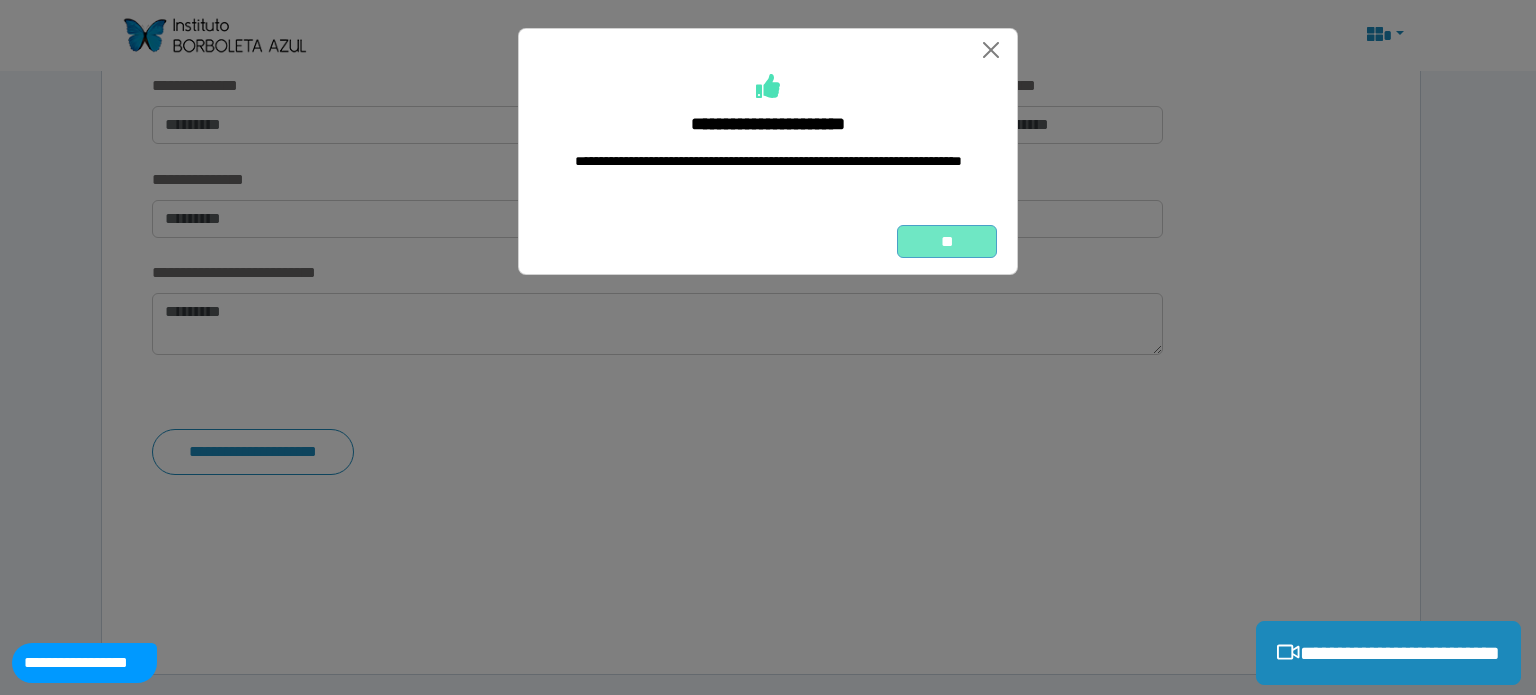 click on "**" at bounding box center [947, 242] 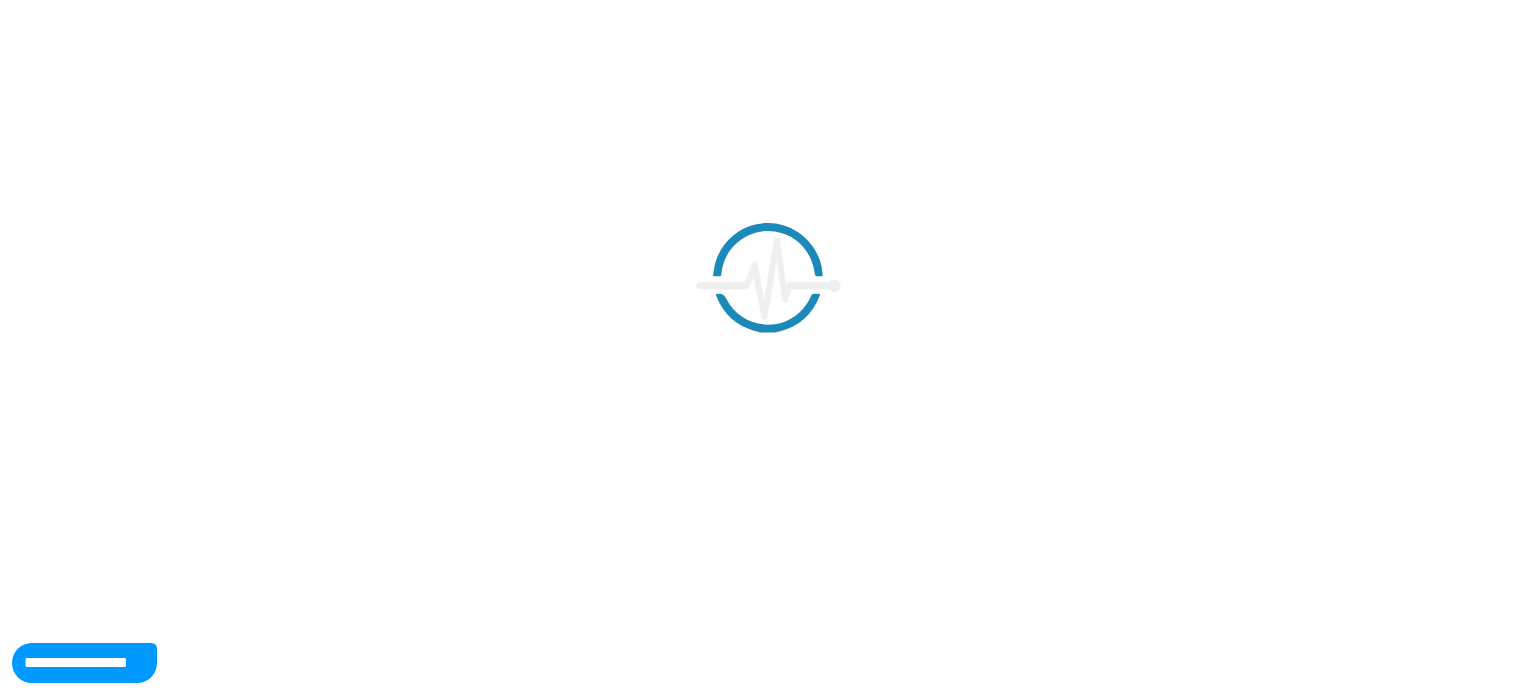 scroll, scrollTop: 0, scrollLeft: 0, axis: both 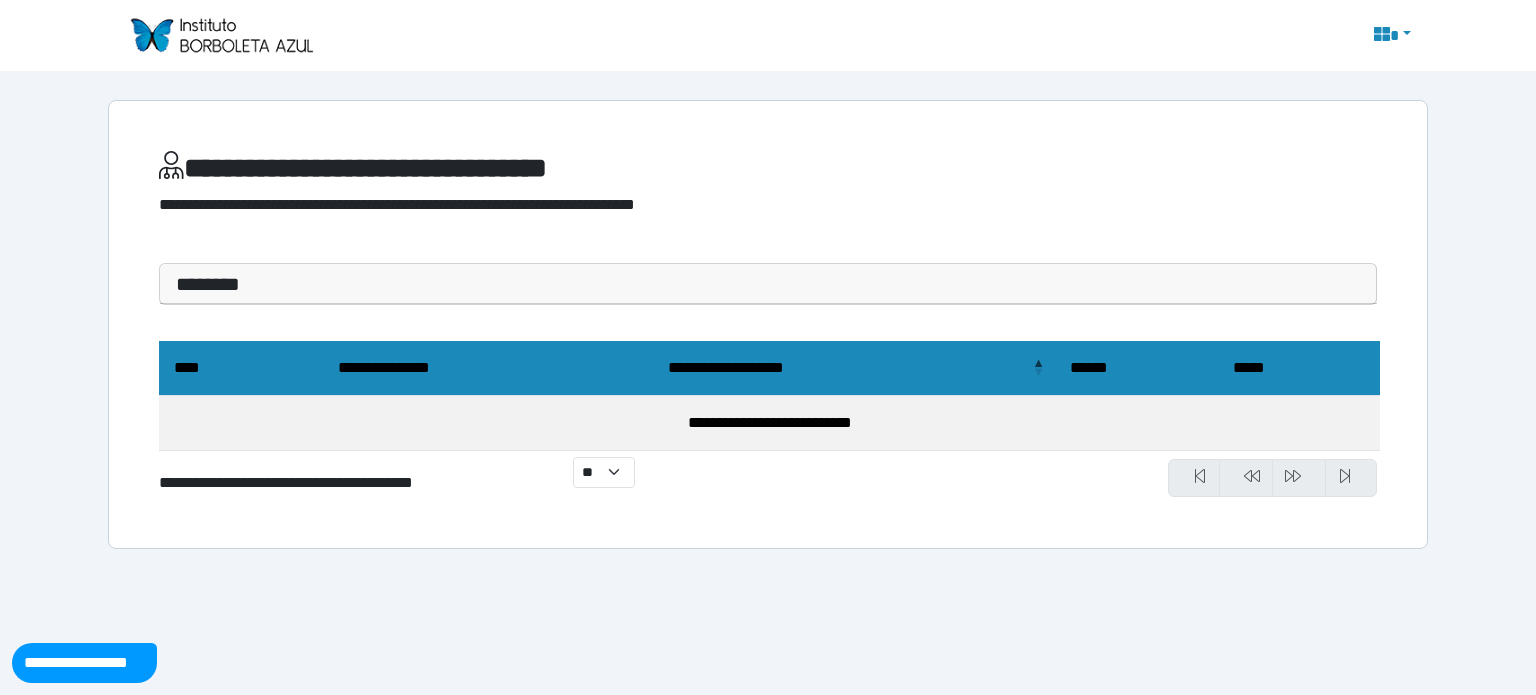 click at bounding box center (221, 35) 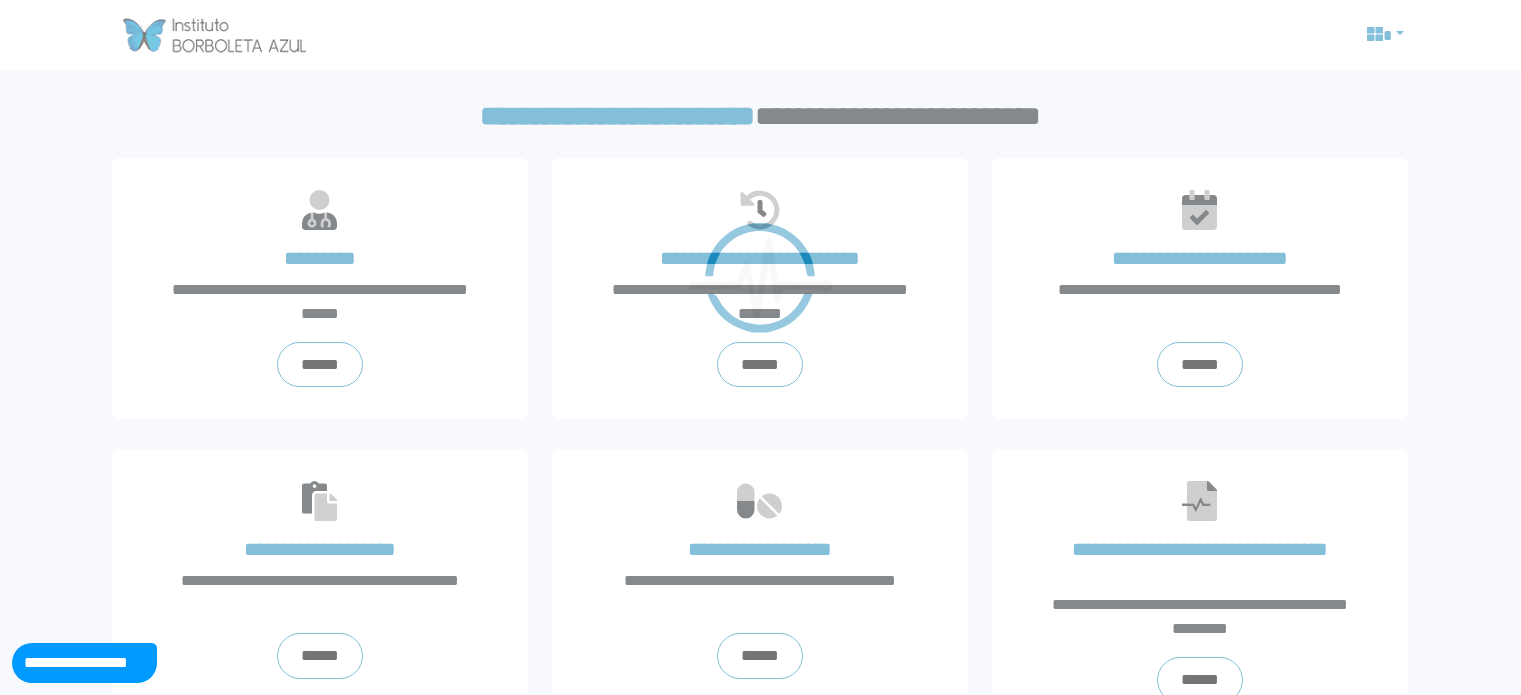 scroll, scrollTop: 0, scrollLeft: 0, axis: both 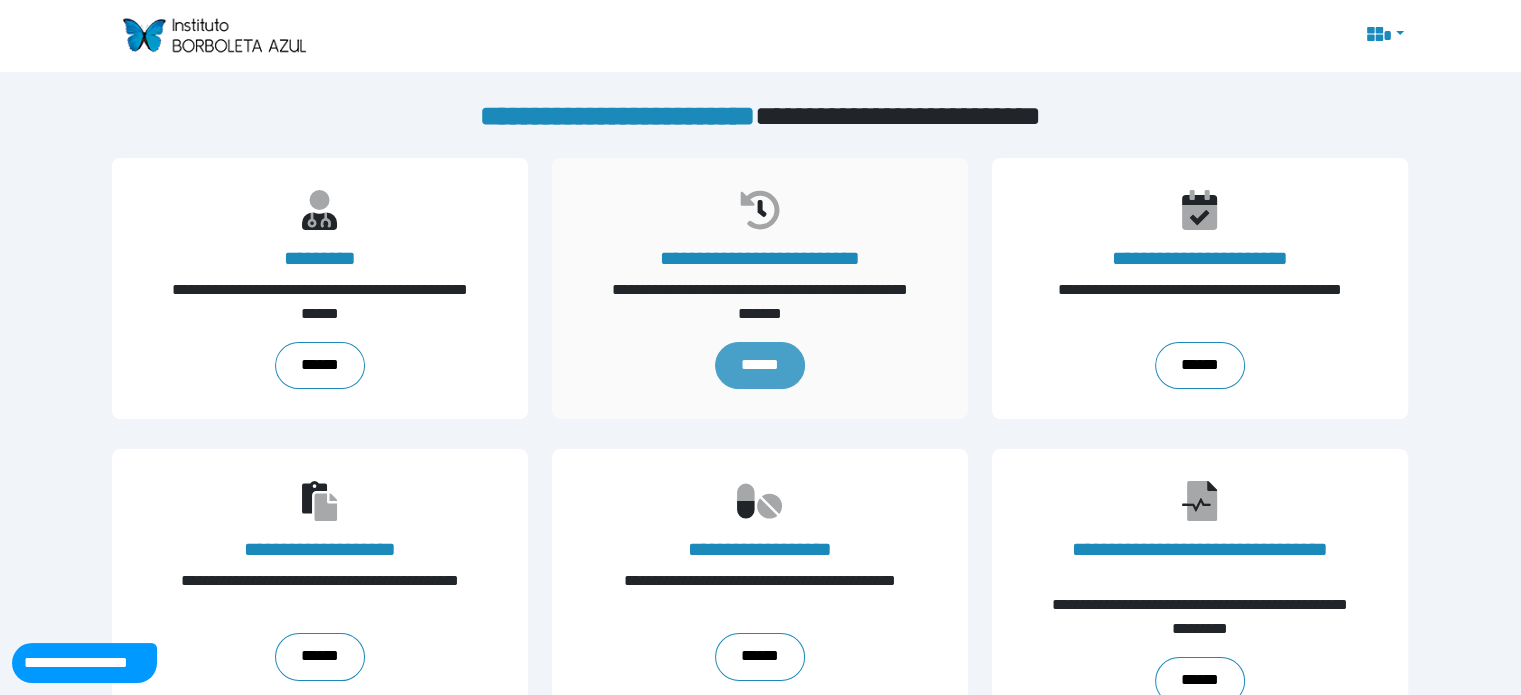 click on "******" at bounding box center (760, 366) 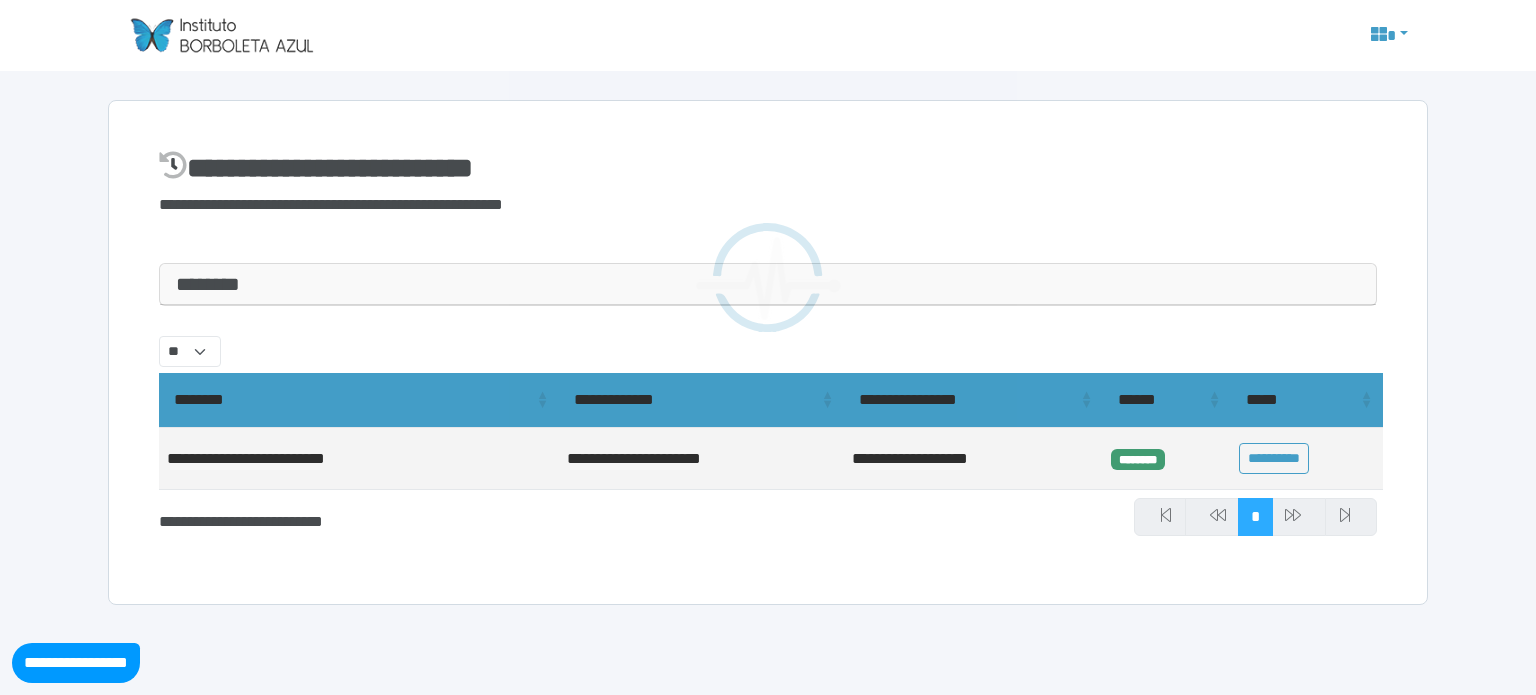 select on "**" 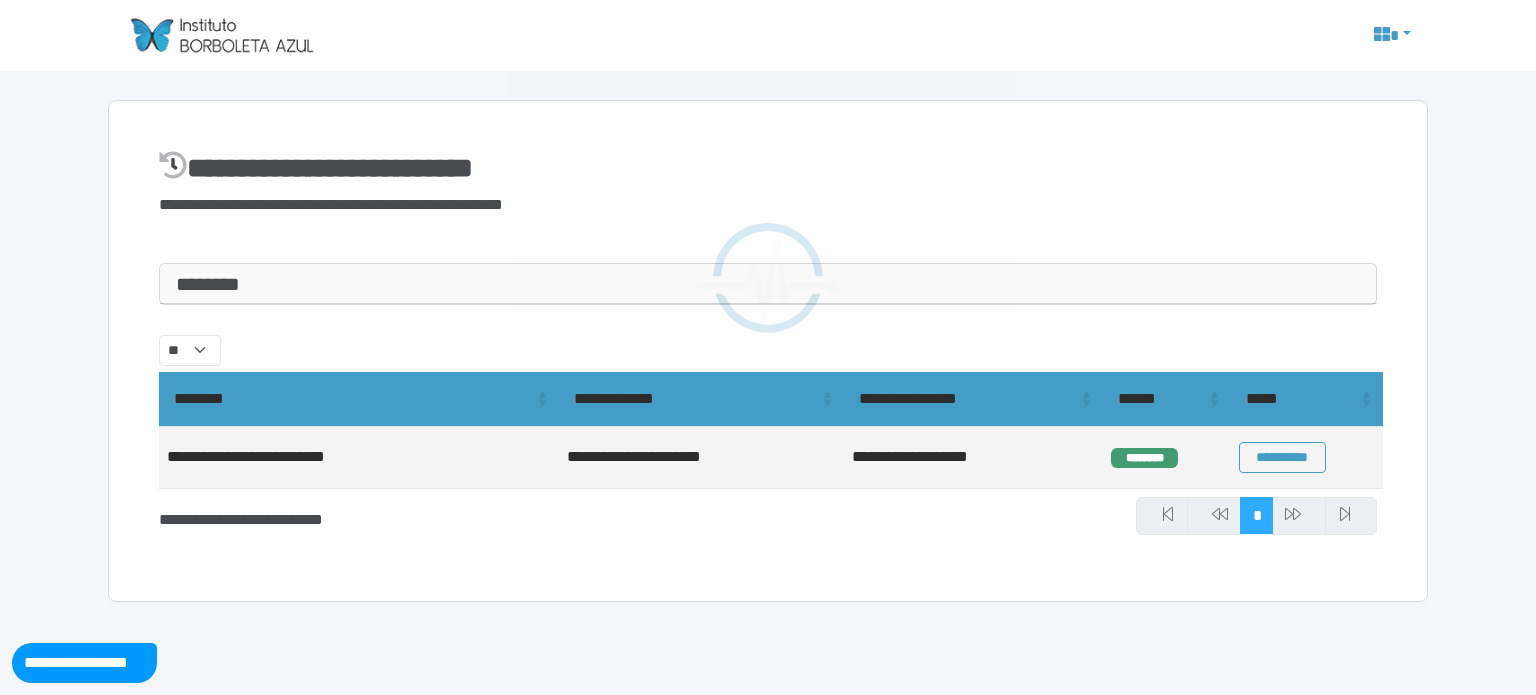scroll, scrollTop: 0, scrollLeft: 0, axis: both 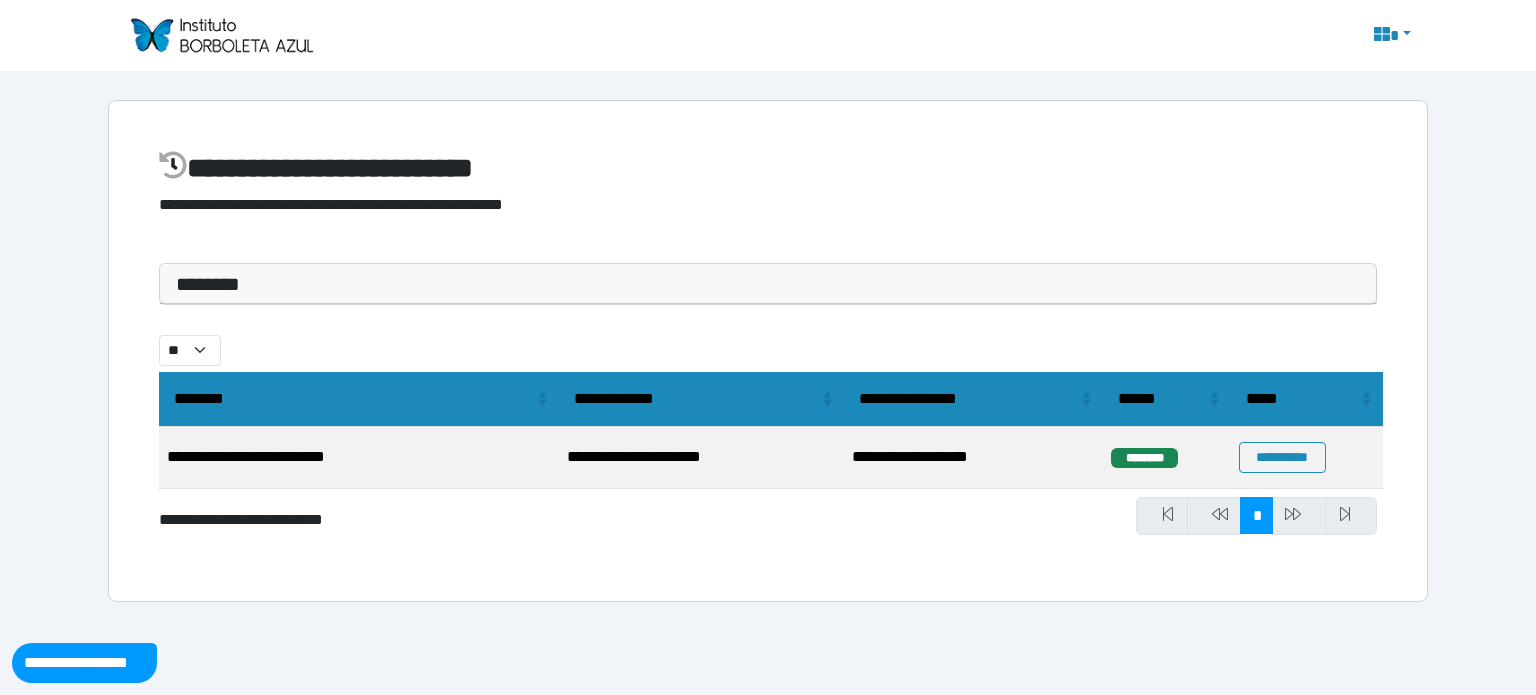 click at bounding box center (1299, 516) 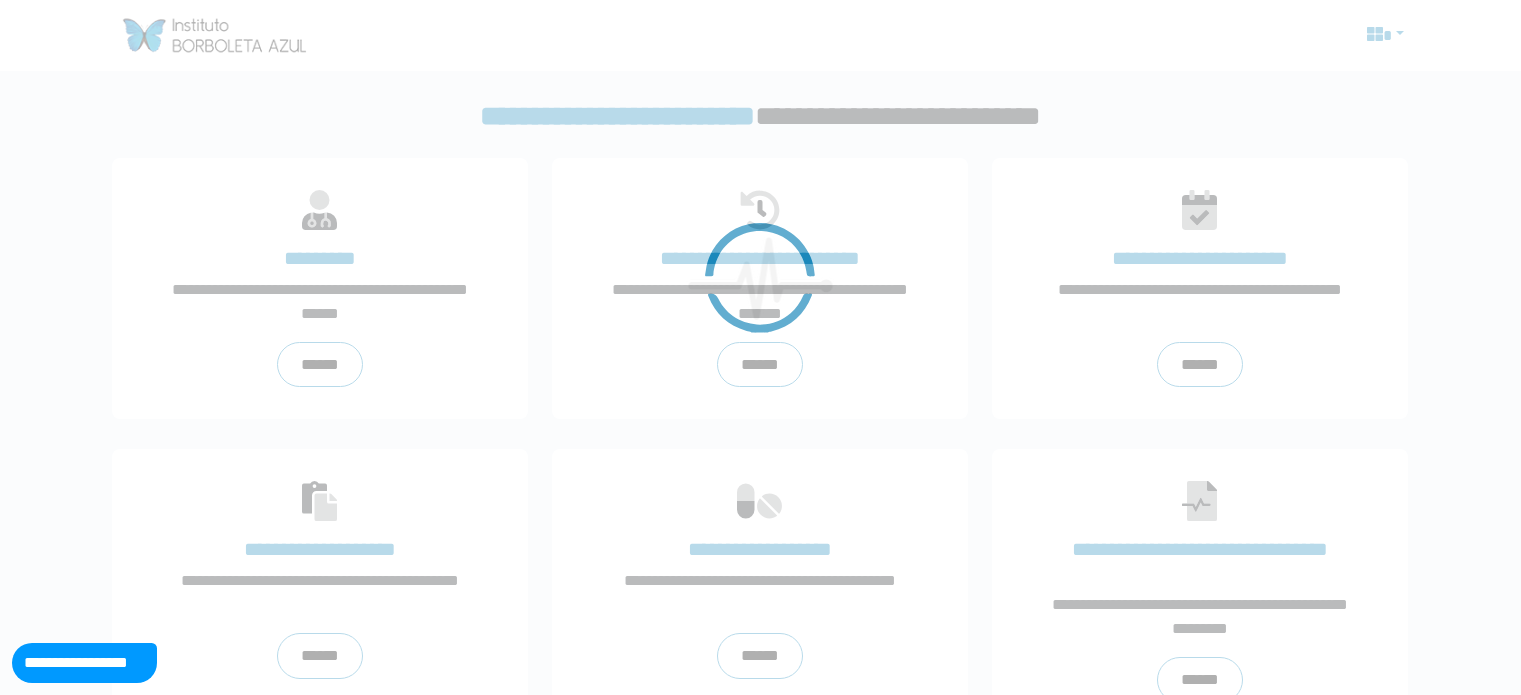 scroll, scrollTop: 0, scrollLeft: 0, axis: both 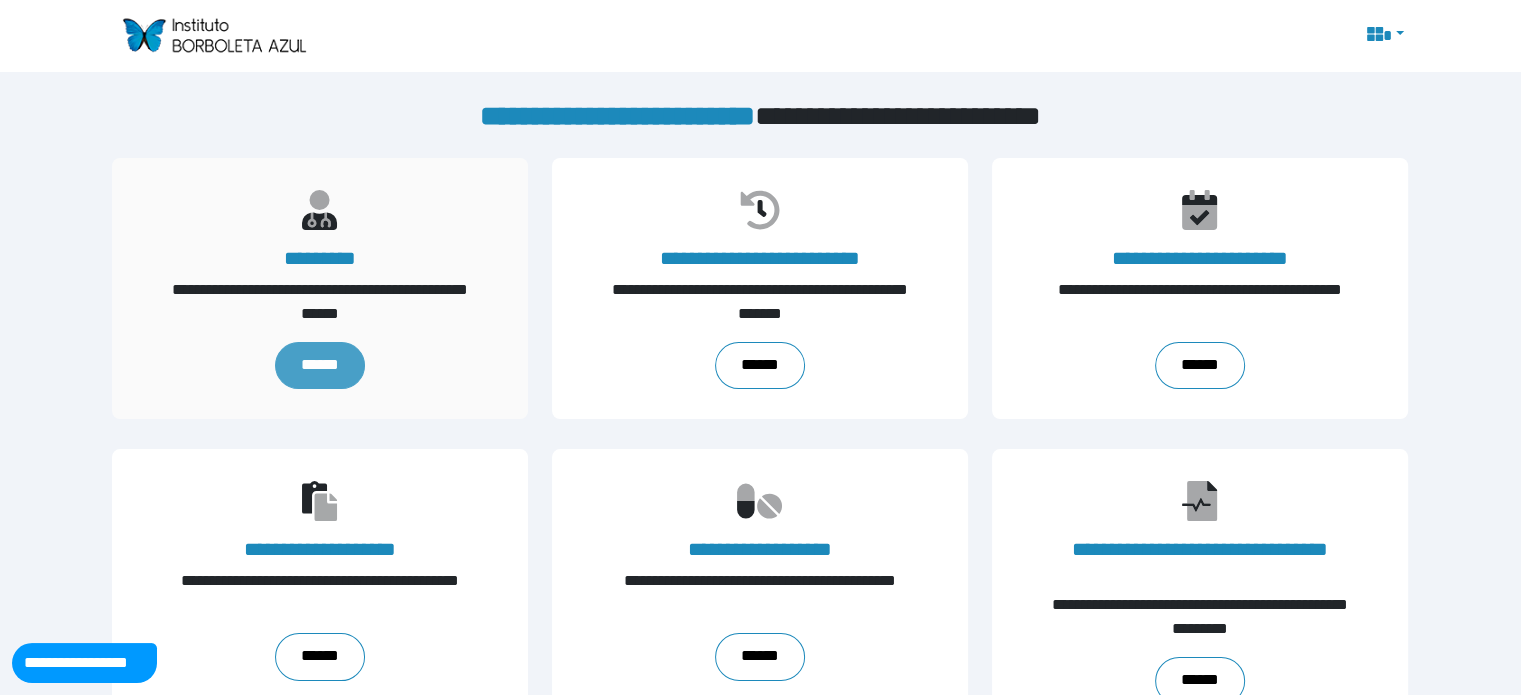 click on "******" at bounding box center (320, 366) 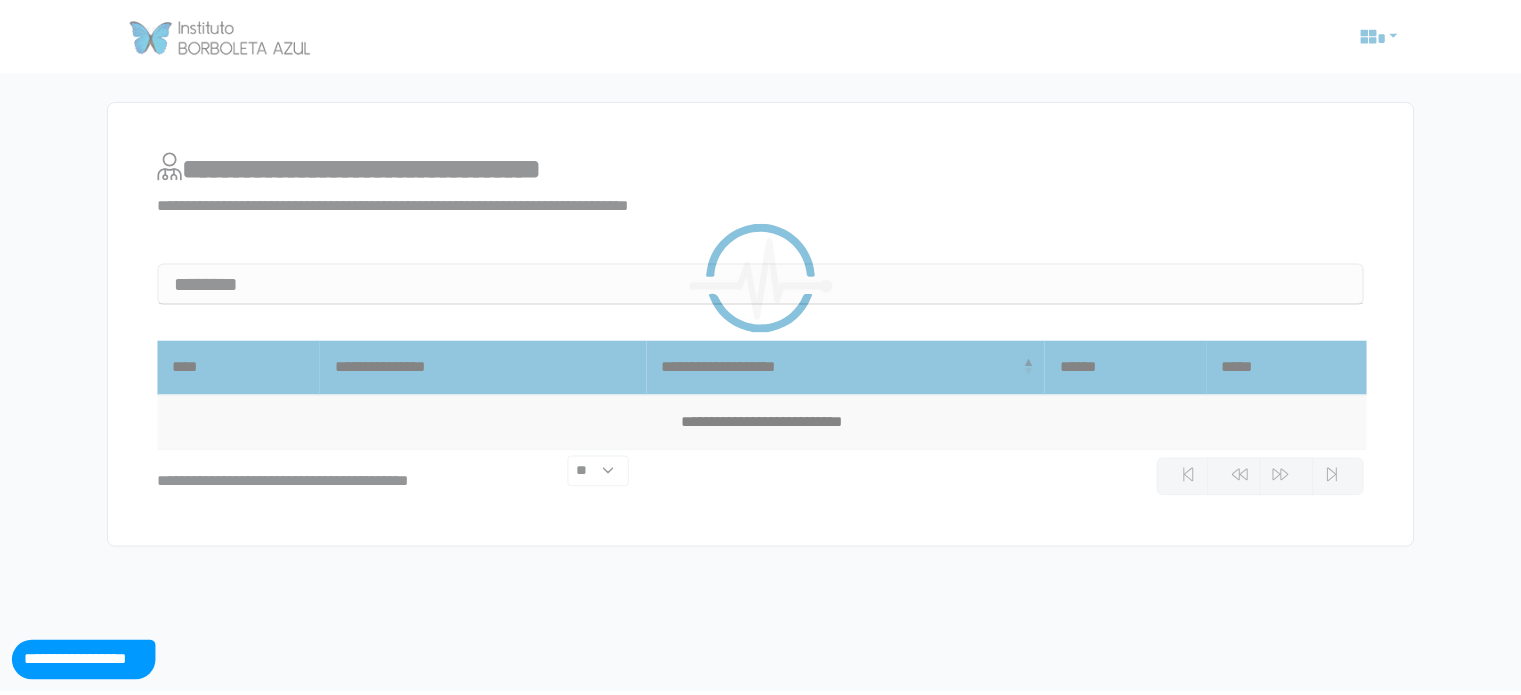 scroll, scrollTop: 0, scrollLeft: 0, axis: both 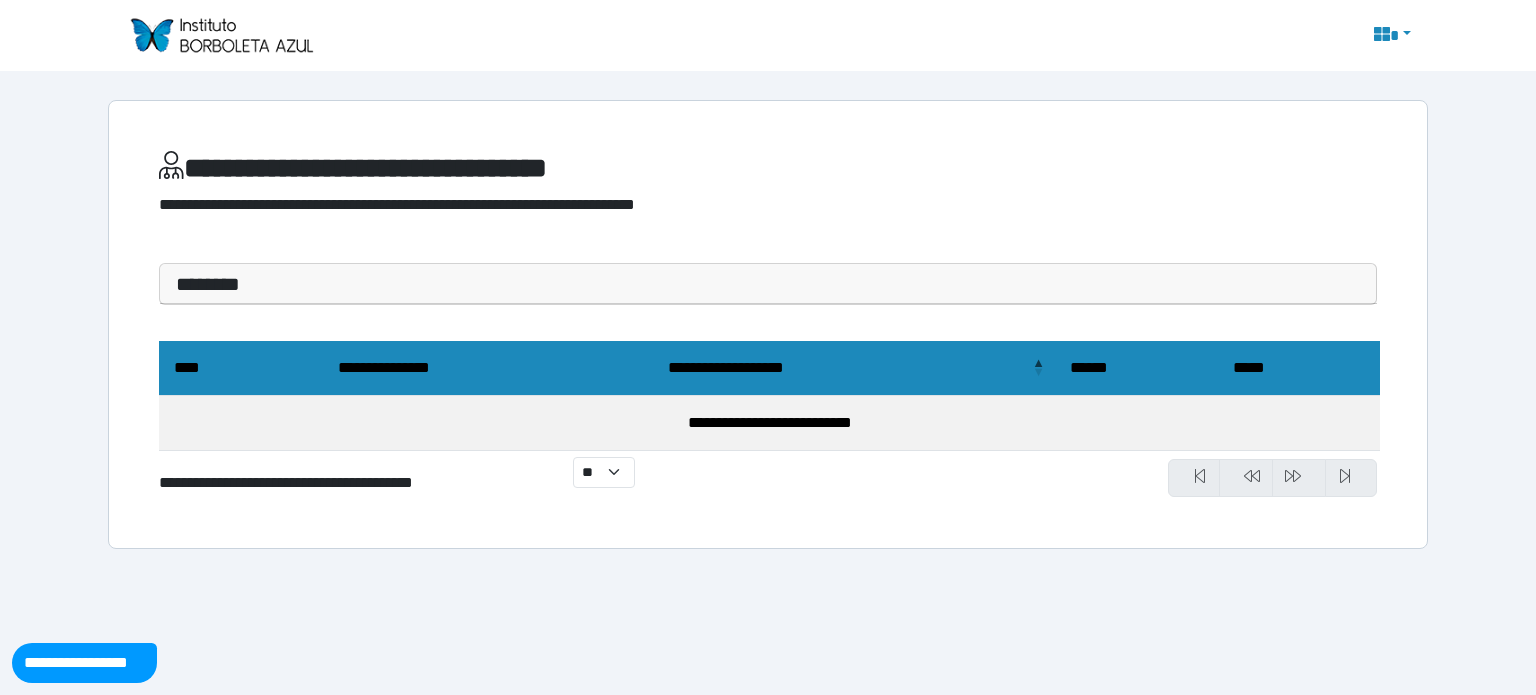 click on "**********" at bounding box center (769, 423) 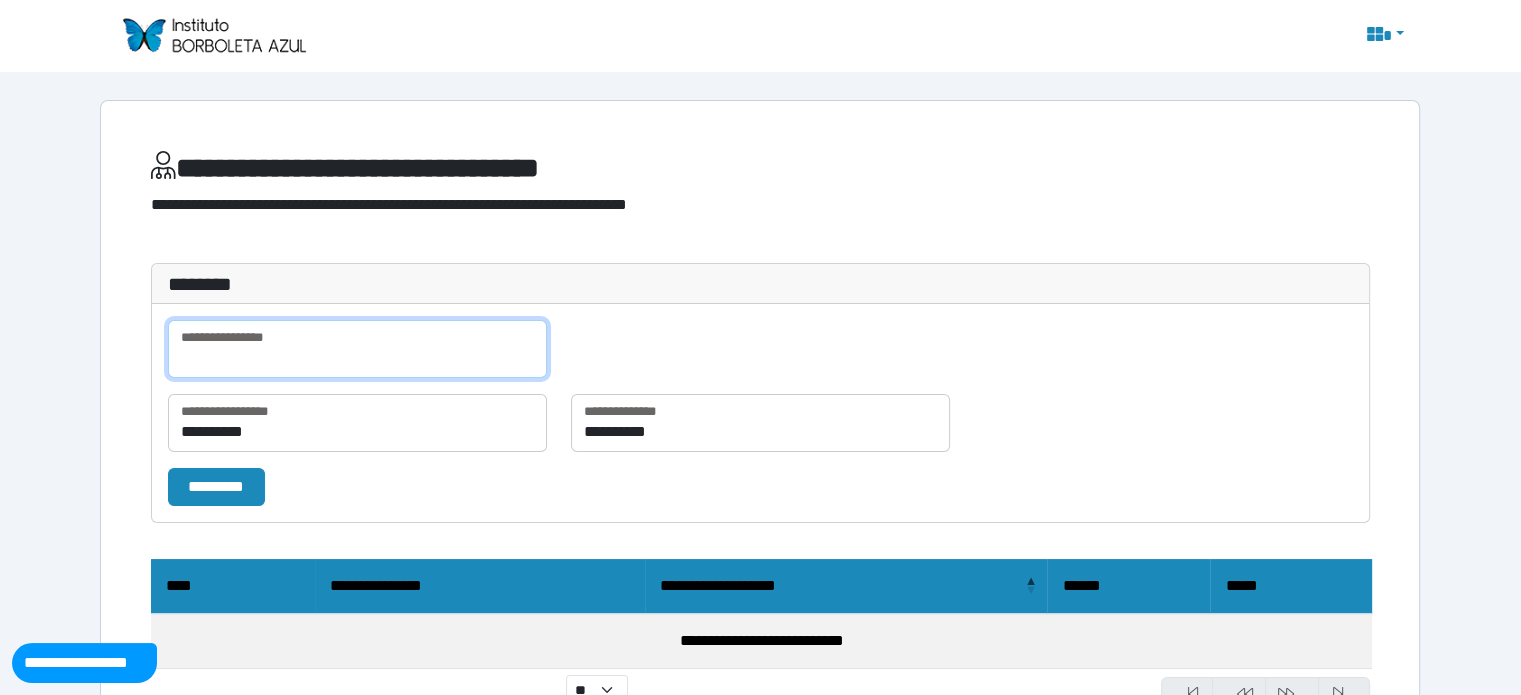 click at bounding box center (357, 349) 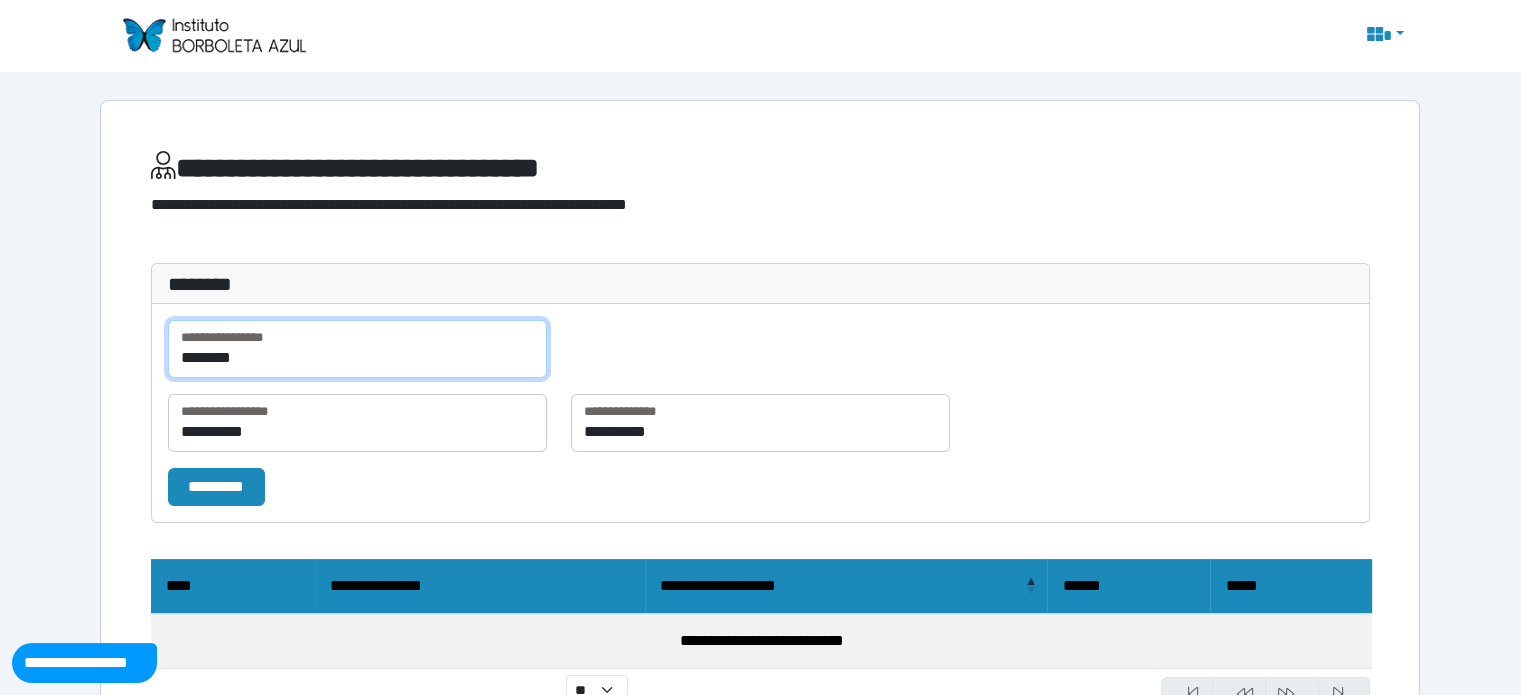 type on "********" 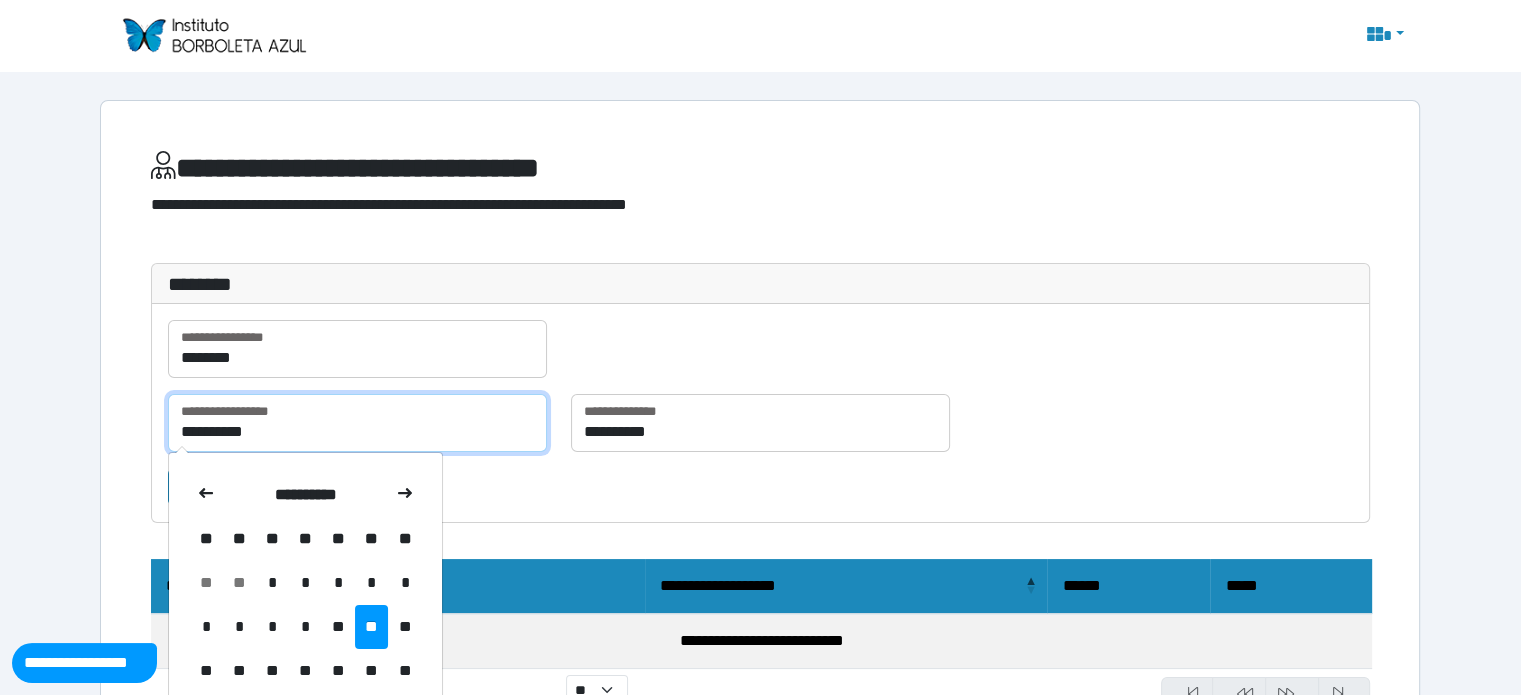 click on "**********" at bounding box center [357, 423] 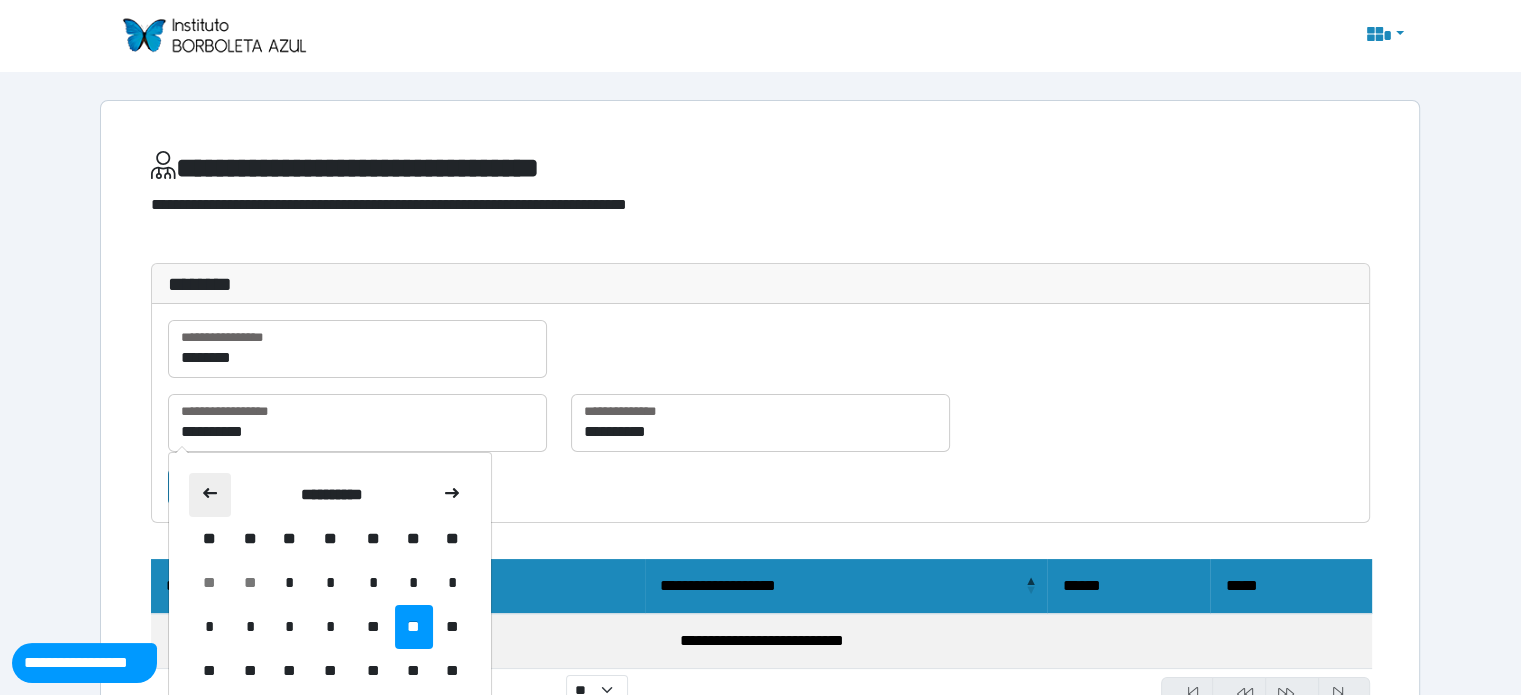 click at bounding box center (210, 495) 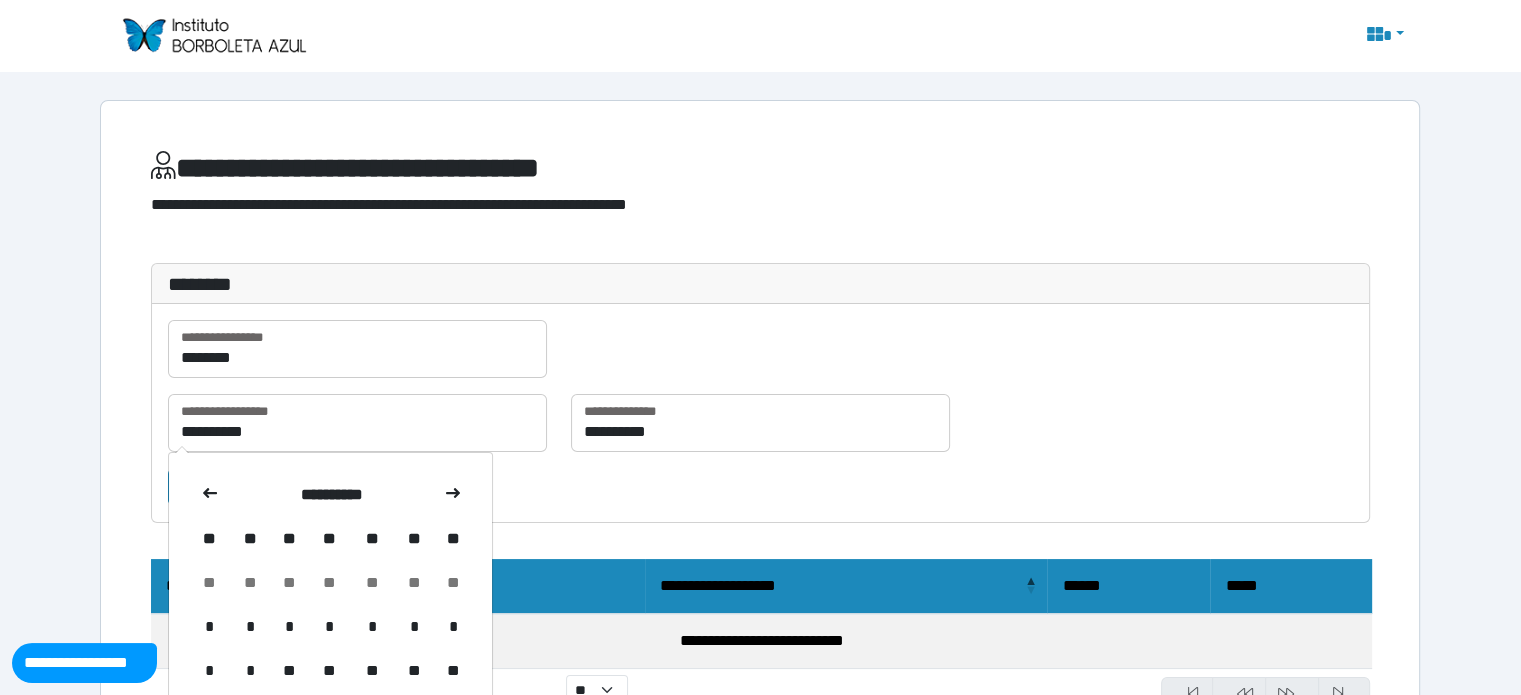 click at bounding box center [210, 495] 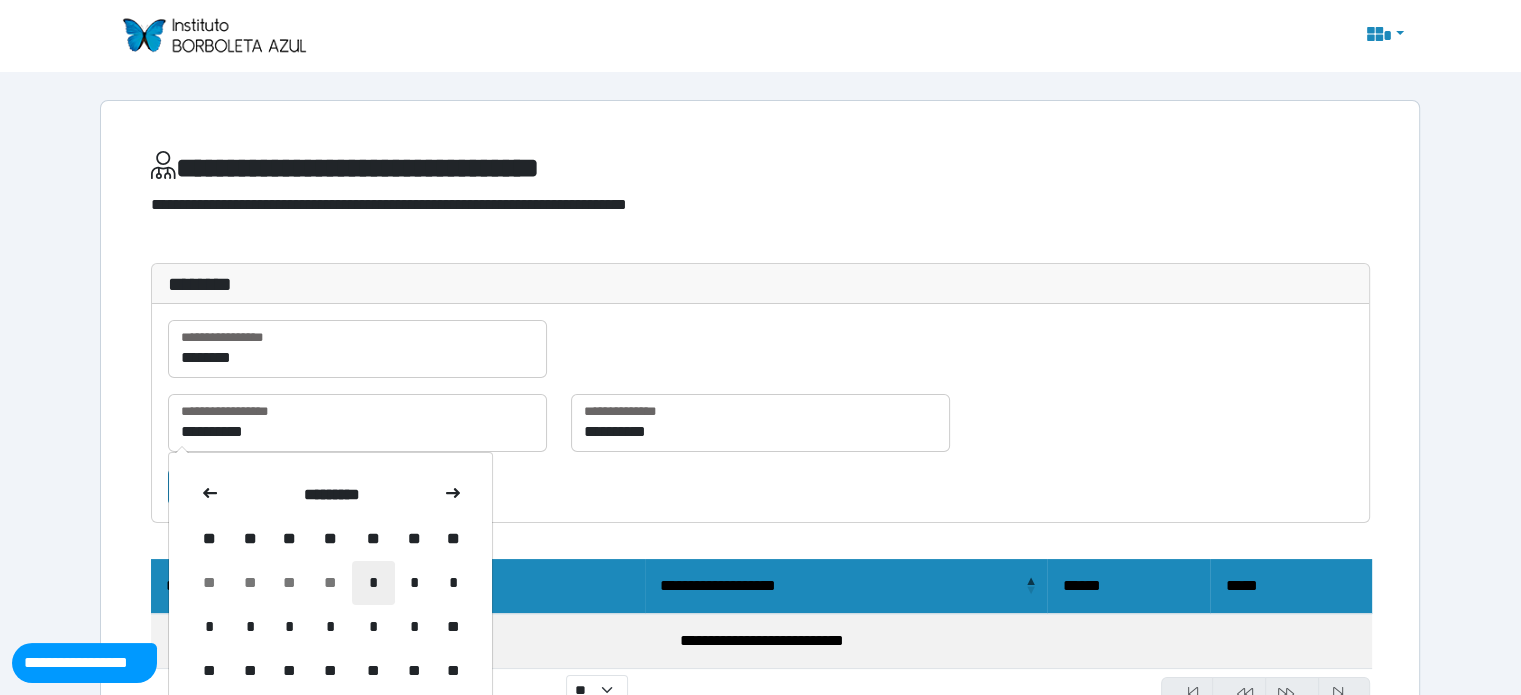click on "*" at bounding box center (373, 583) 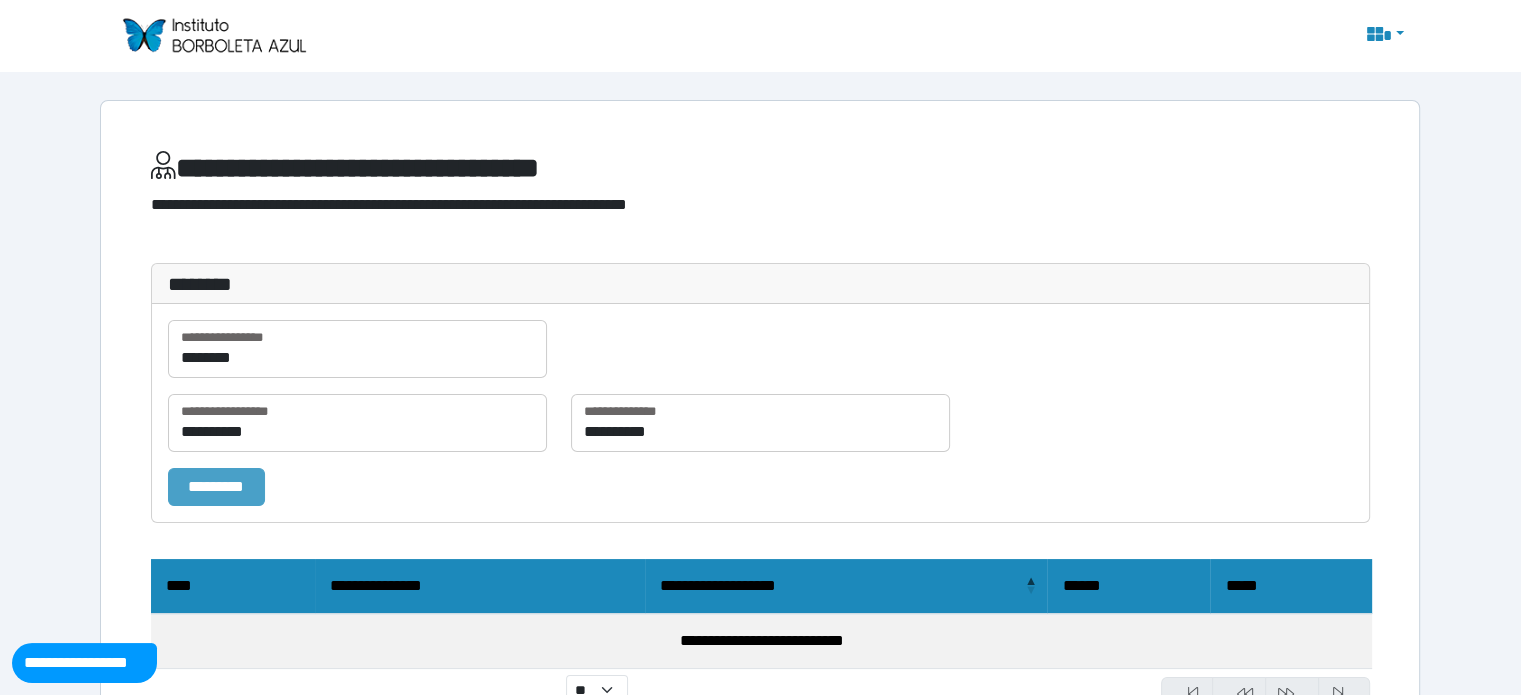 click on "*********" at bounding box center (216, 487) 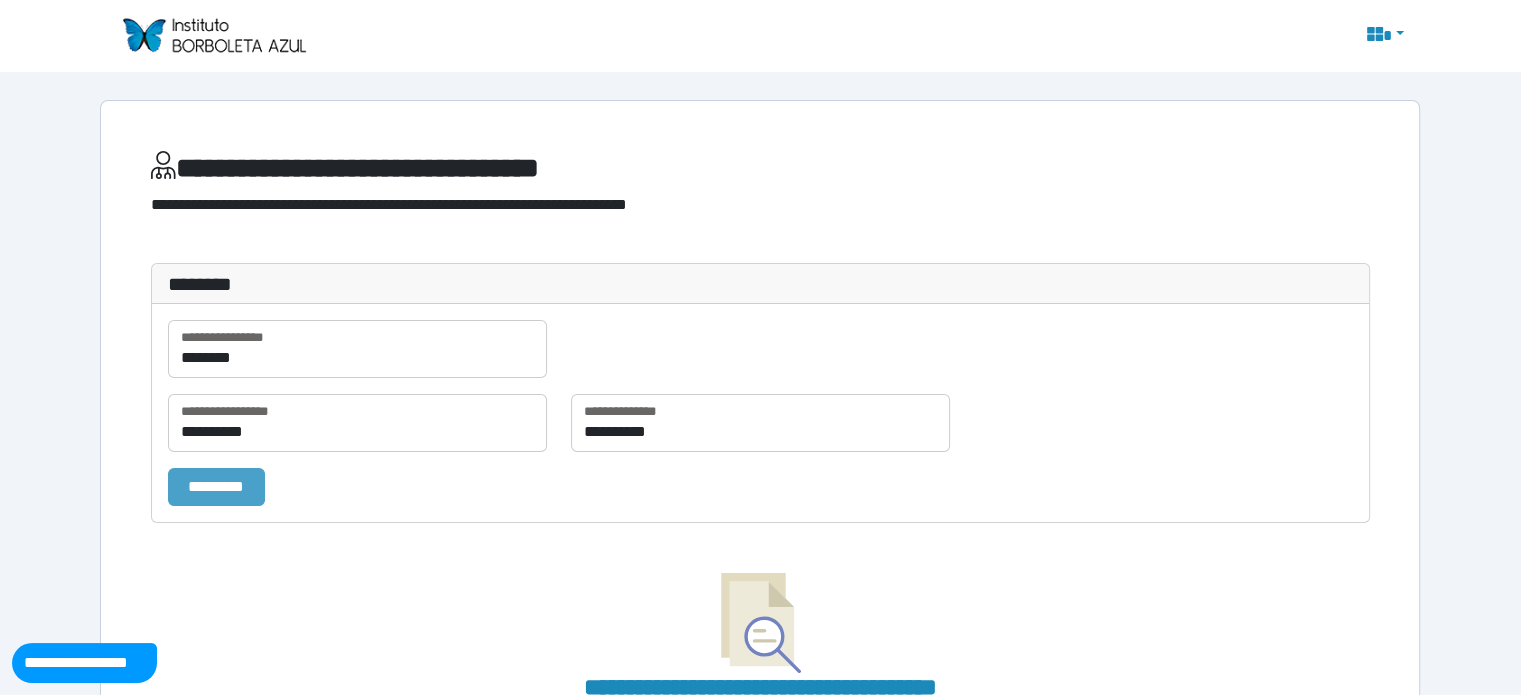 click on "*********" at bounding box center [216, 487] 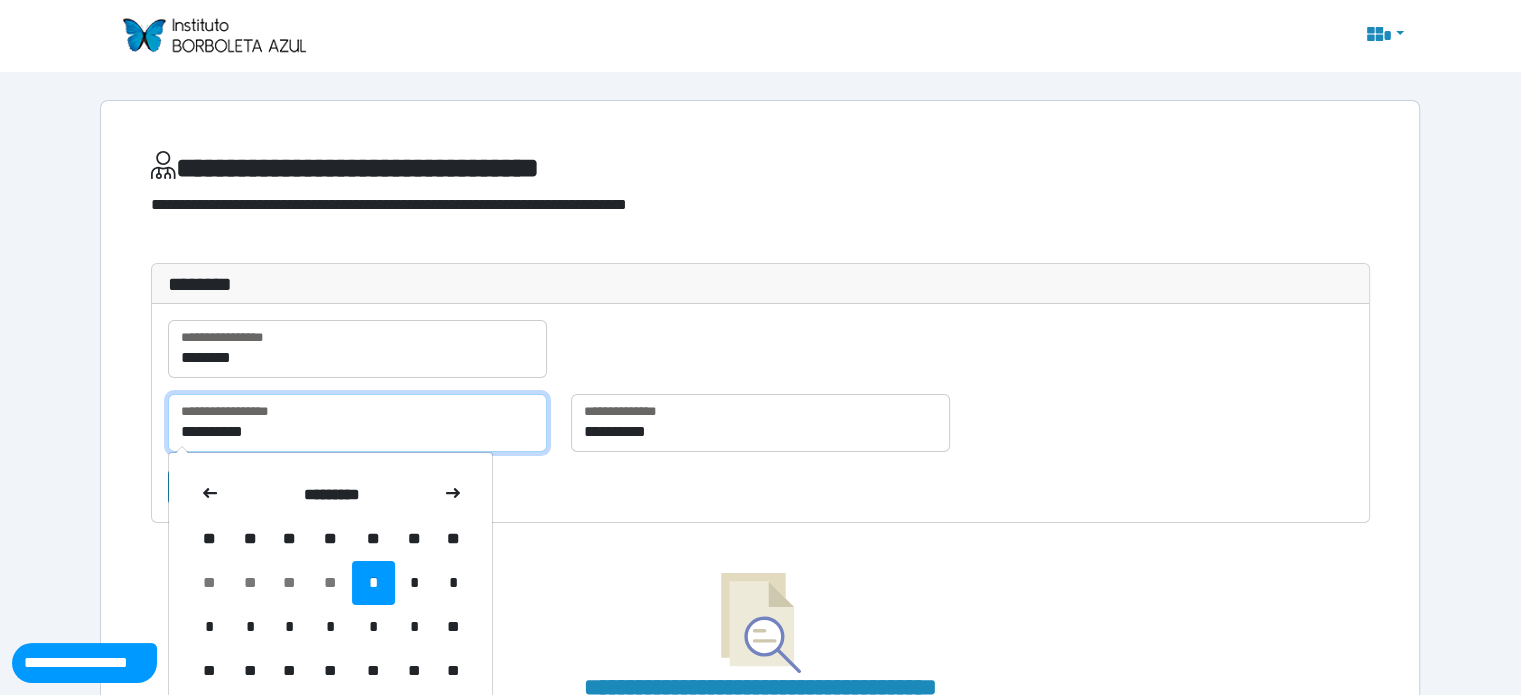 click on "**********" at bounding box center [357, 423] 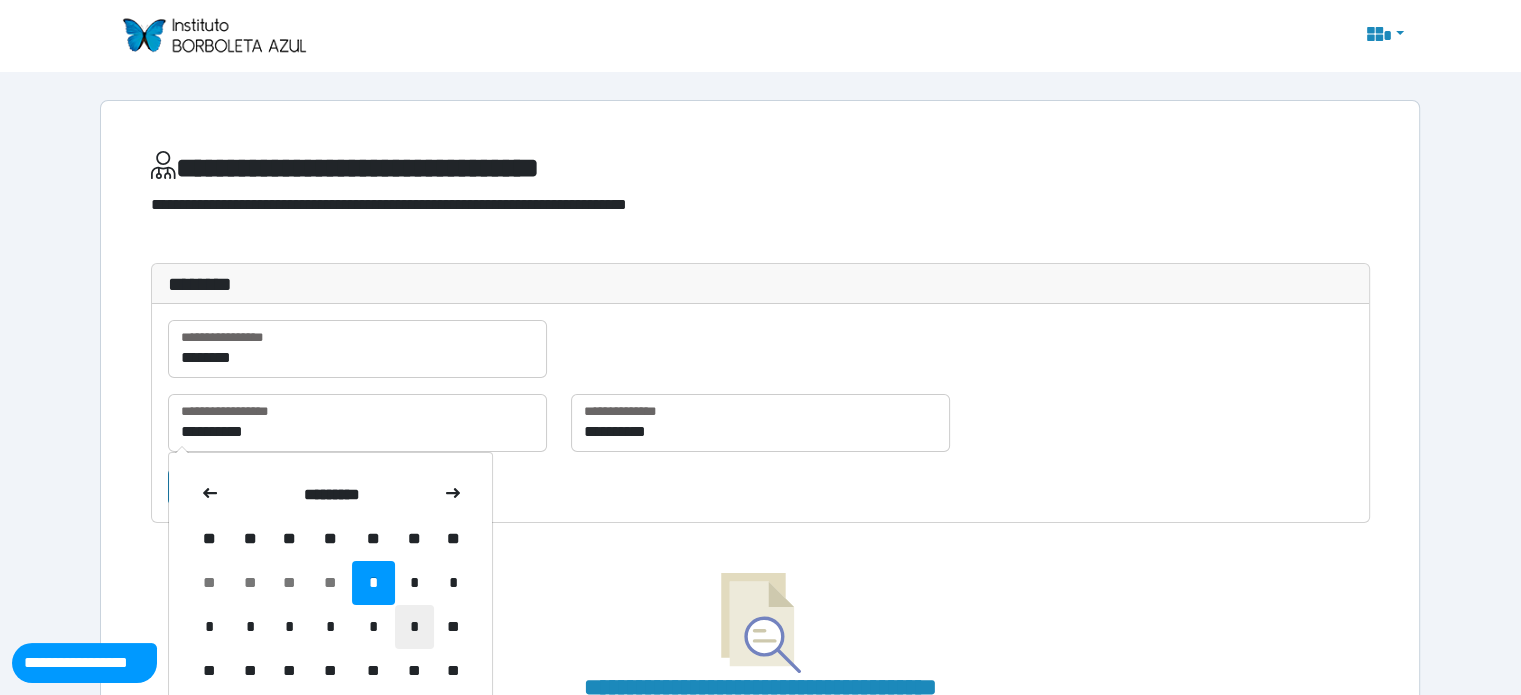 click on "*" at bounding box center [414, 627] 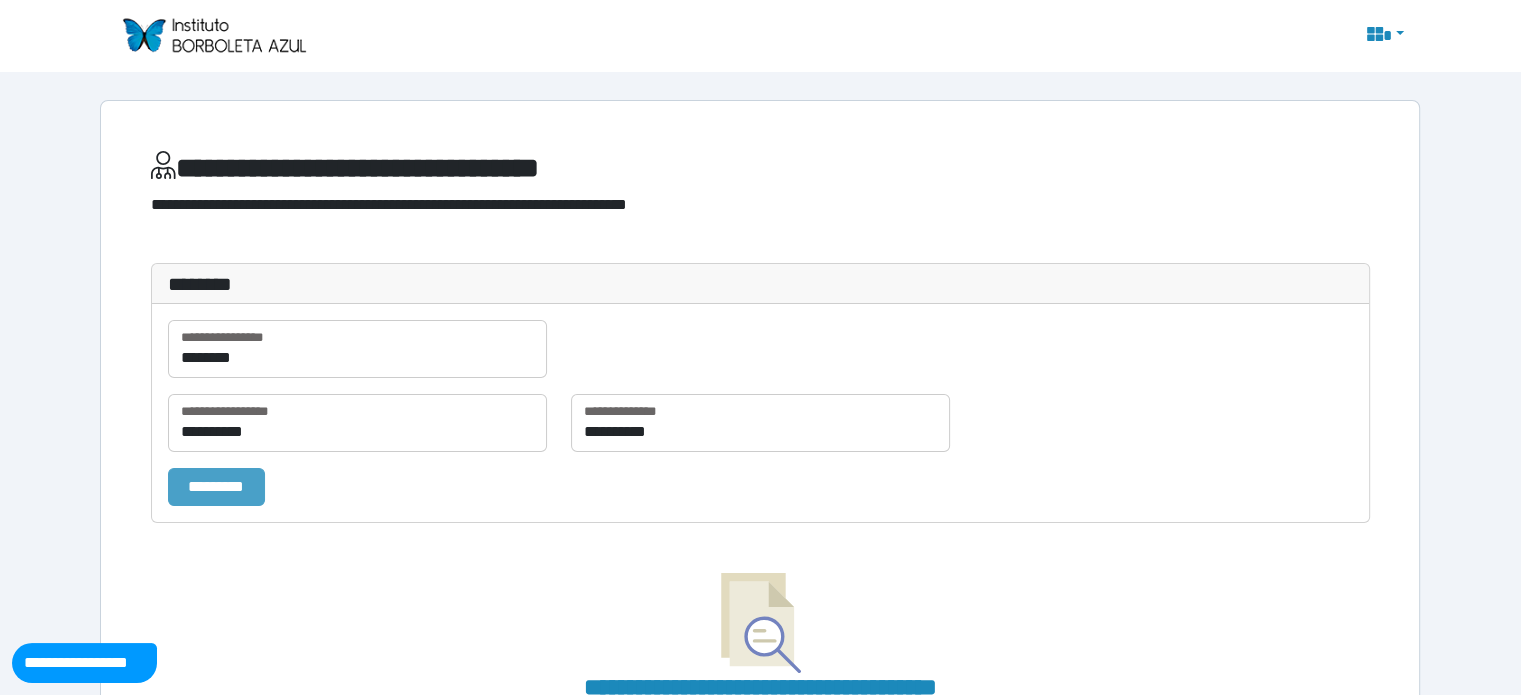 click on "*********" at bounding box center (216, 487) 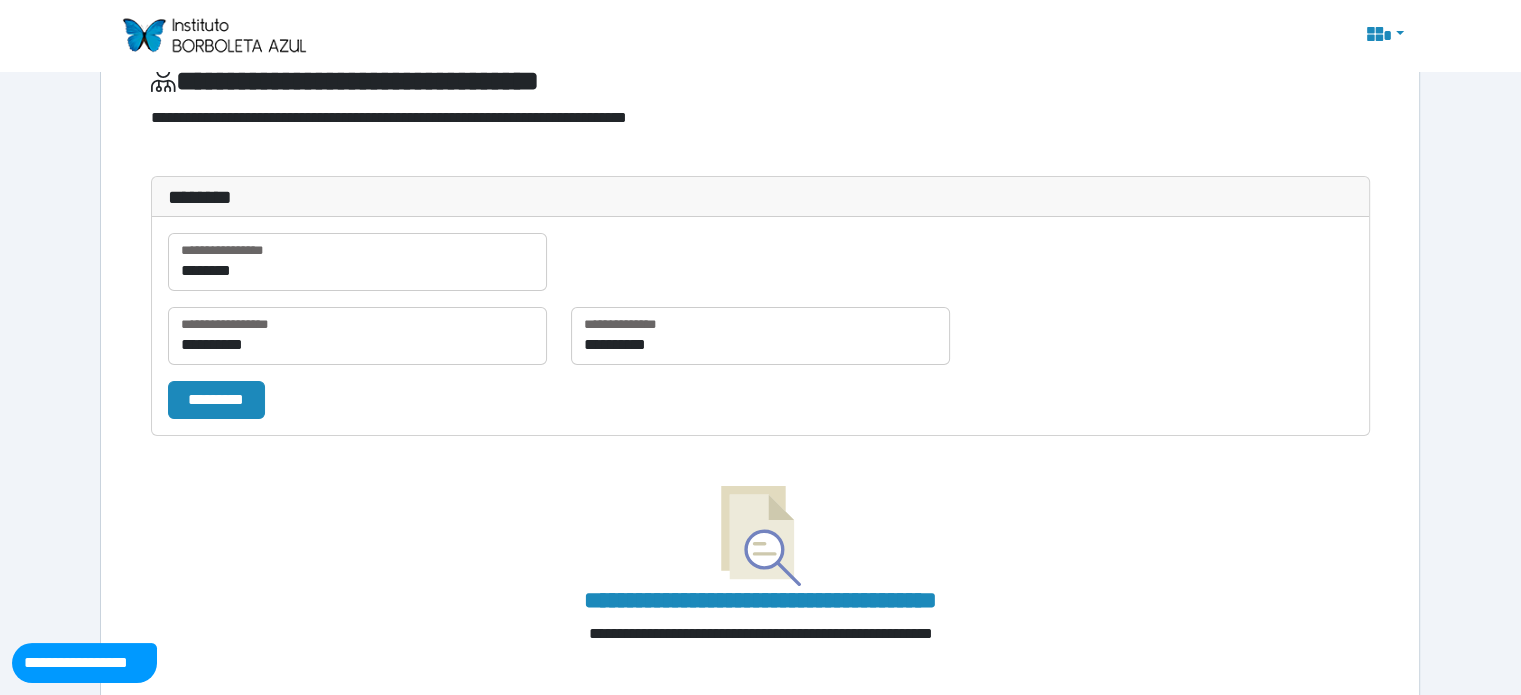 scroll, scrollTop: 124, scrollLeft: 0, axis: vertical 